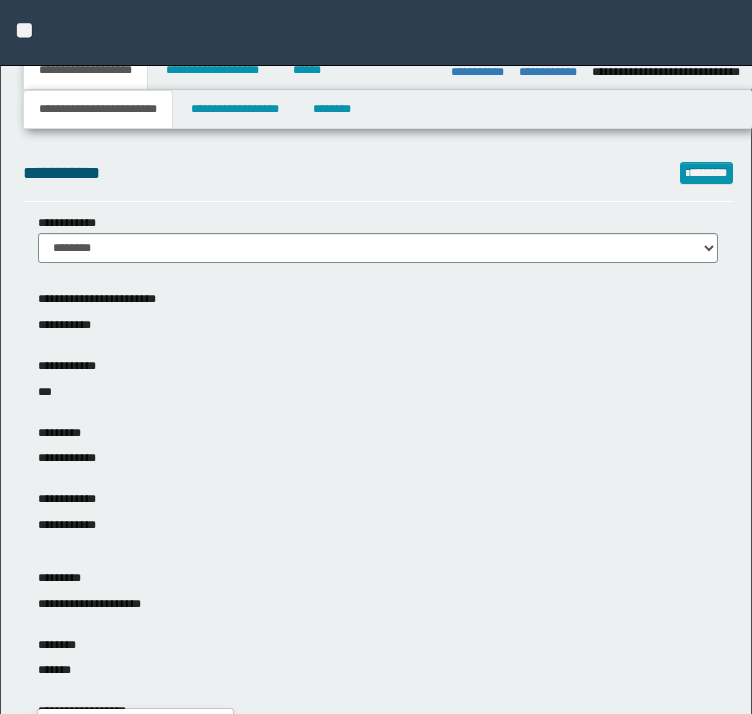 select on "*" 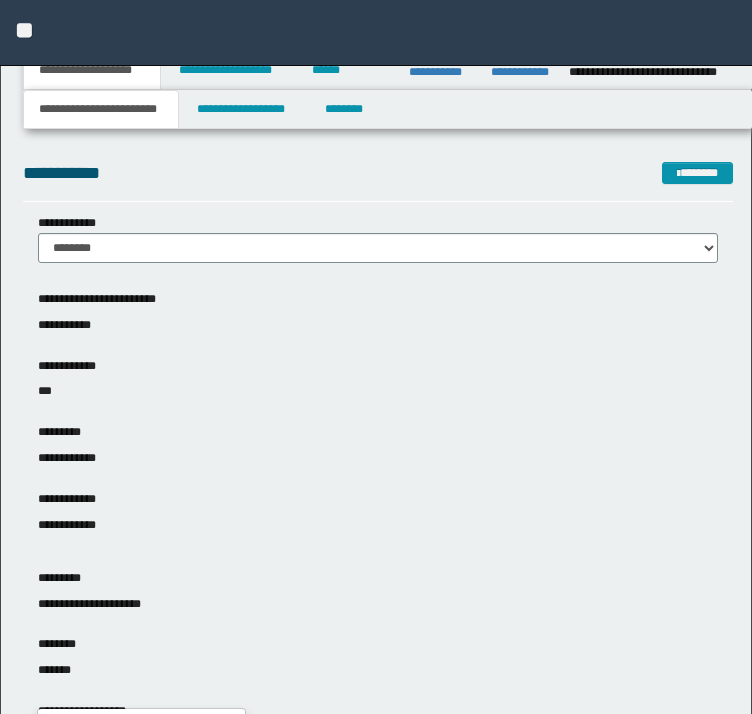 scroll, scrollTop: 500, scrollLeft: 0, axis: vertical 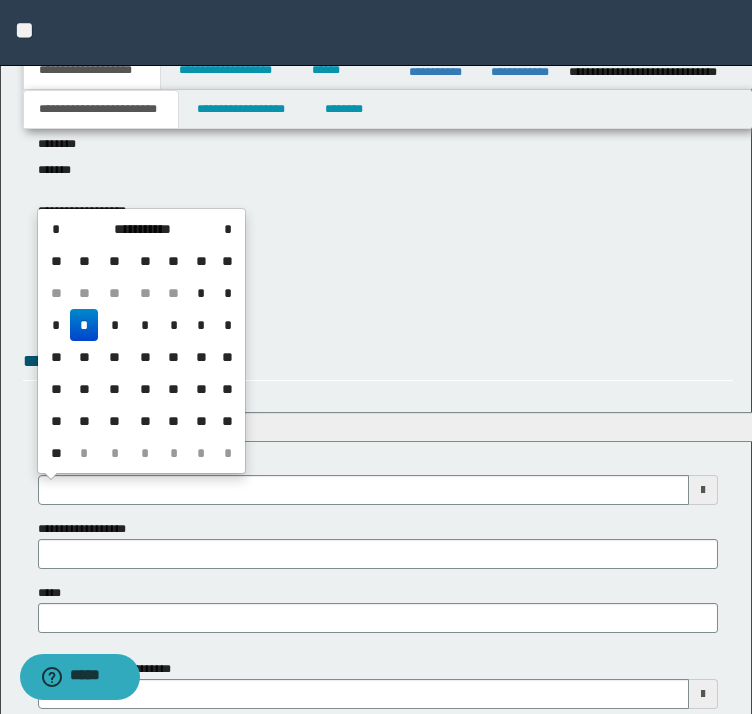 type on "**********" 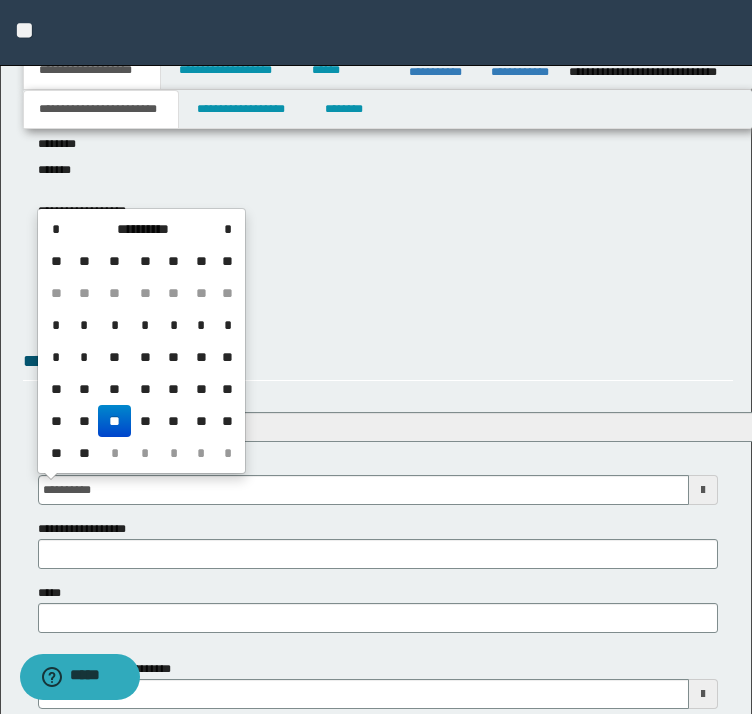 click on "**********" at bounding box center [378, 364] 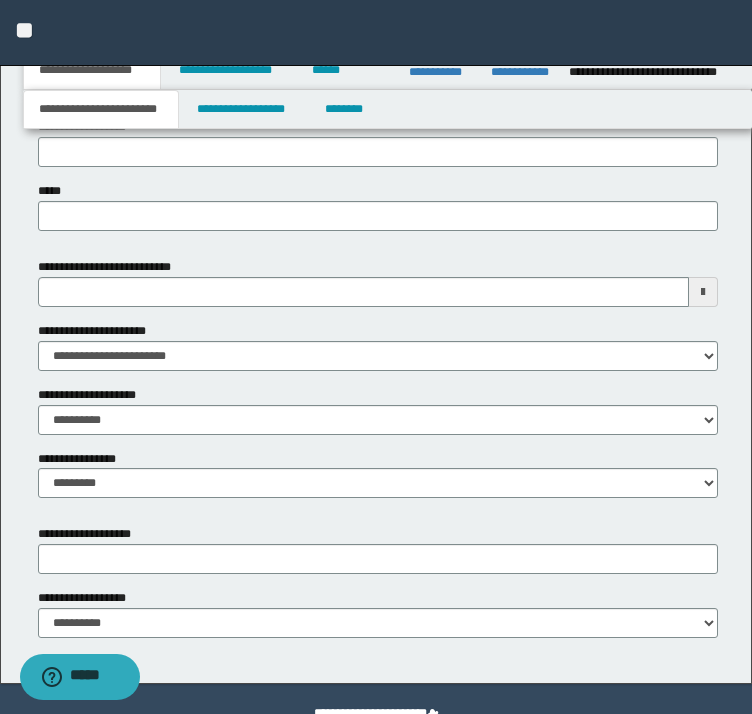 scroll, scrollTop: 948, scrollLeft: 0, axis: vertical 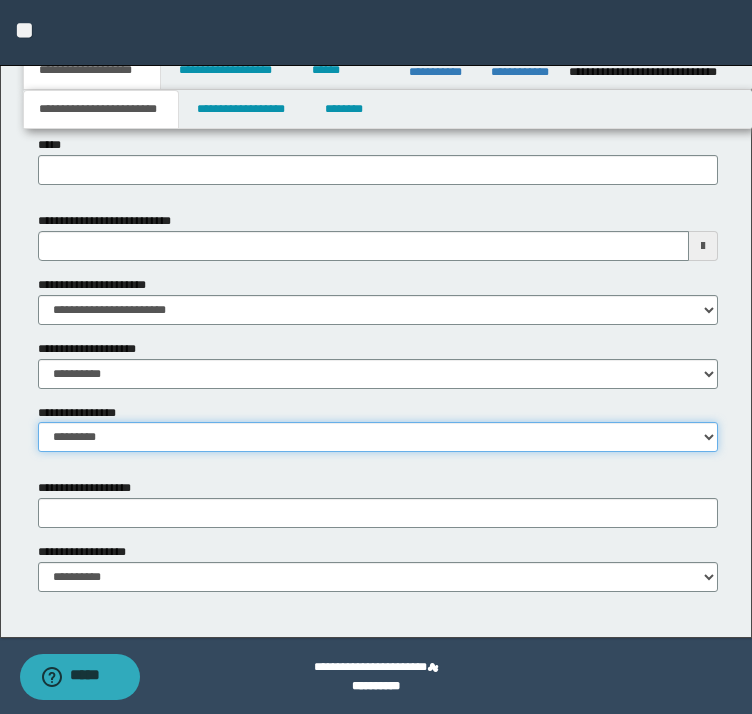 click on "**********" at bounding box center [378, 437] 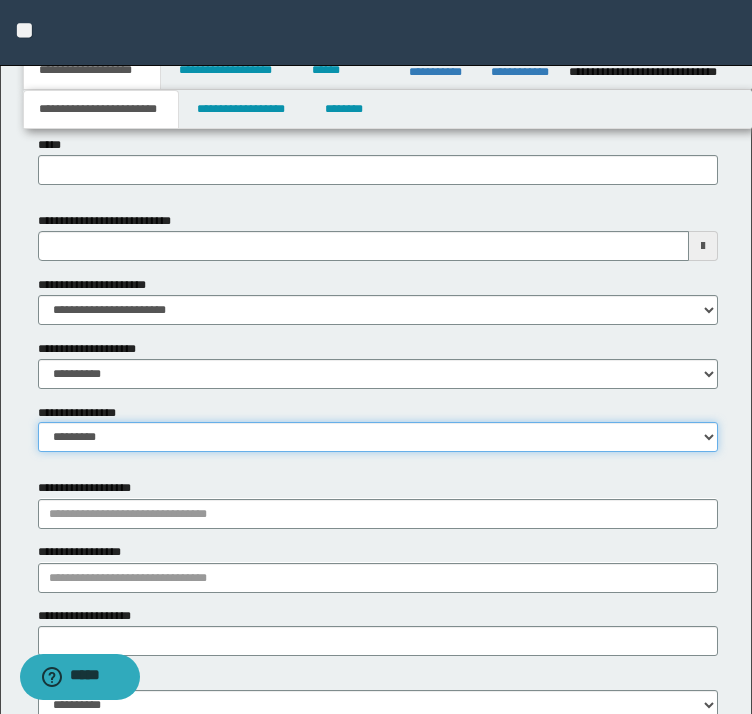 scroll, scrollTop: 1048, scrollLeft: 0, axis: vertical 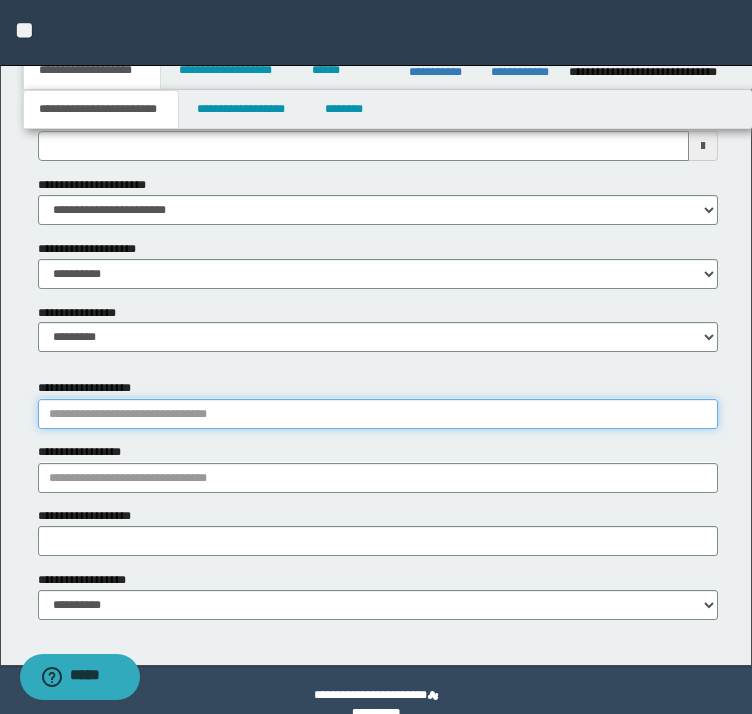 click on "**********" at bounding box center (378, 414) 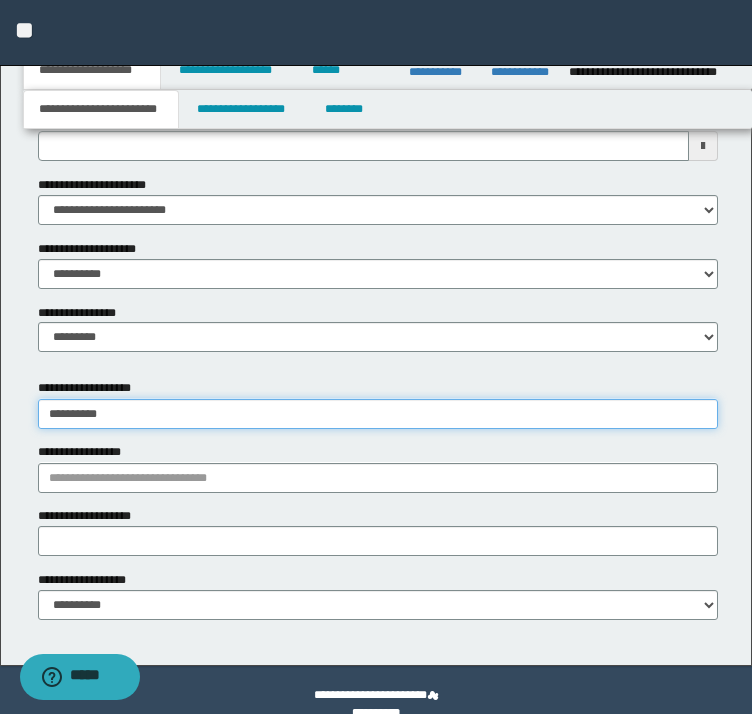 type on "*********" 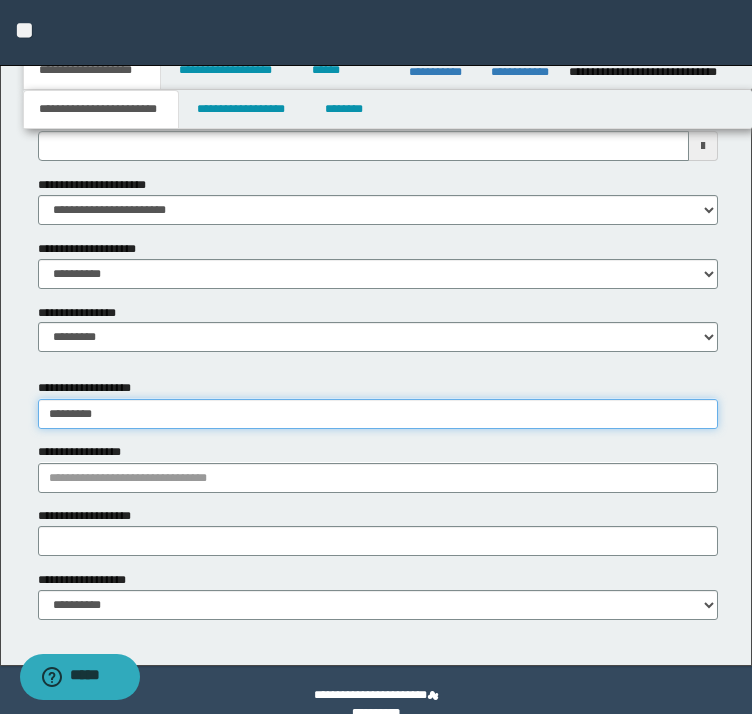 type on "**********" 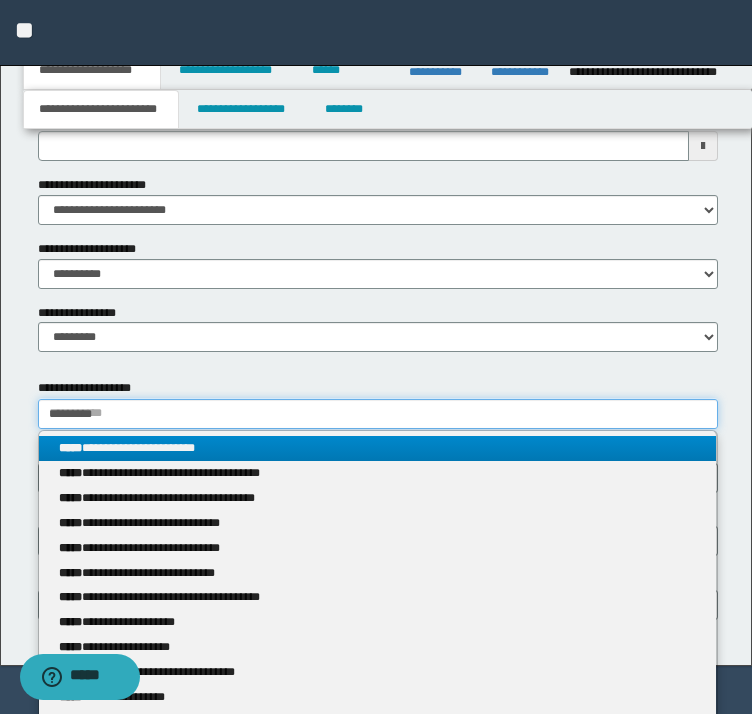 type on "*********" 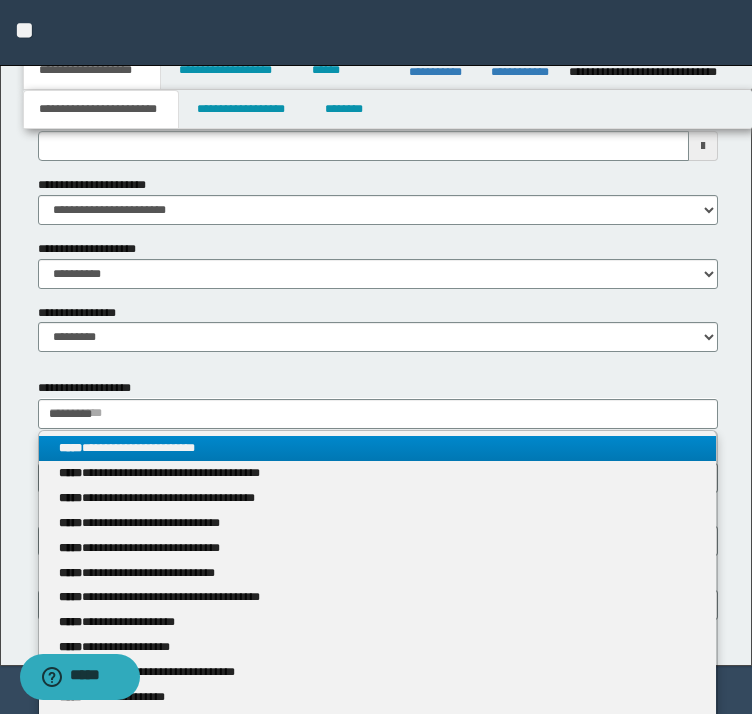 click on "**********" at bounding box center [378, 734] 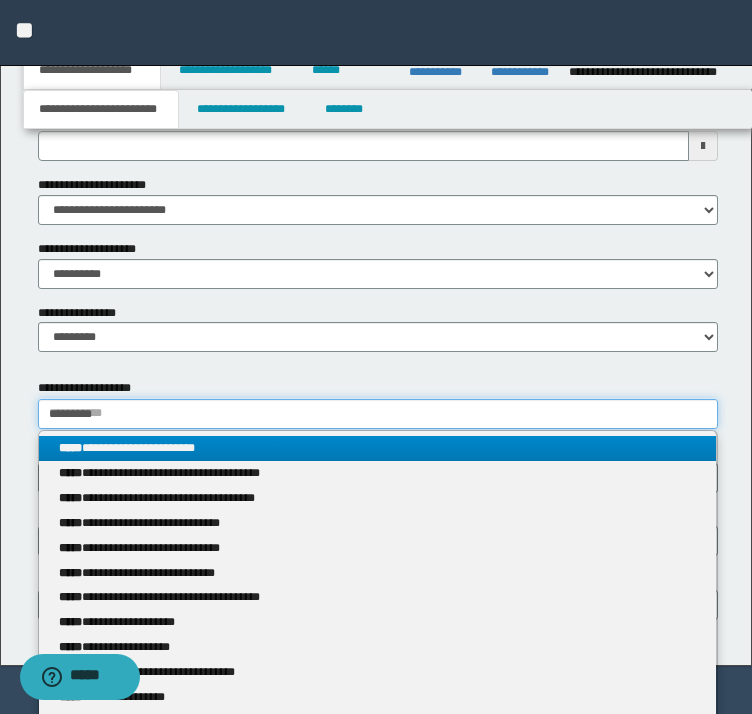 type 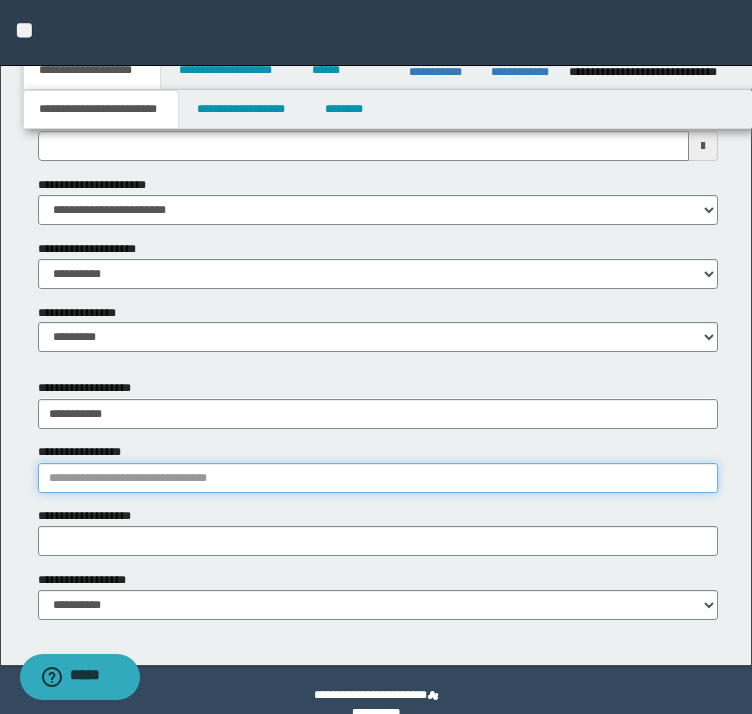 click on "**********" at bounding box center [378, 478] 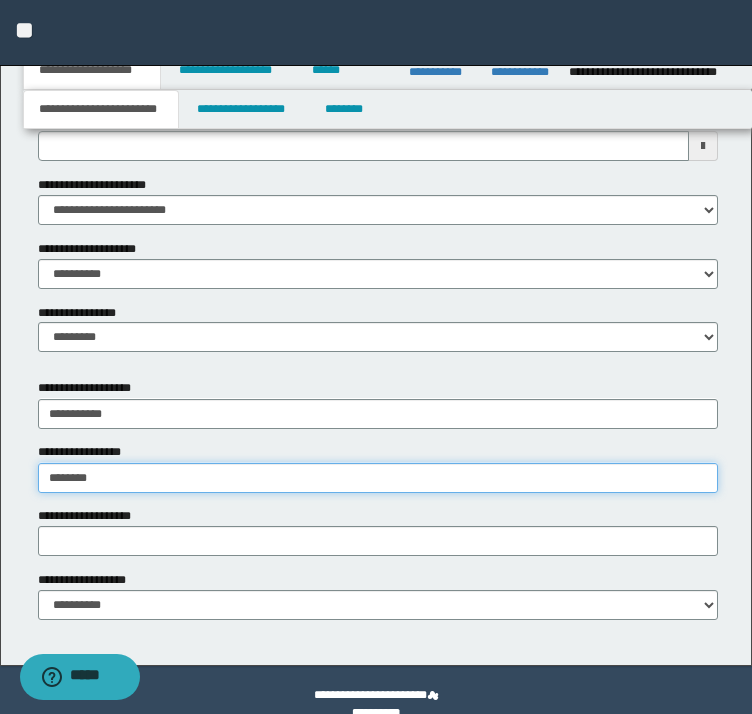 type on "********" 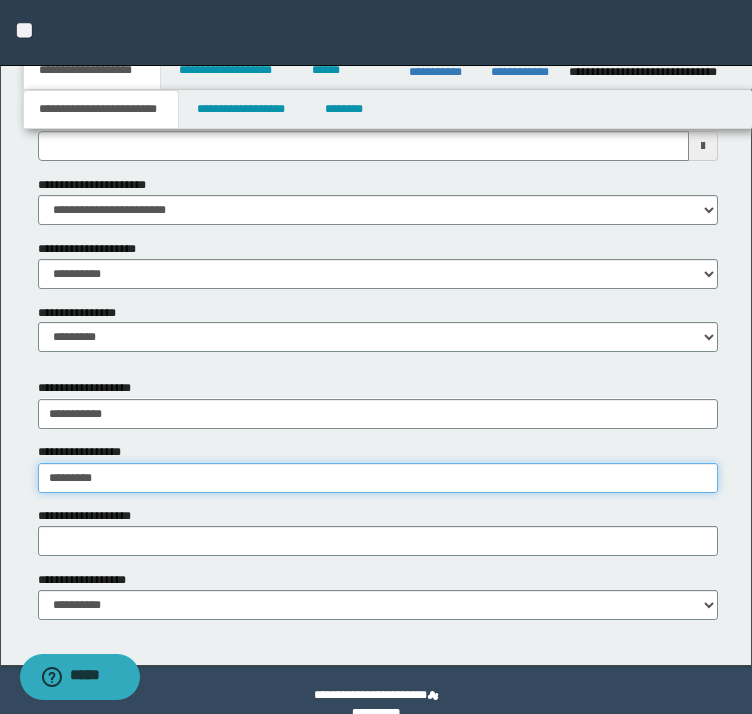 type on "**********" 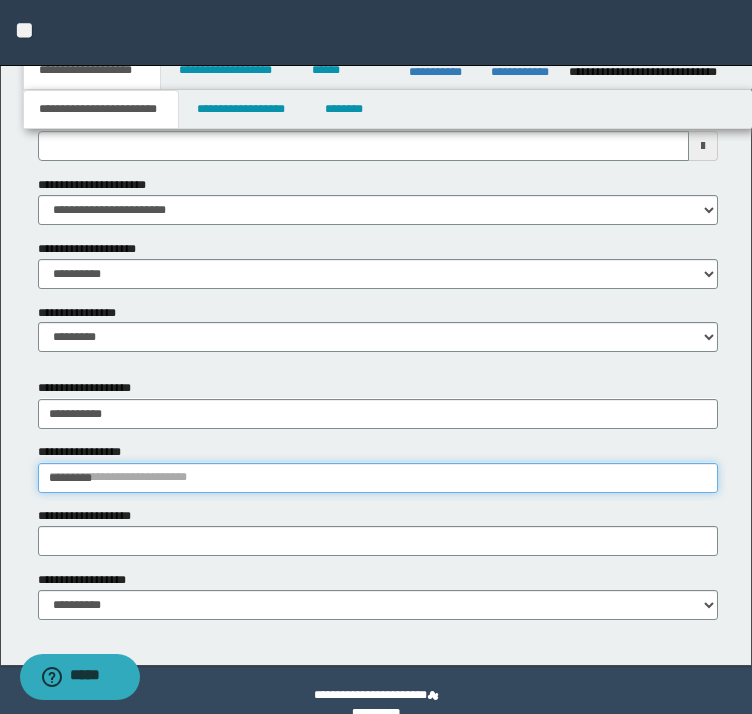 type 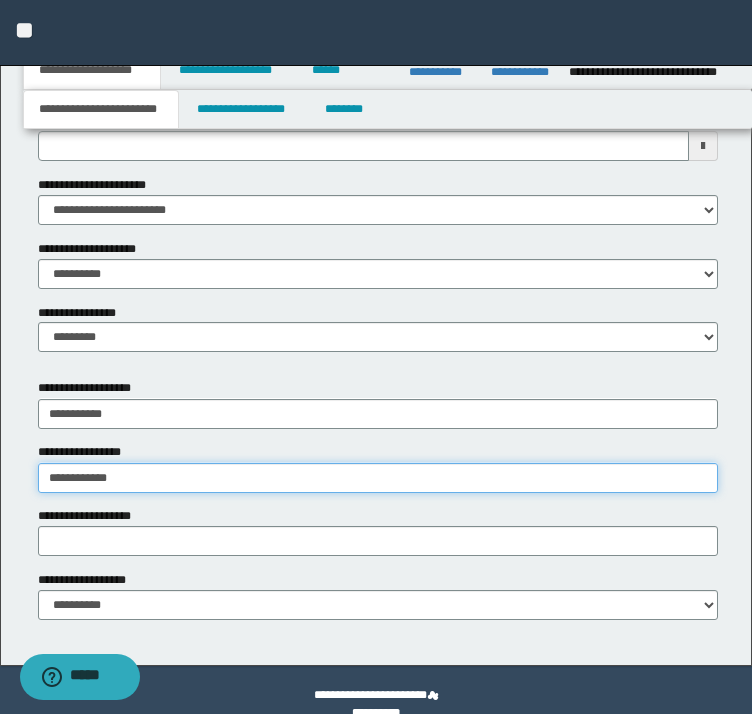 type on "**********" 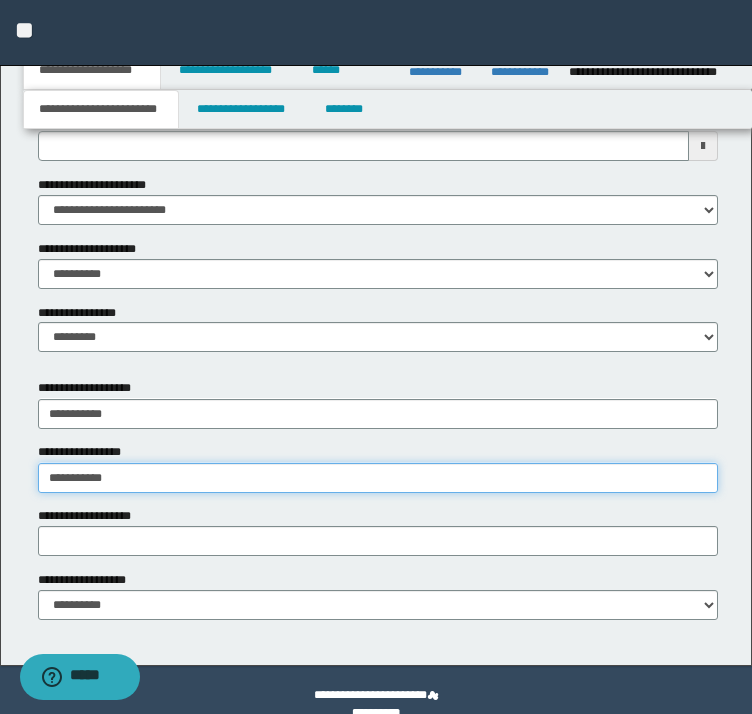 type on "**********" 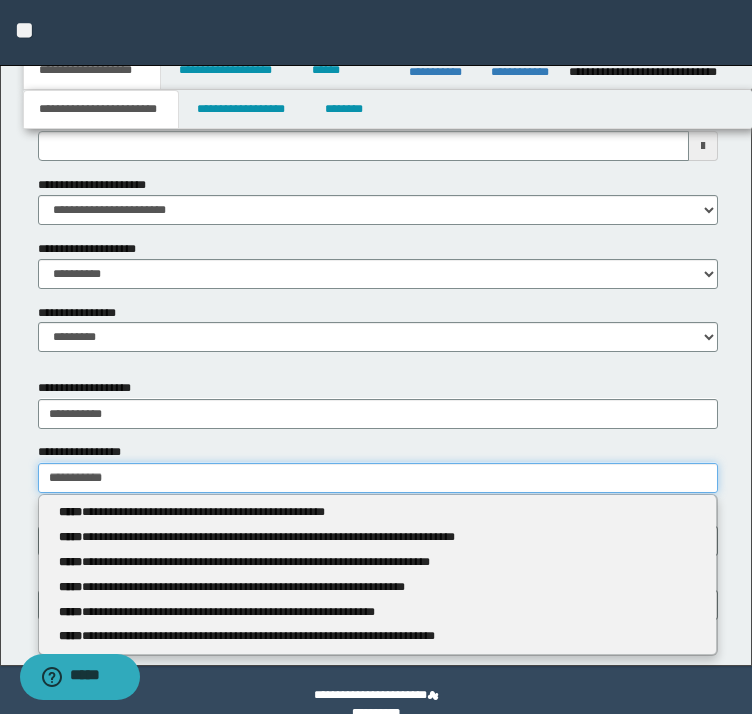 type 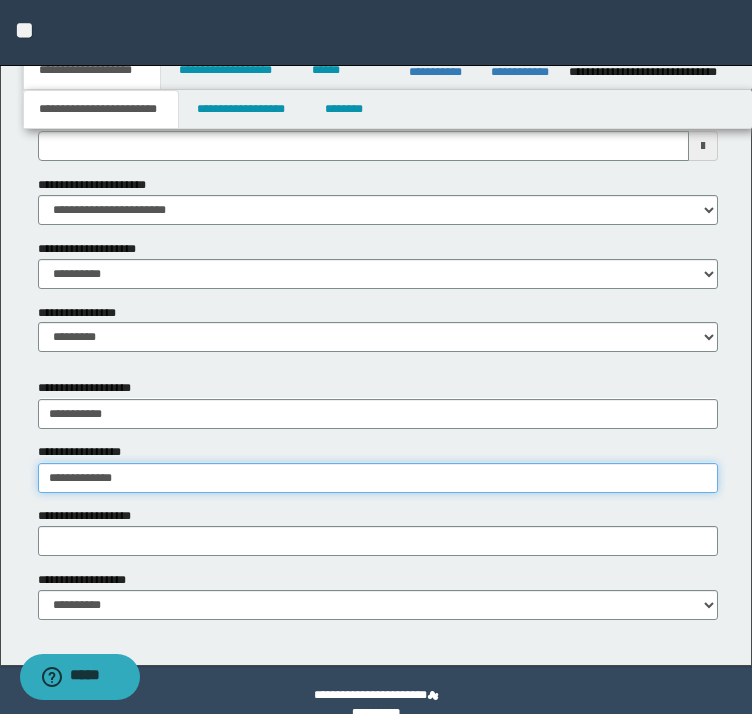 type on "**********" 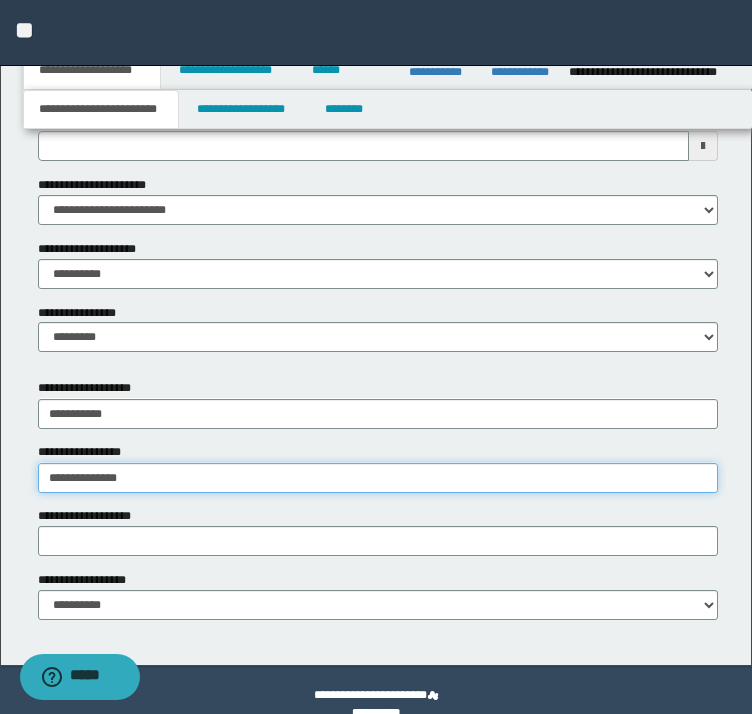 type on "**********" 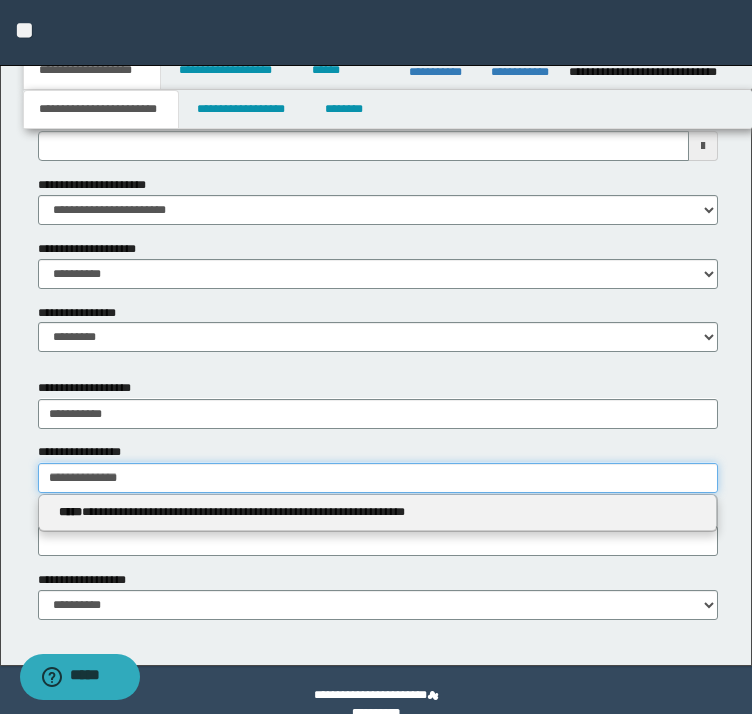 type on "**********" 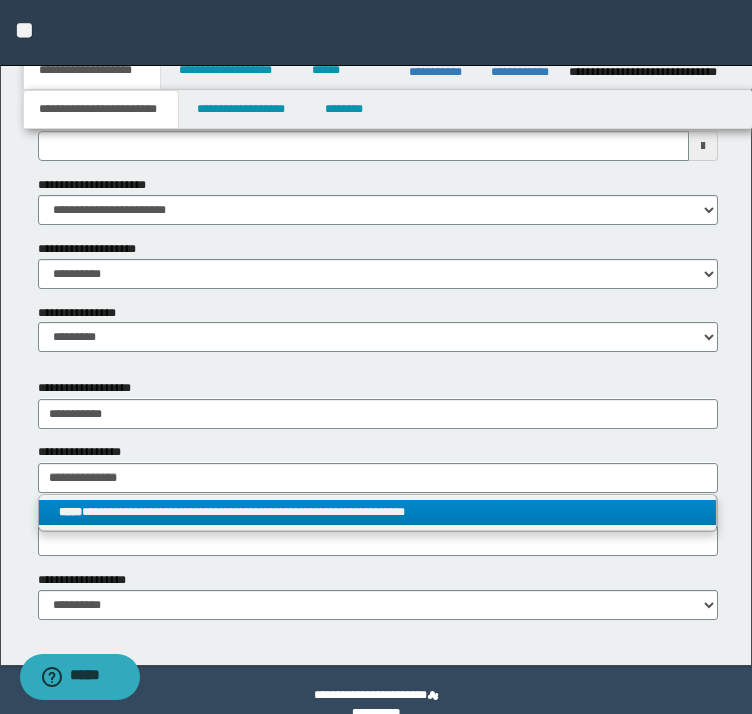 click on "**********" at bounding box center (378, 512) 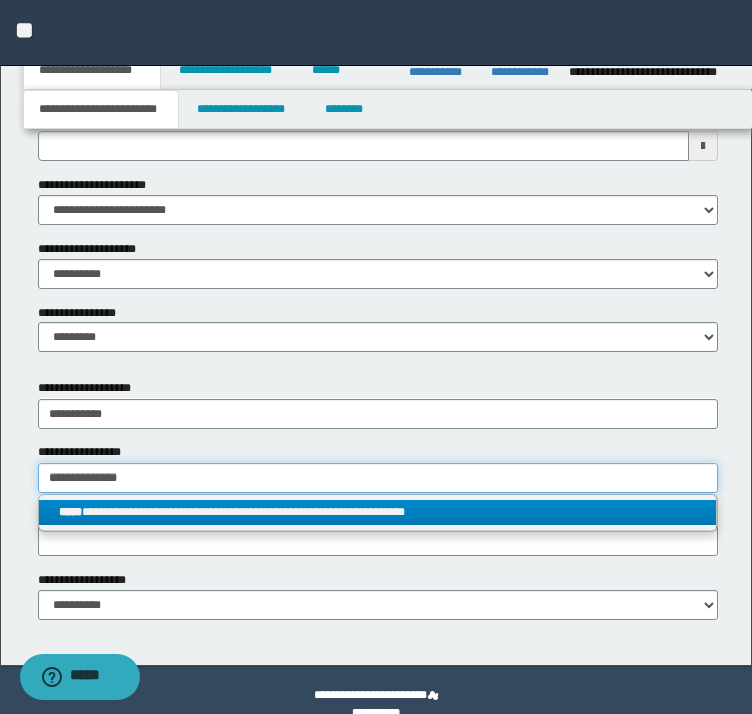 type 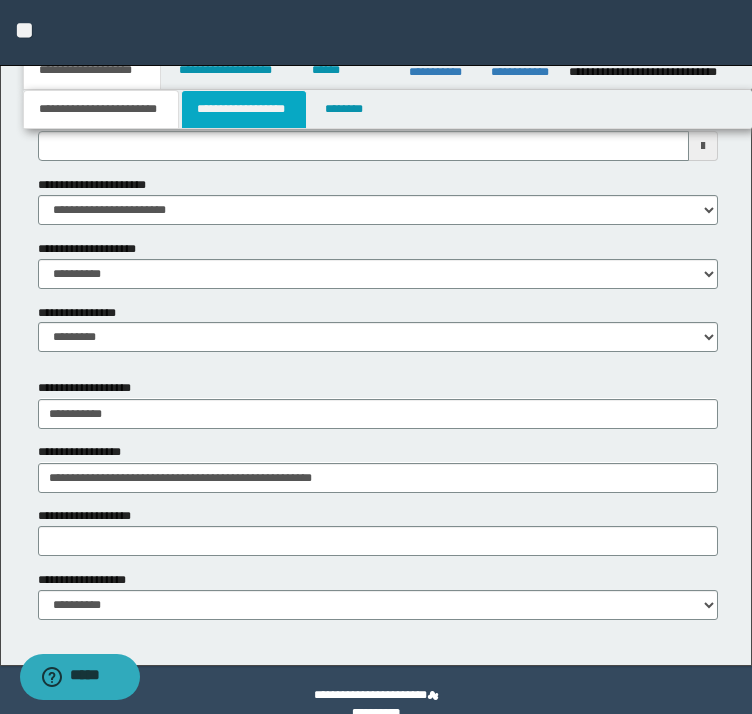 click on "**********" at bounding box center [244, 109] 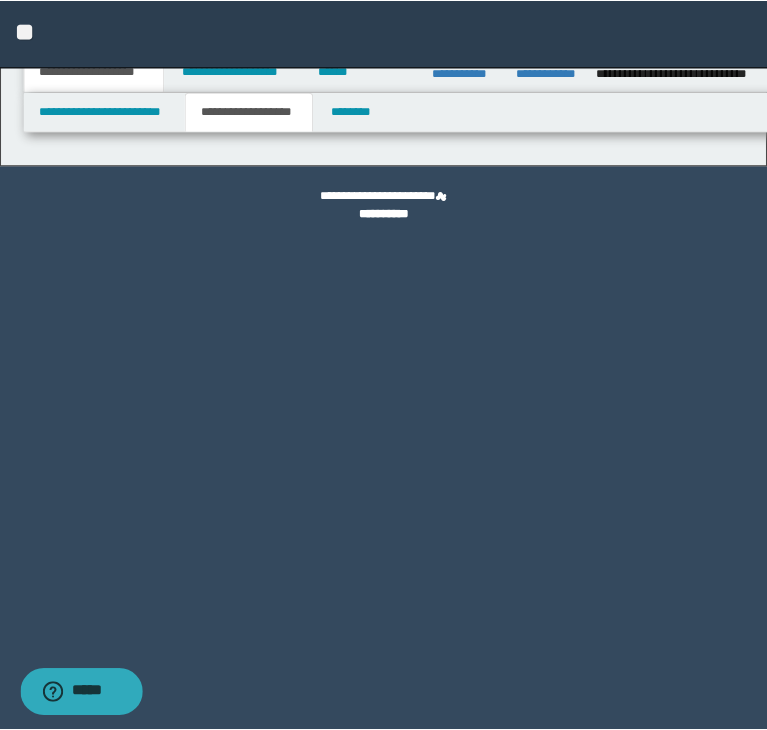 scroll, scrollTop: 0, scrollLeft: 0, axis: both 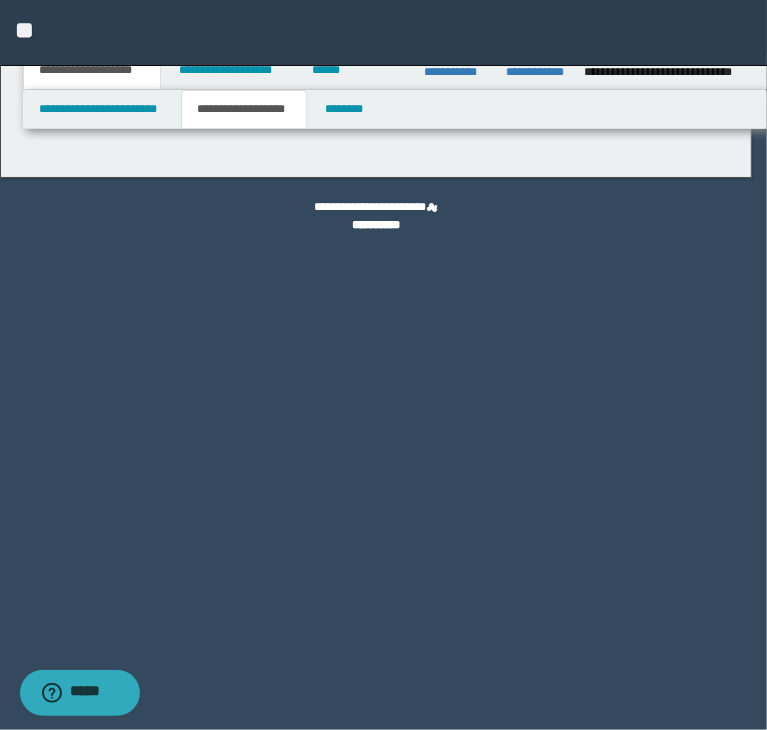 type on "**********" 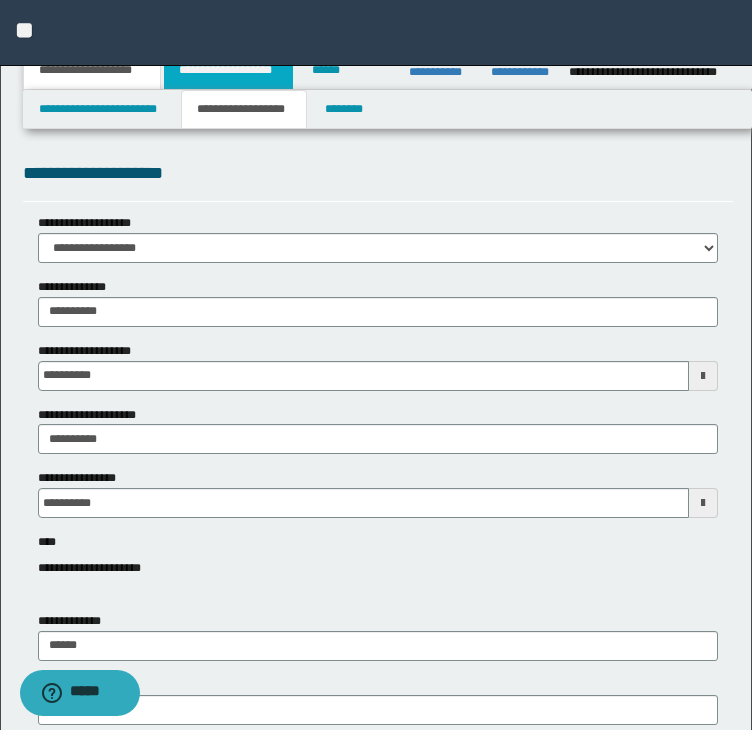 click on "**********" at bounding box center (228, 70) 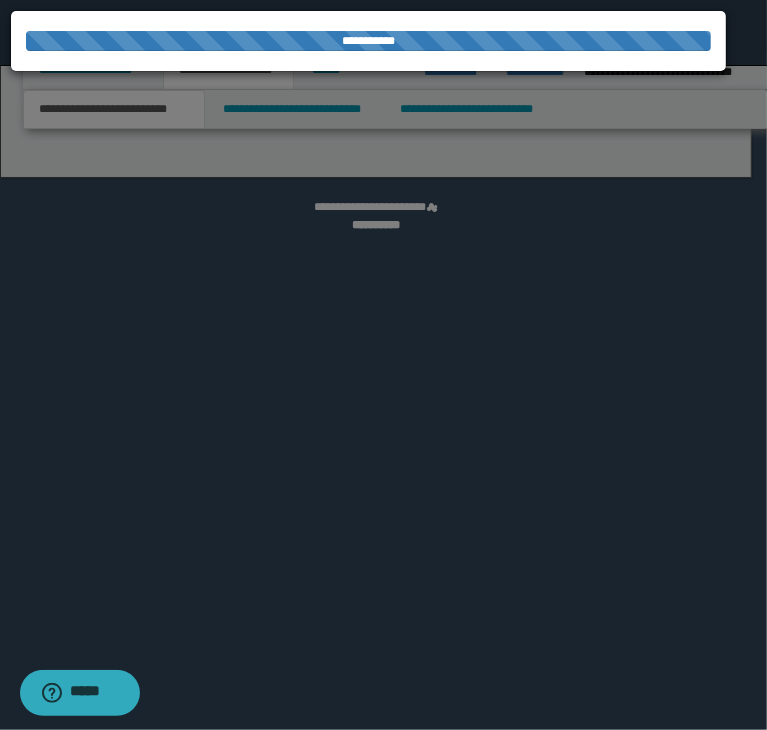 select on "*" 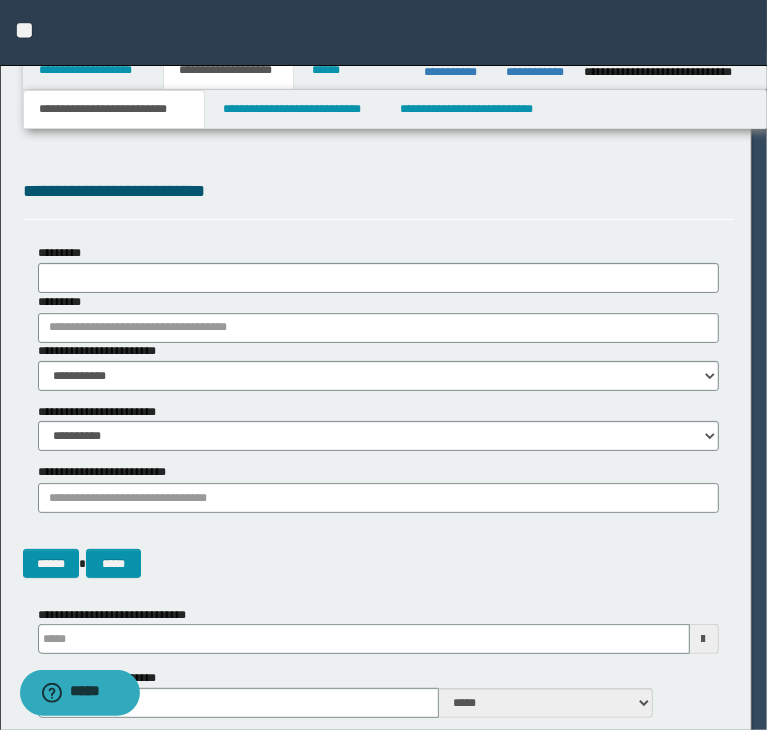 type 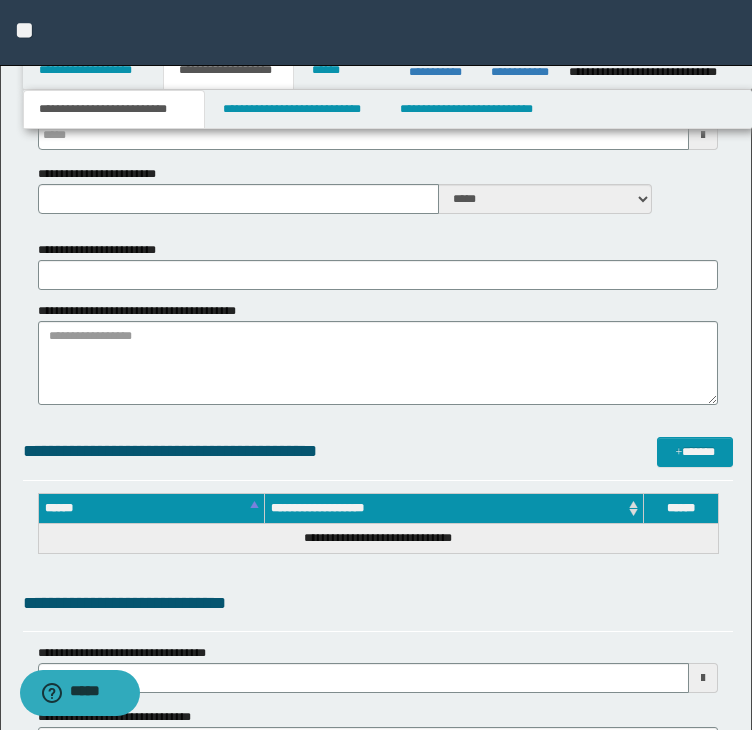 scroll, scrollTop: 700, scrollLeft: 0, axis: vertical 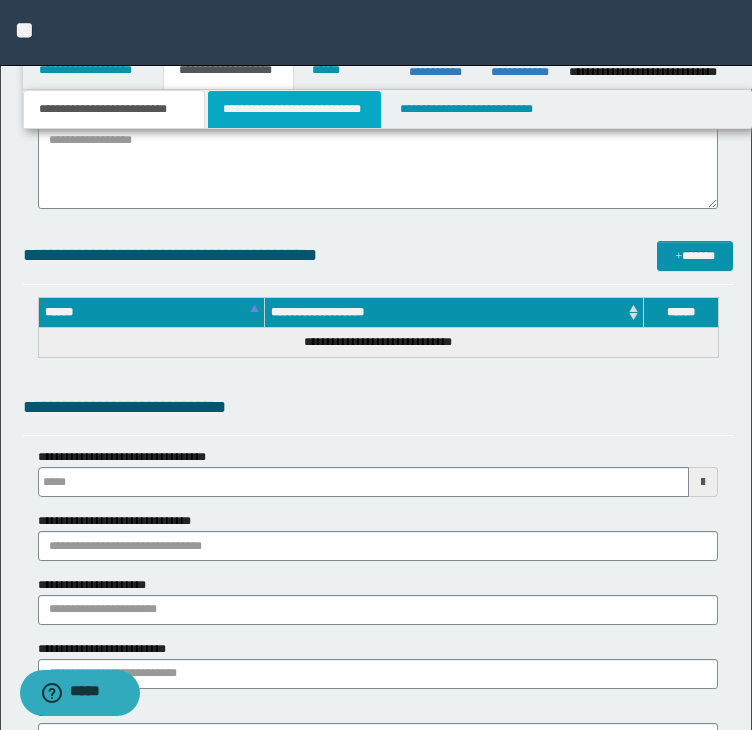 click on "**********" at bounding box center [294, 109] 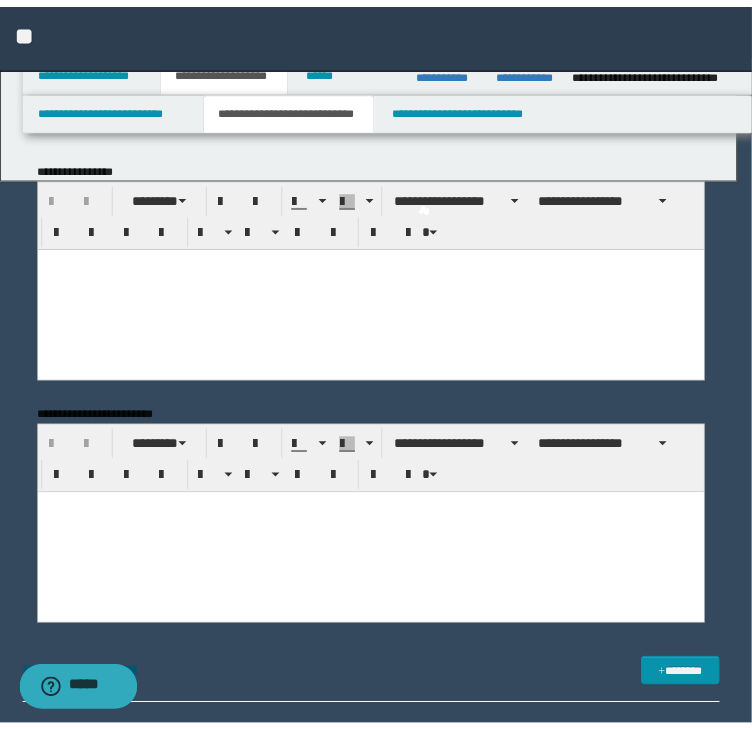 scroll, scrollTop: 0, scrollLeft: 0, axis: both 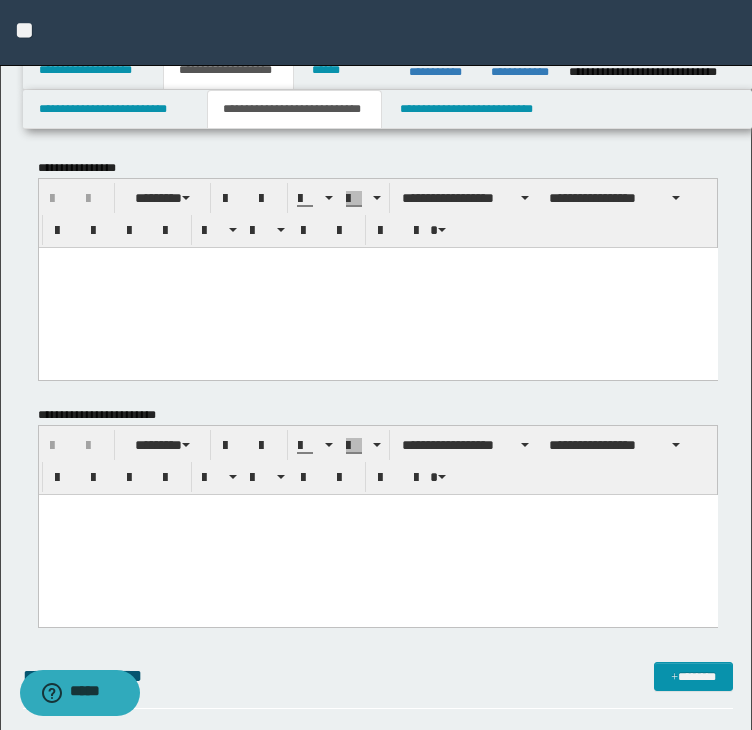 click at bounding box center [377, 287] 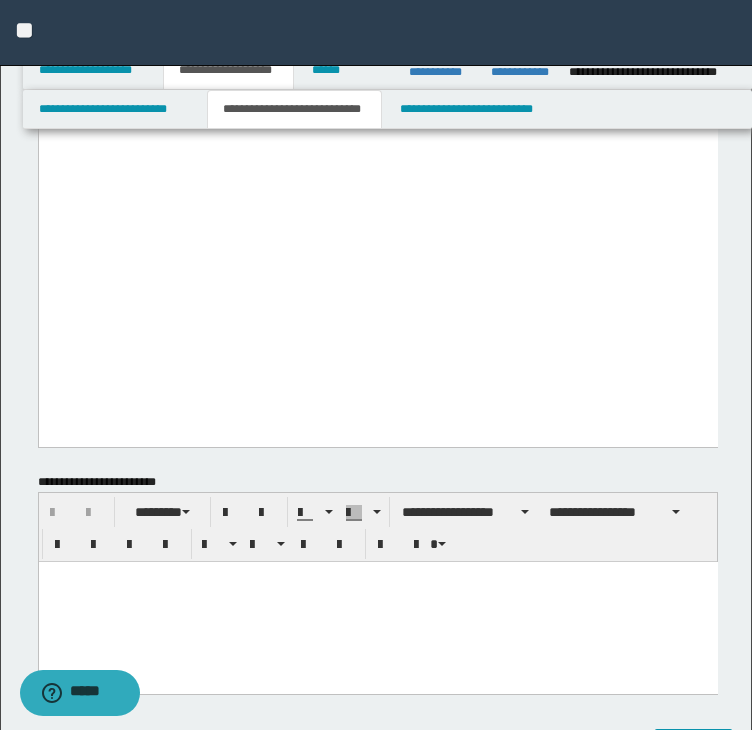 drag, startPoint x: 51, startPoint y: -2139, endPoint x: 548, endPoint y: 396, distance: 2583.2603 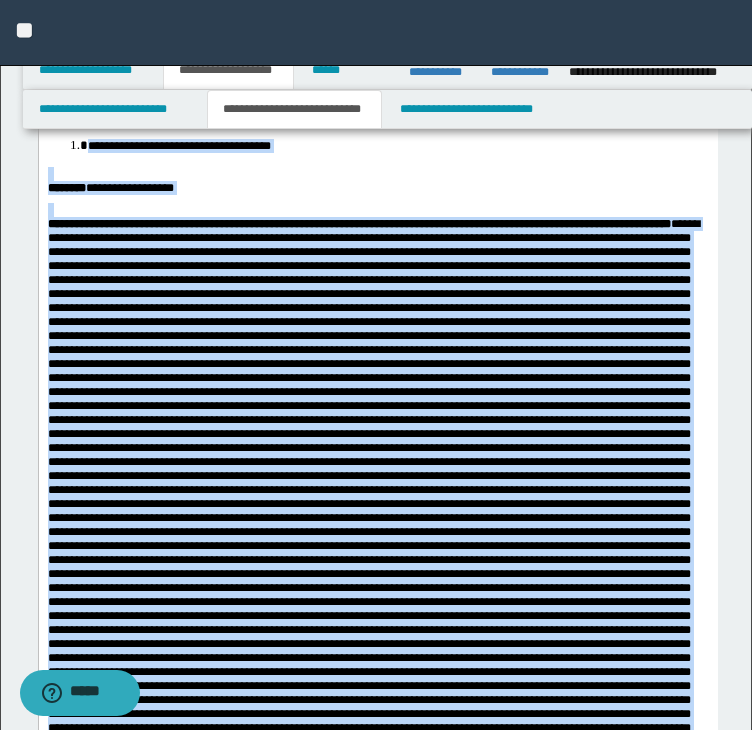 scroll, scrollTop: 0, scrollLeft: 0, axis: both 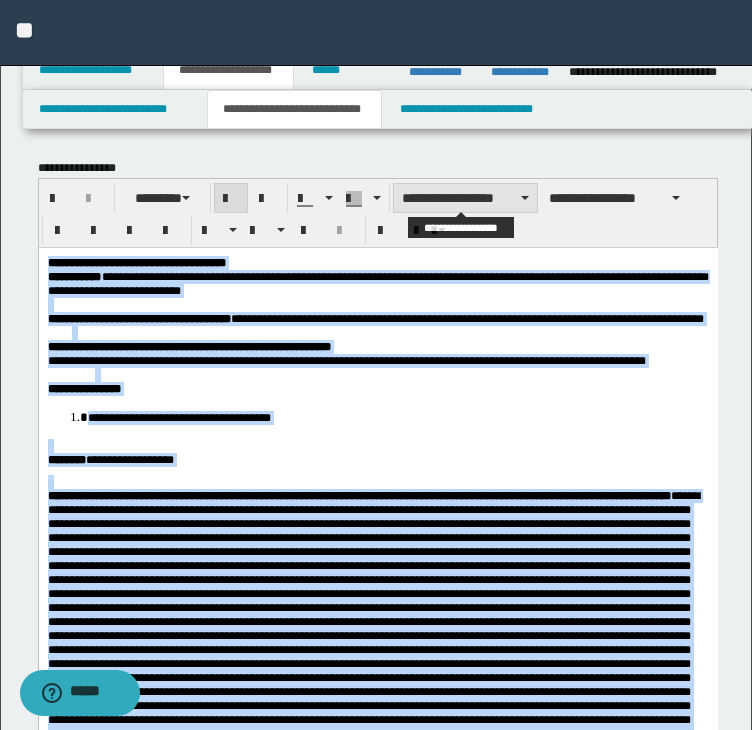 click on "**********" at bounding box center (465, 198) 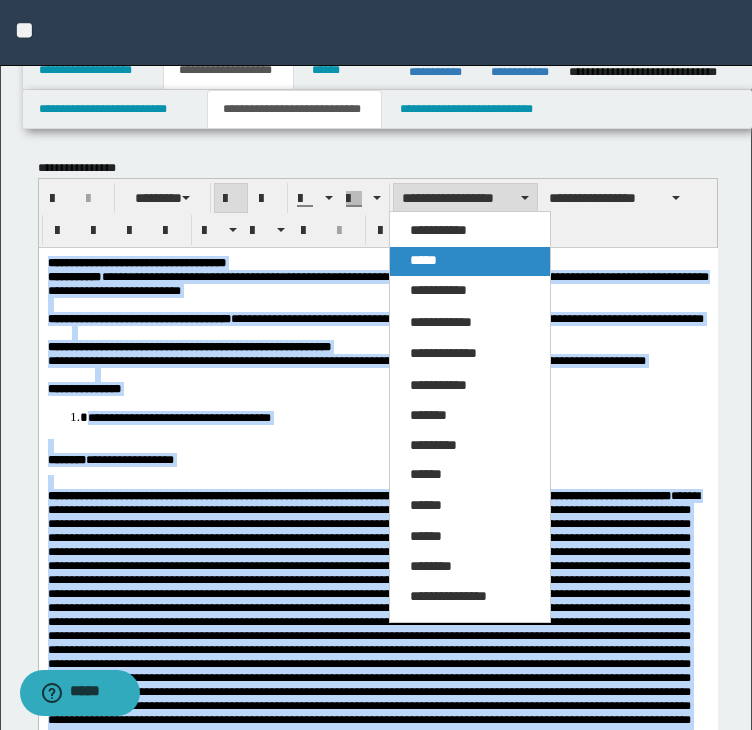 click on "*****" at bounding box center (423, 260) 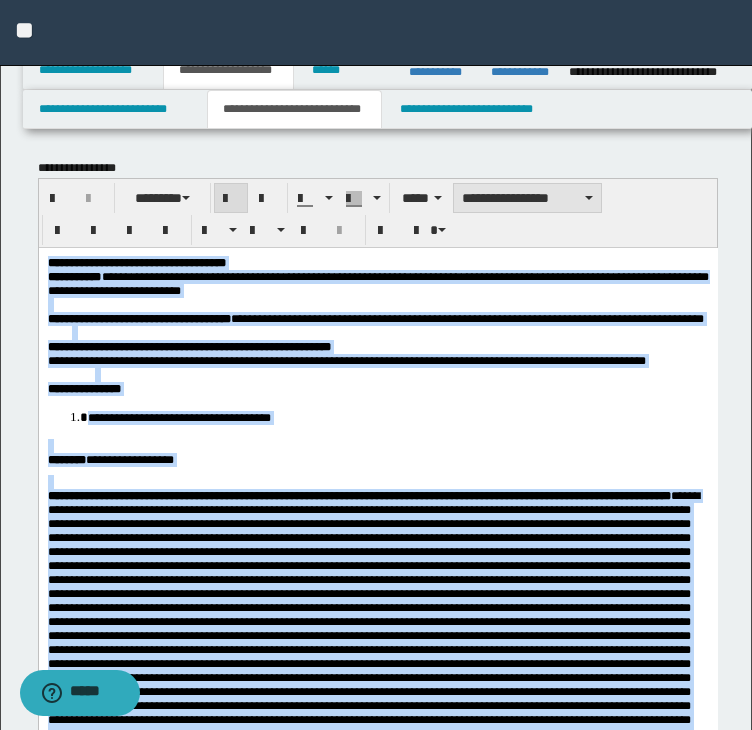 click on "**********" at bounding box center [527, 198] 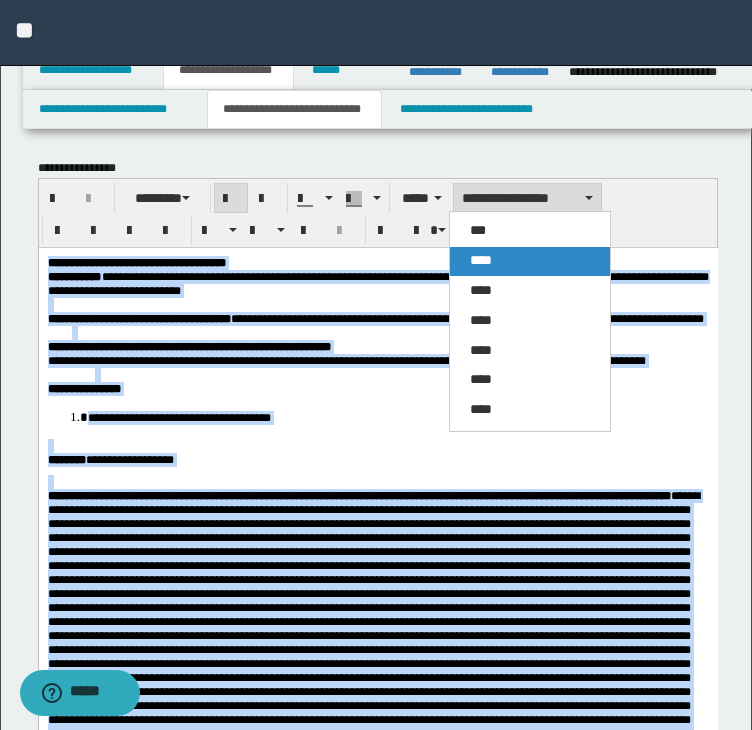 click on "****" at bounding box center (530, 261) 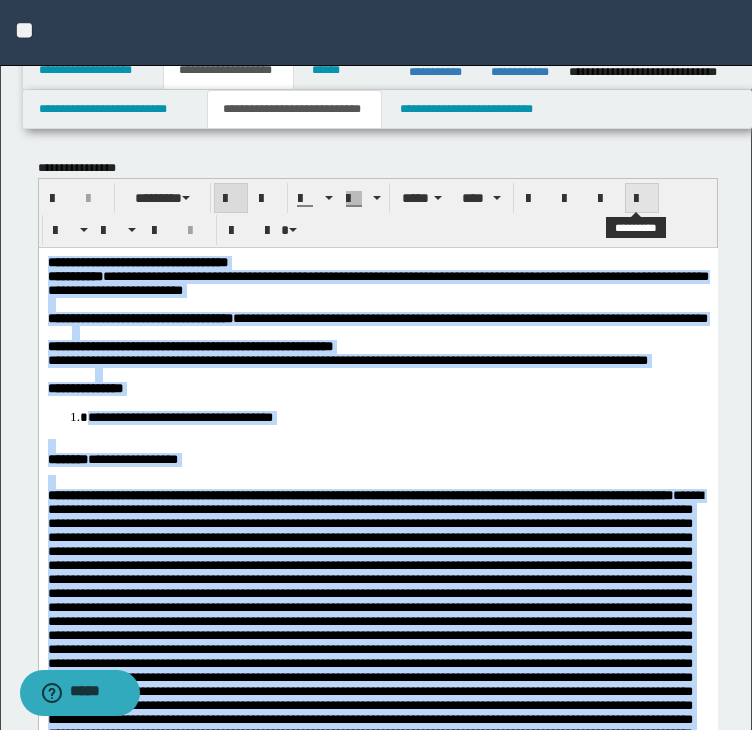 click at bounding box center (642, 199) 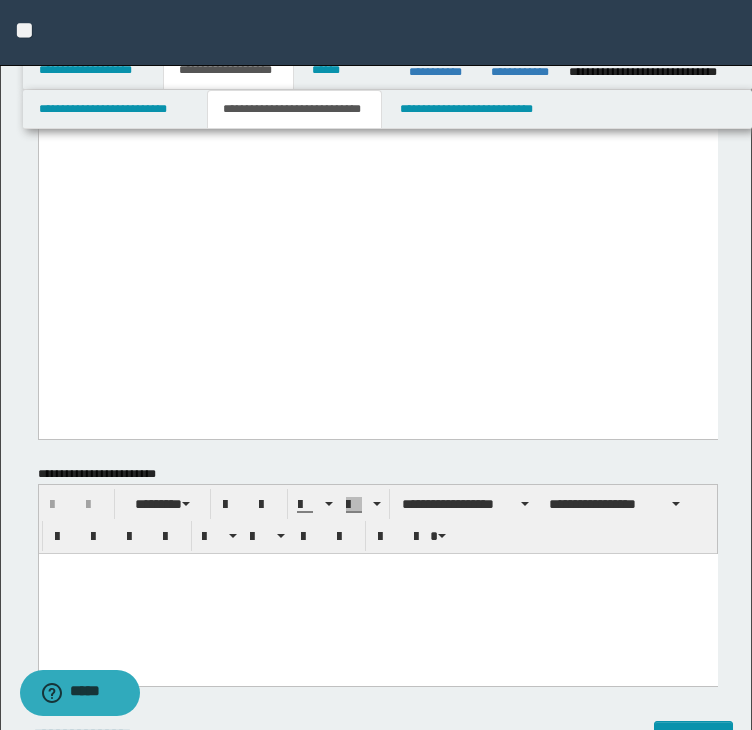 scroll, scrollTop: 2951, scrollLeft: 0, axis: vertical 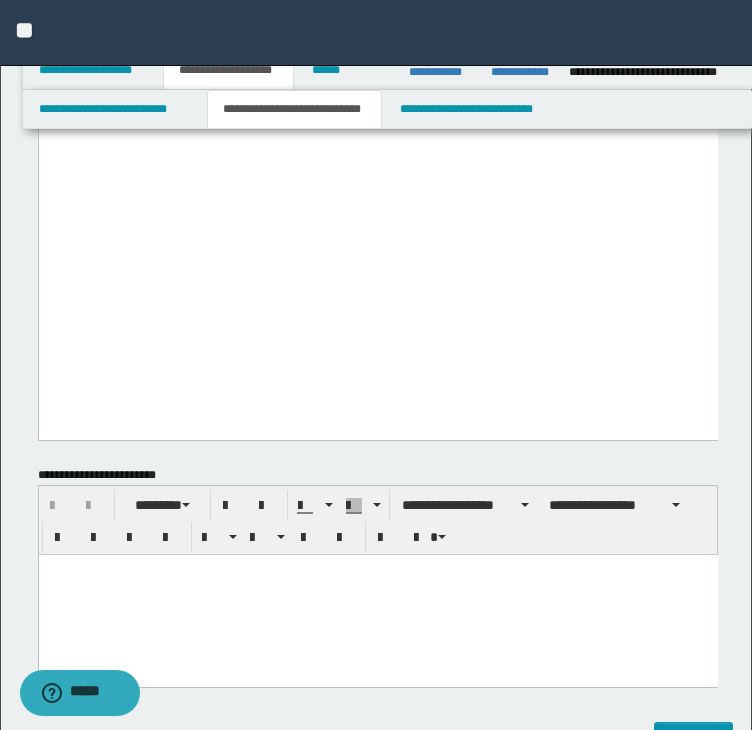 click at bounding box center (377, 595) 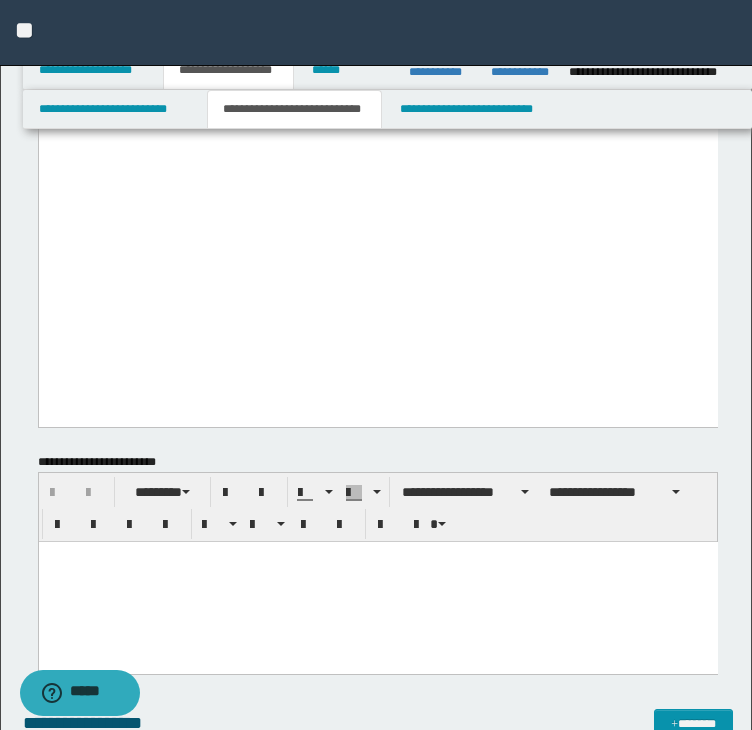 scroll, scrollTop: 3251, scrollLeft: 0, axis: vertical 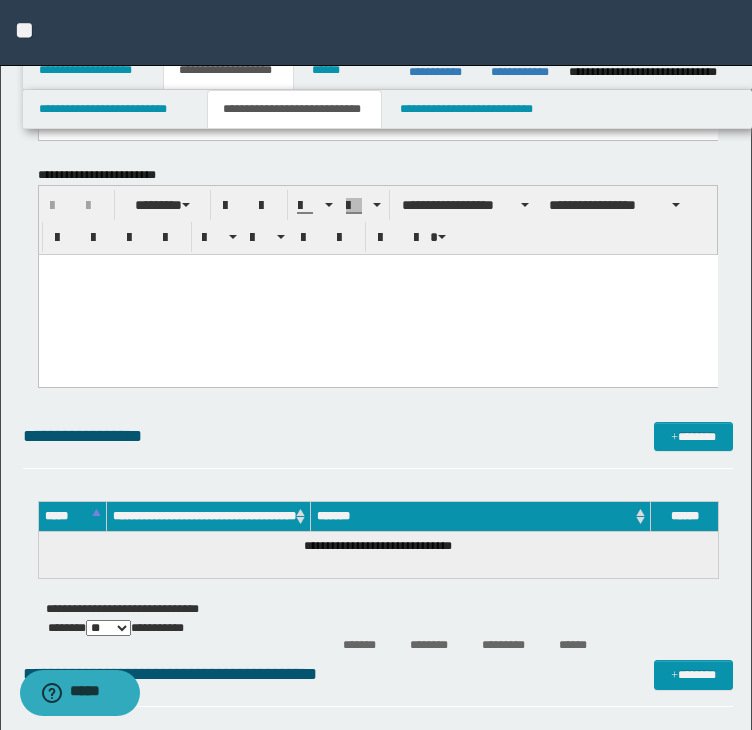 click at bounding box center [377, 295] 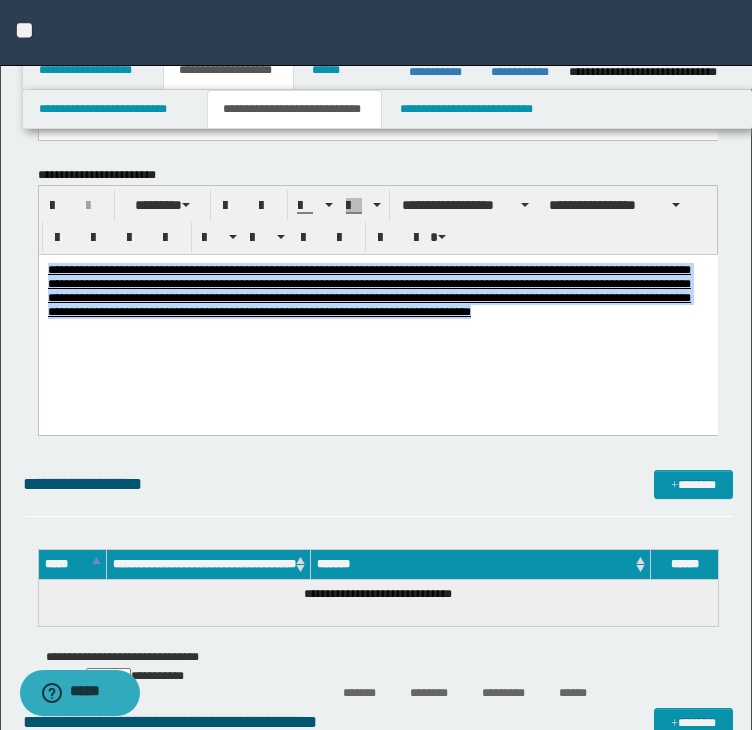 drag, startPoint x: 470, startPoint y: 335, endPoint x: -5, endPoint y: 263, distance: 480.42584 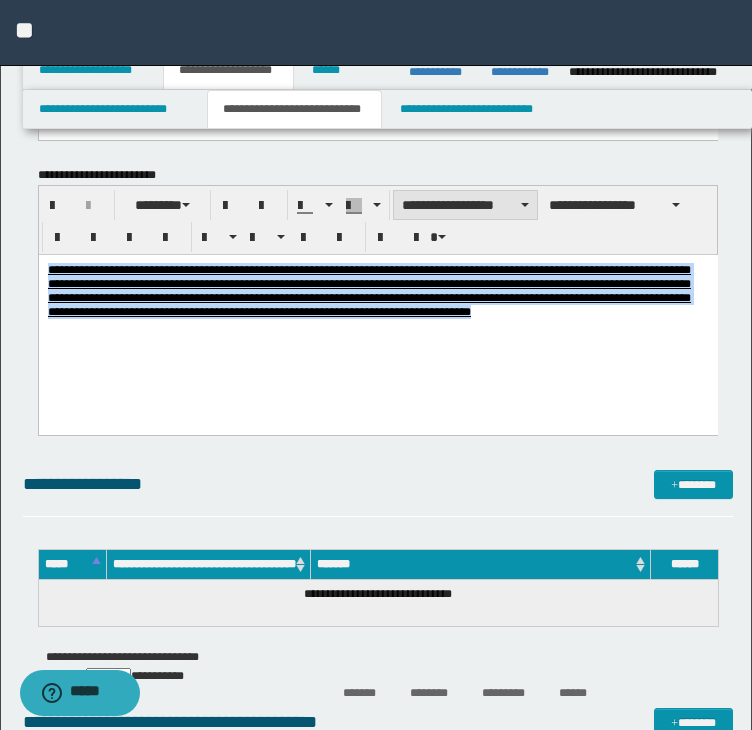 click on "**********" at bounding box center (465, 205) 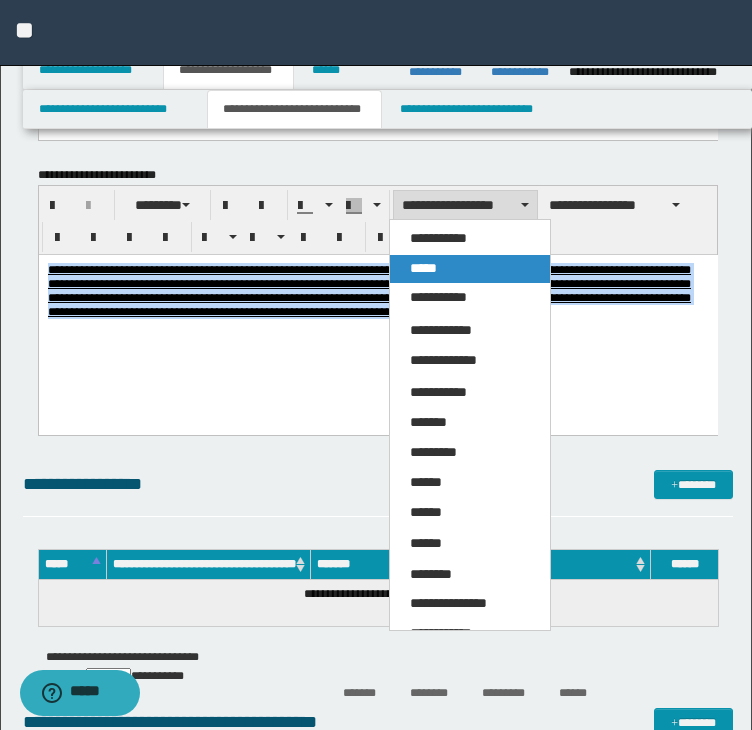 click on "*****" at bounding box center (423, 268) 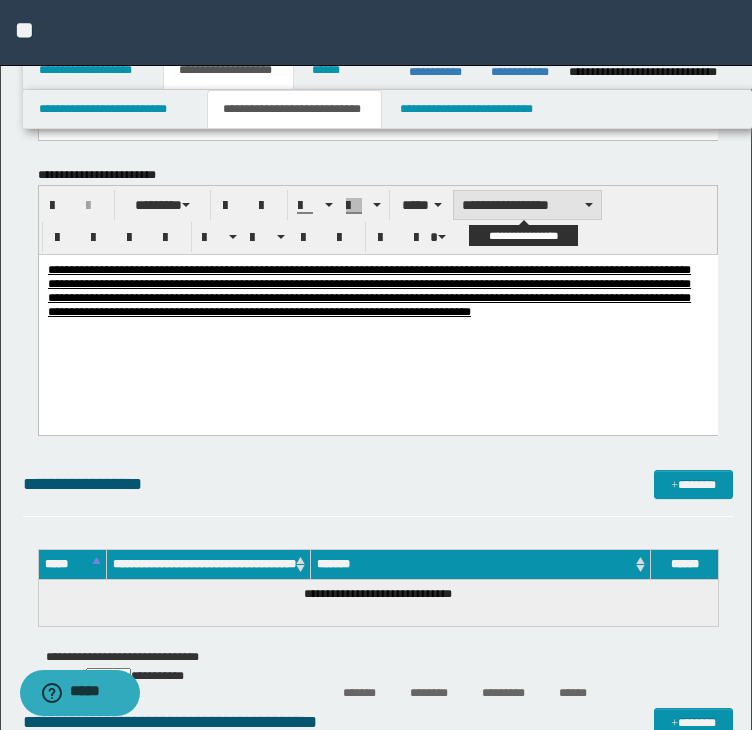 click on "**********" at bounding box center (527, 205) 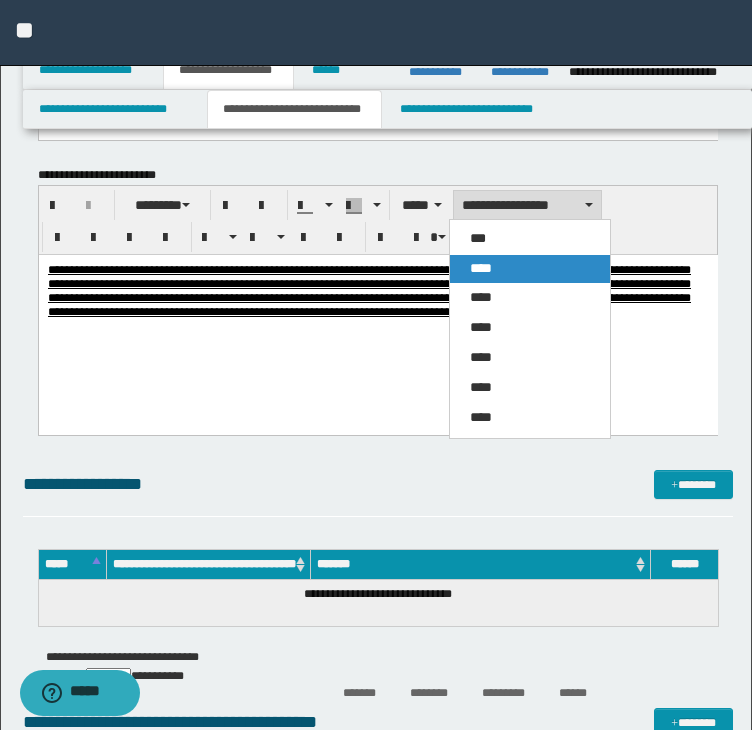 drag, startPoint x: 508, startPoint y: 263, endPoint x: 502, endPoint y: 1, distance: 262.0687 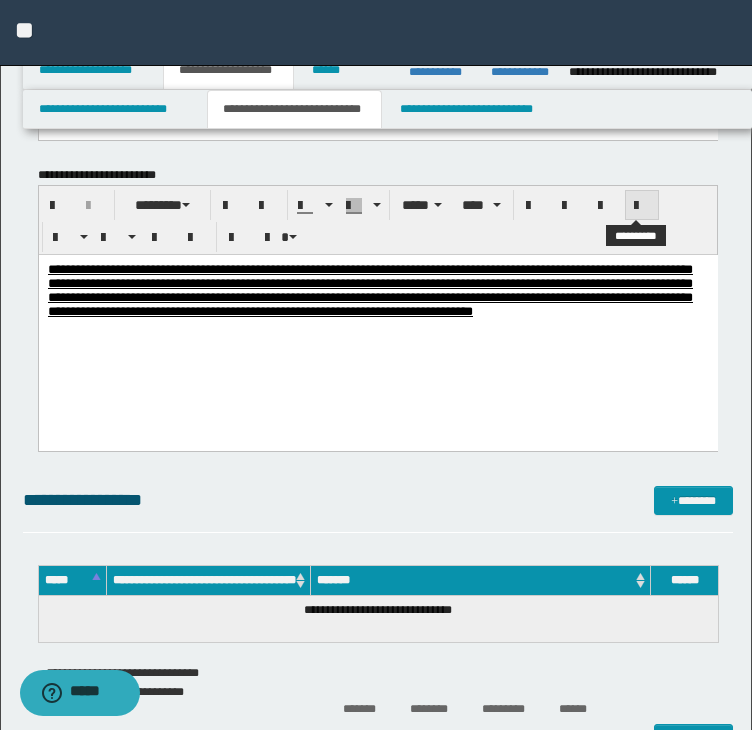 click at bounding box center [642, 206] 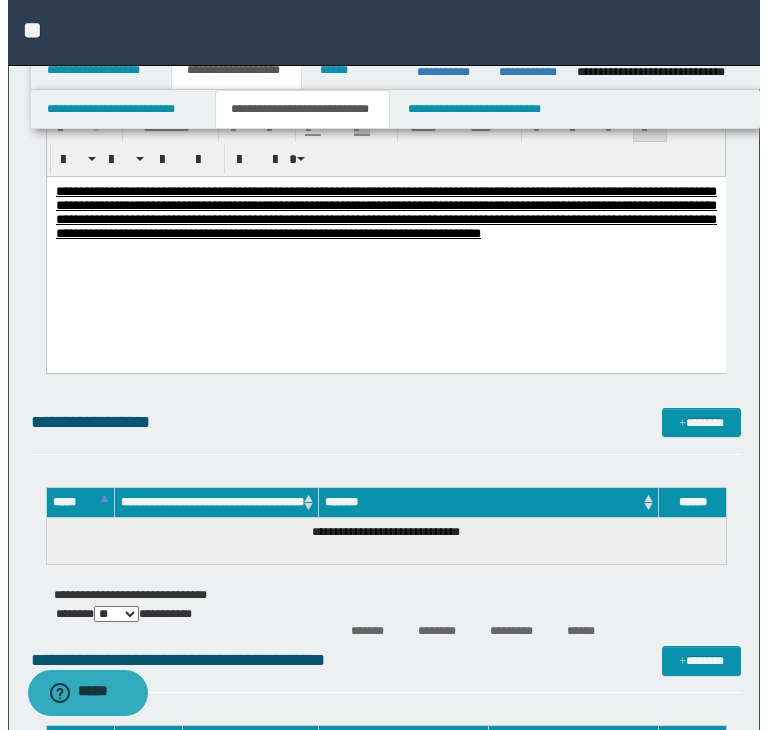 scroll, scrollTop: 3451, scrollLeft: 0, axis: vertical 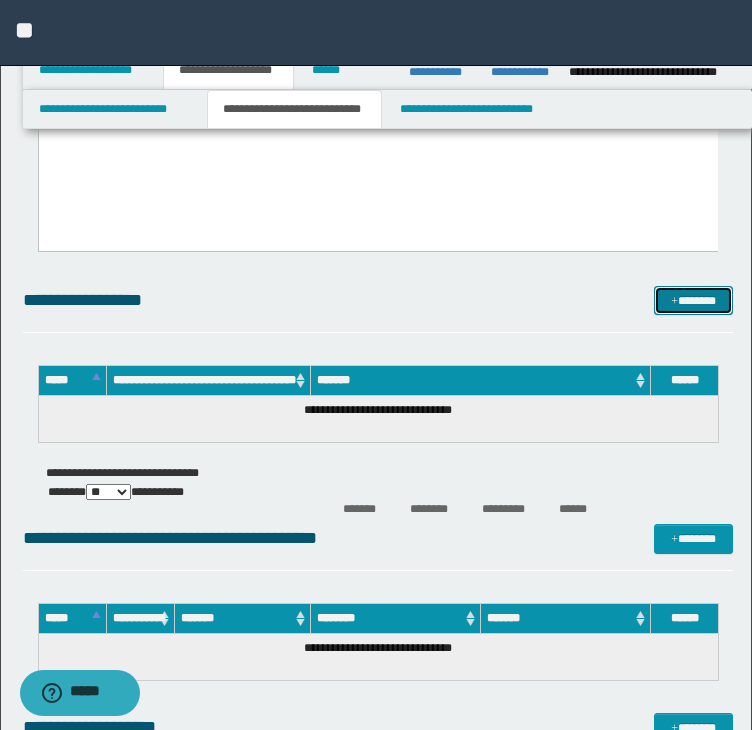 click on "*******" at bounding box center [693, 301] 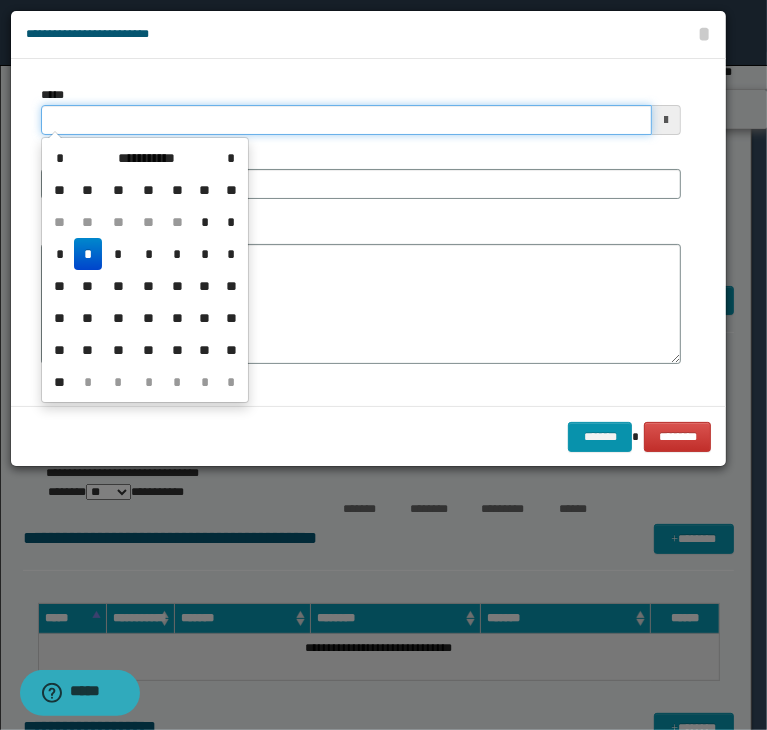 click on "*****" at bounding box center (346, 120) 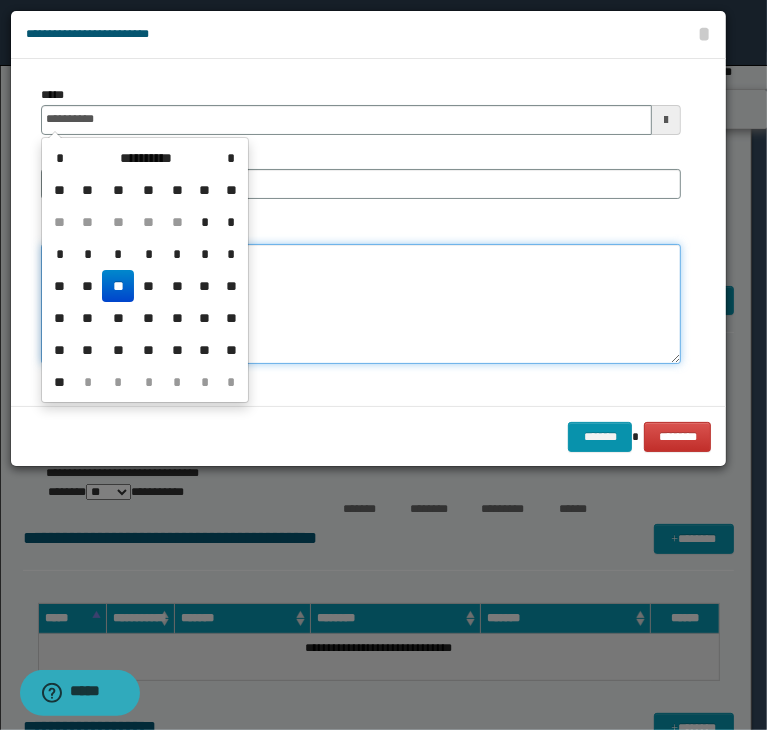 type on "**********" 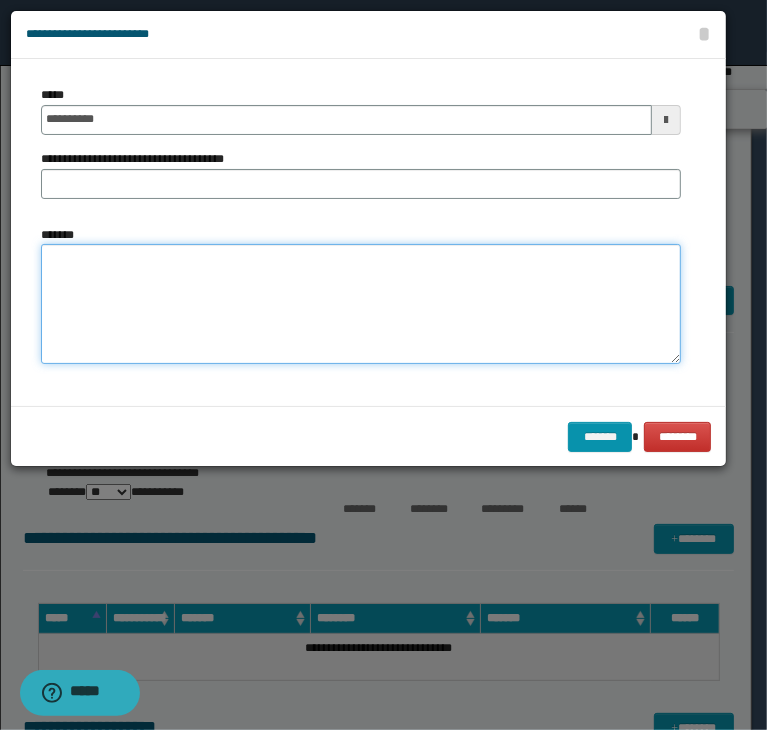 paste on "**********" 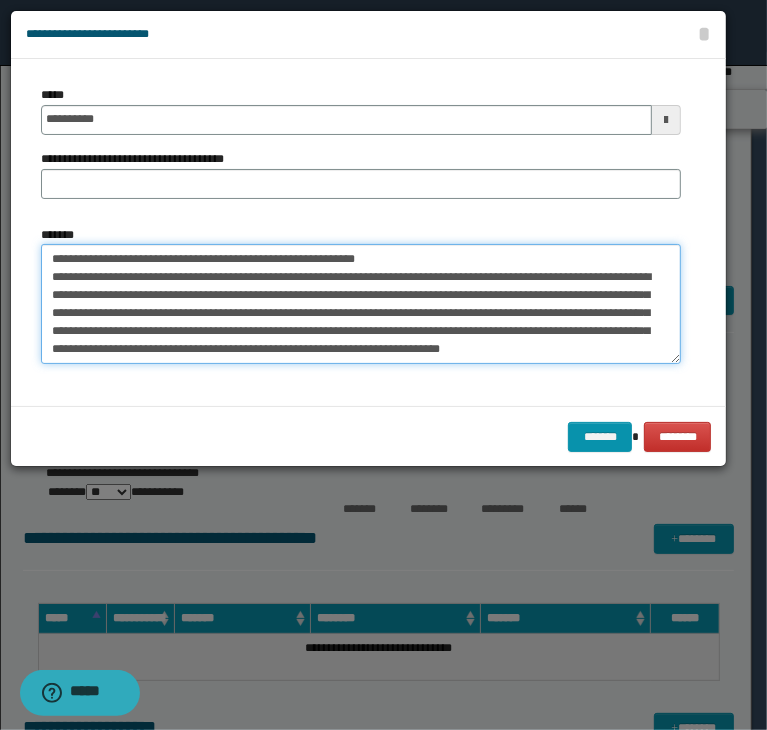 scroll, scrollTop: 0, scrollLeft: 0, axis: both 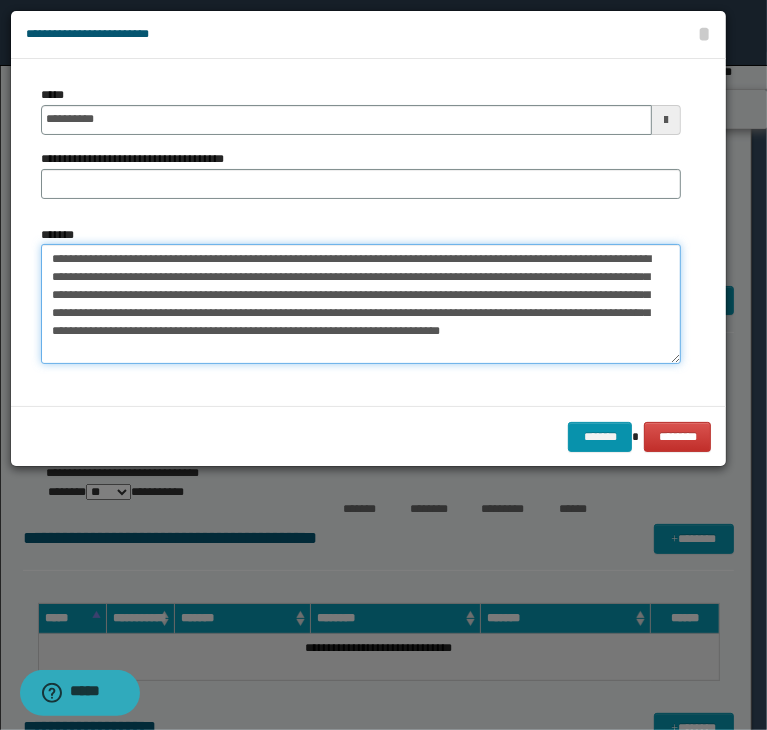 type on "**********" 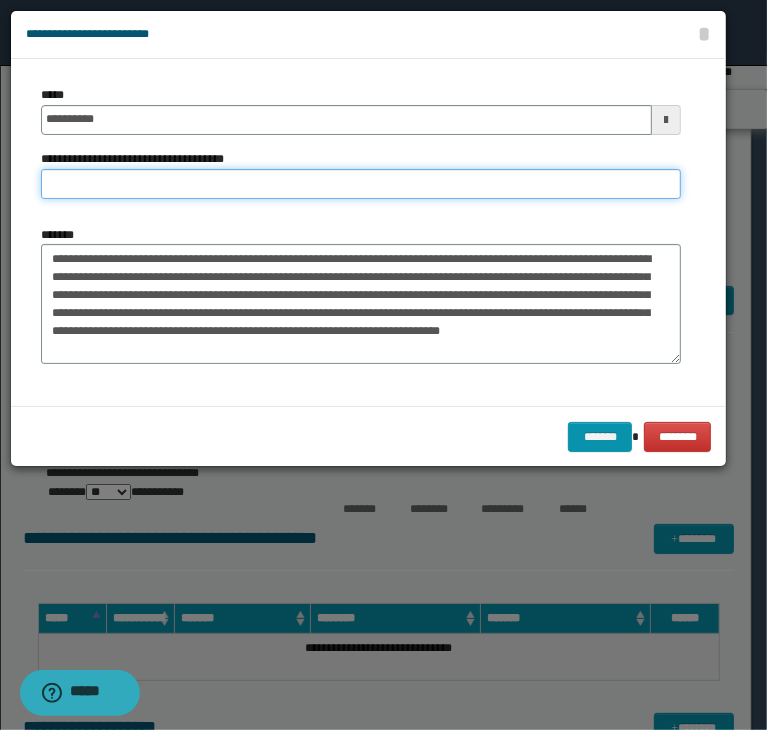 click on "**********" at bounding box center [361, 184] 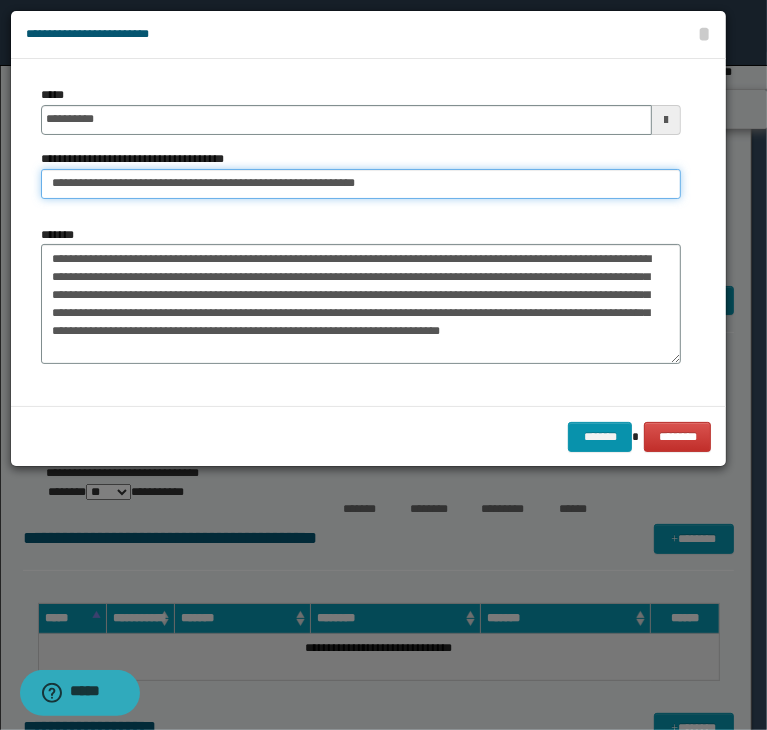 drag, startPoint x: 111, startPoint y: 185, endPoint x: -8, endPoint y: 182, distance: 119.03781 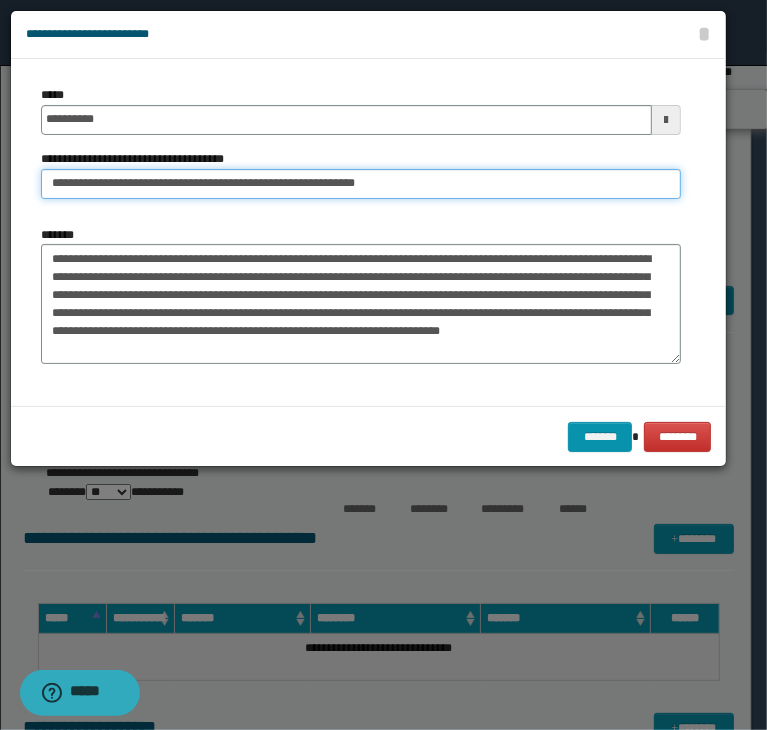 click on "**********" at bounding box center [383, -3086] 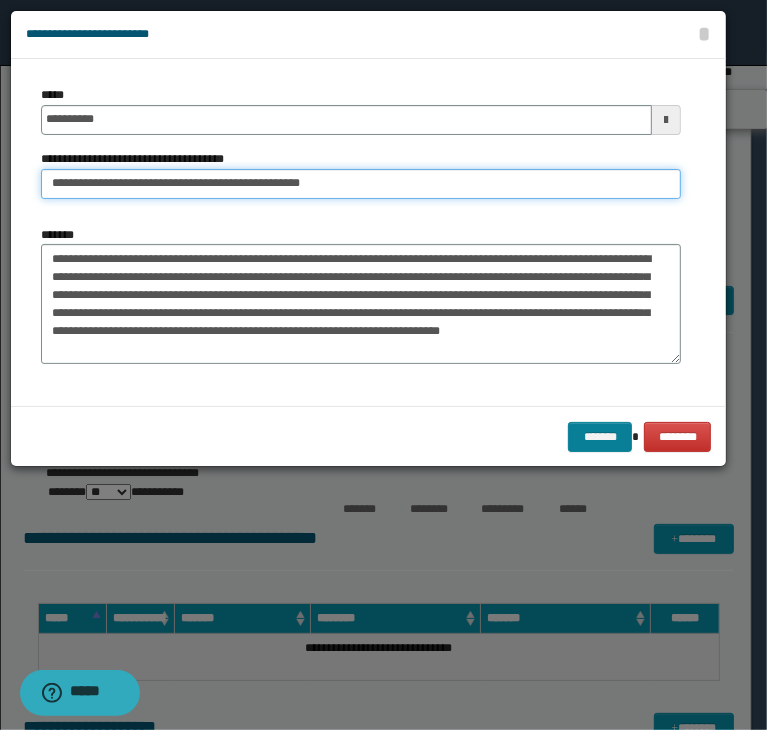 type on "**********" 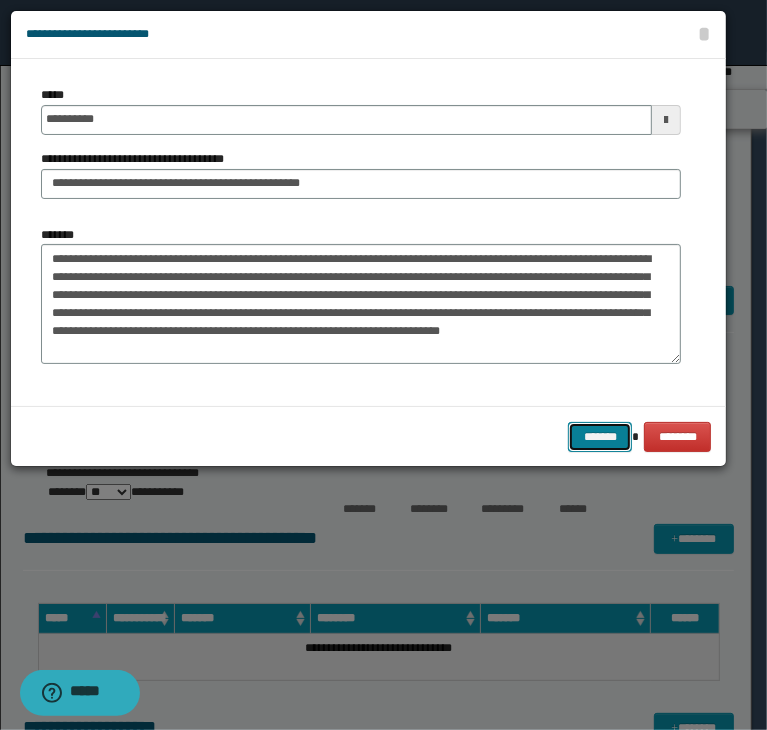 click on "*******" at bounding box center [600, 437] 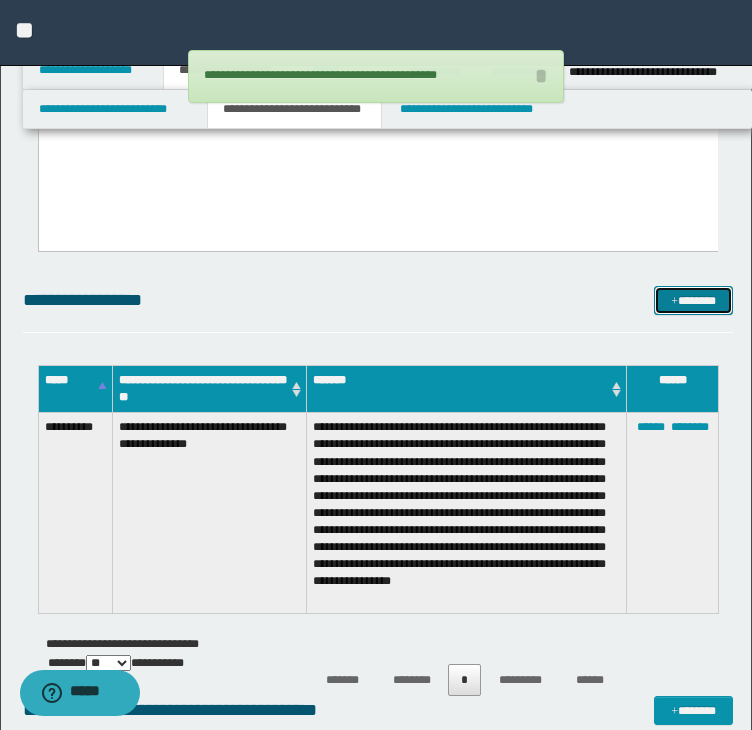 click on "*******" at bounding box center [693, 301] 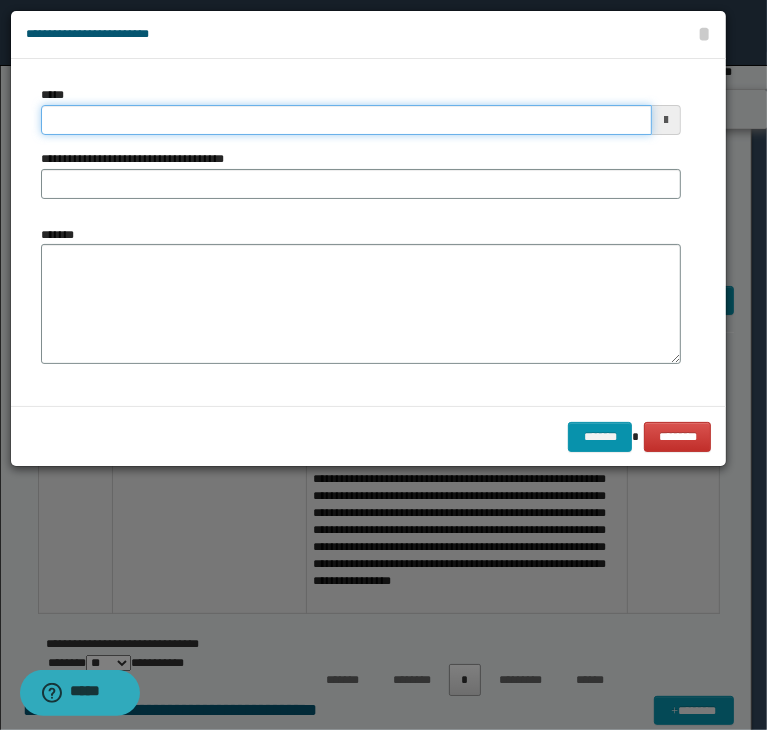 click on "*****" at bounding box center (346, 120) 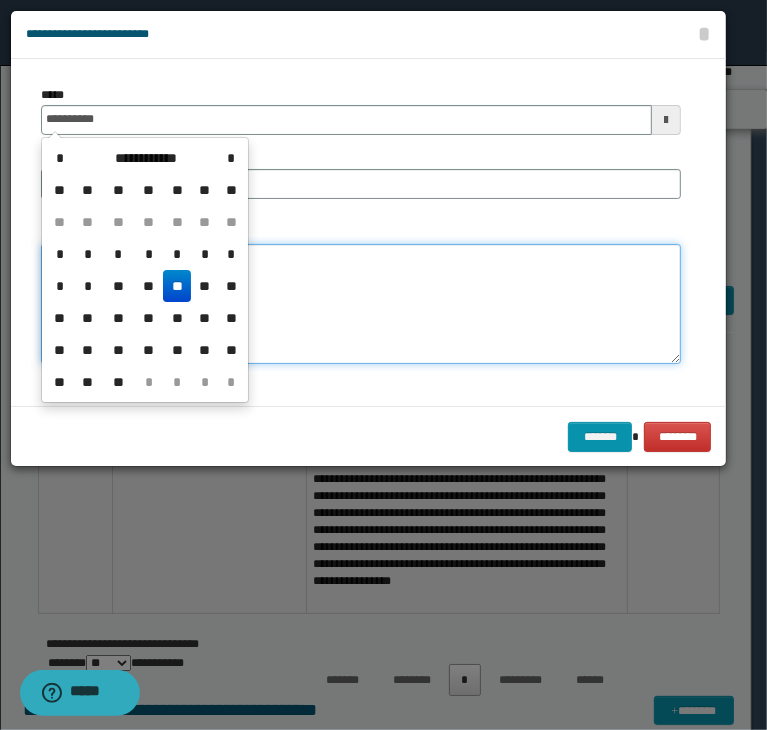 type on "**********" 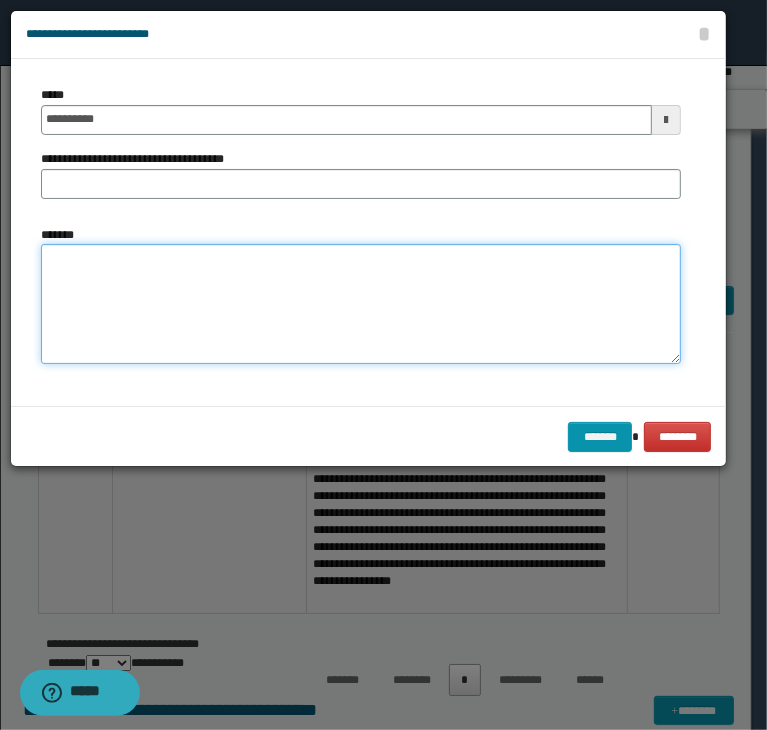 paste on "**********" 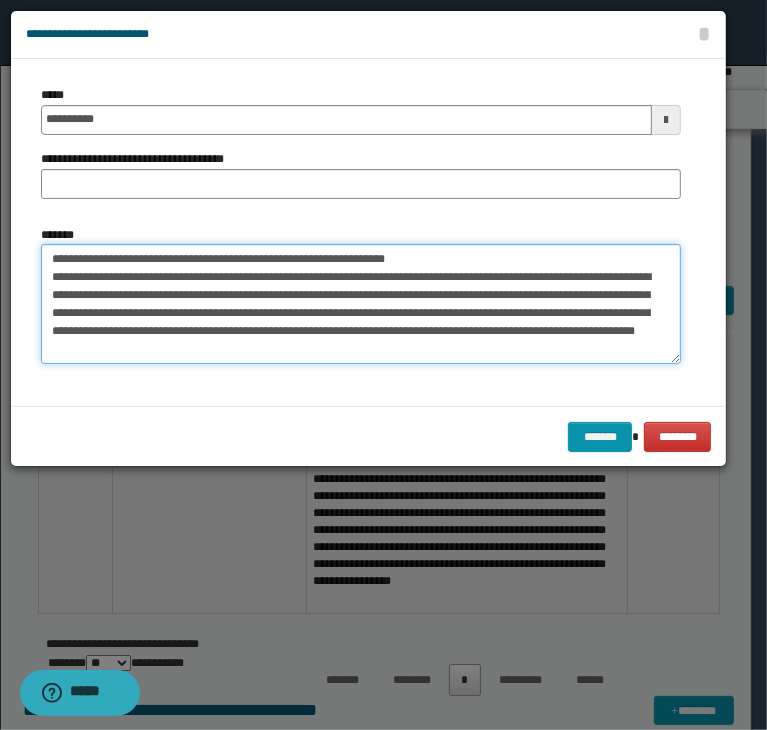 scroll, scrollTop: 0, scrollLeft: 0, axis: both 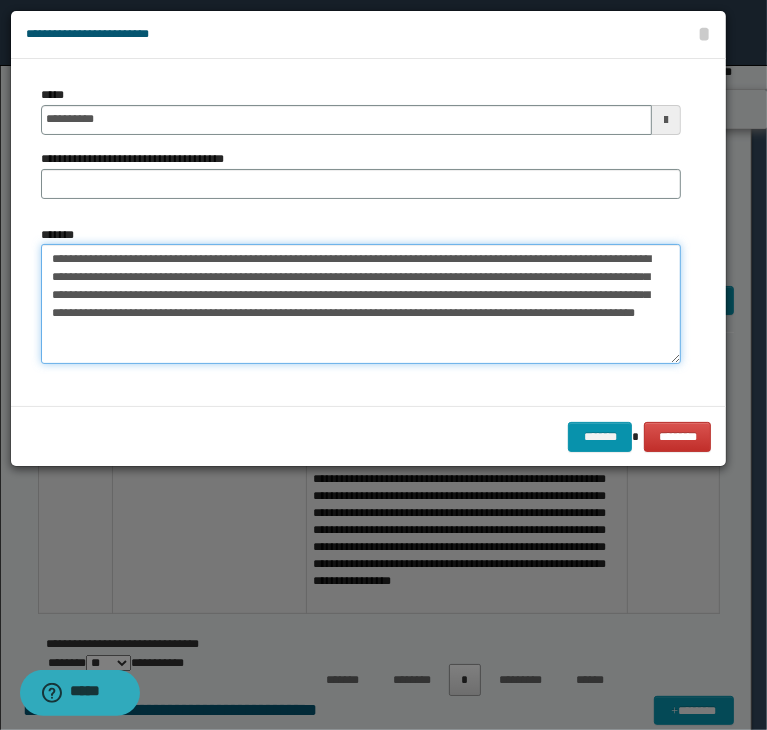 type on "**********" 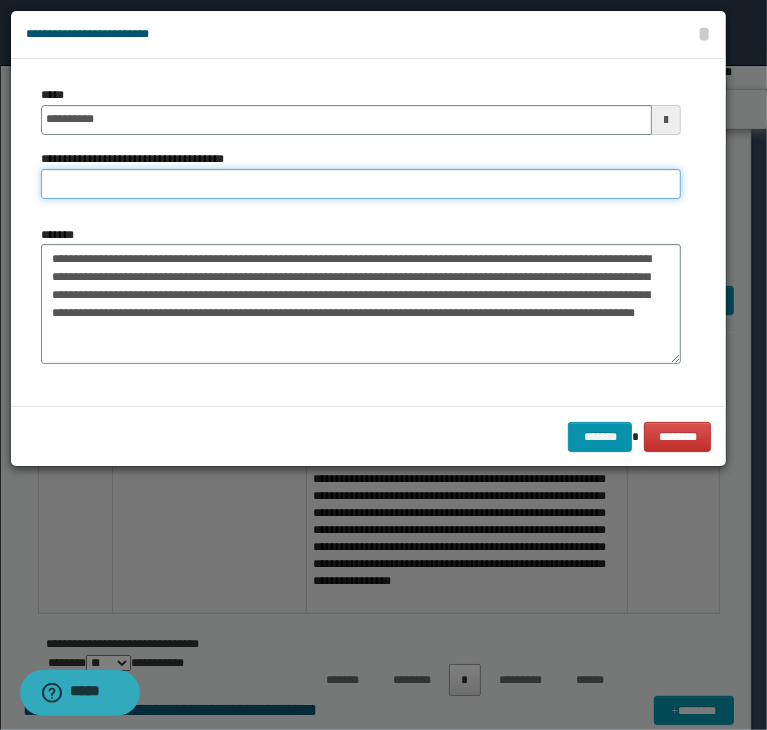 click on "**********" at bounding box center [361, 184] 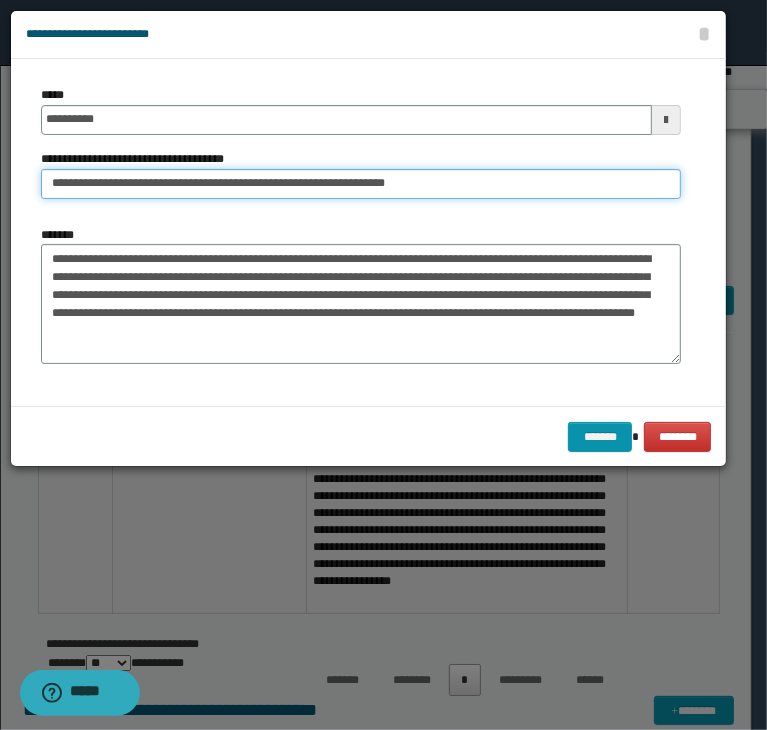 drag, startPoint x: 115, startPoint y: 181, endPoint x: 8, endPoint y: 183, distance: 107.01869 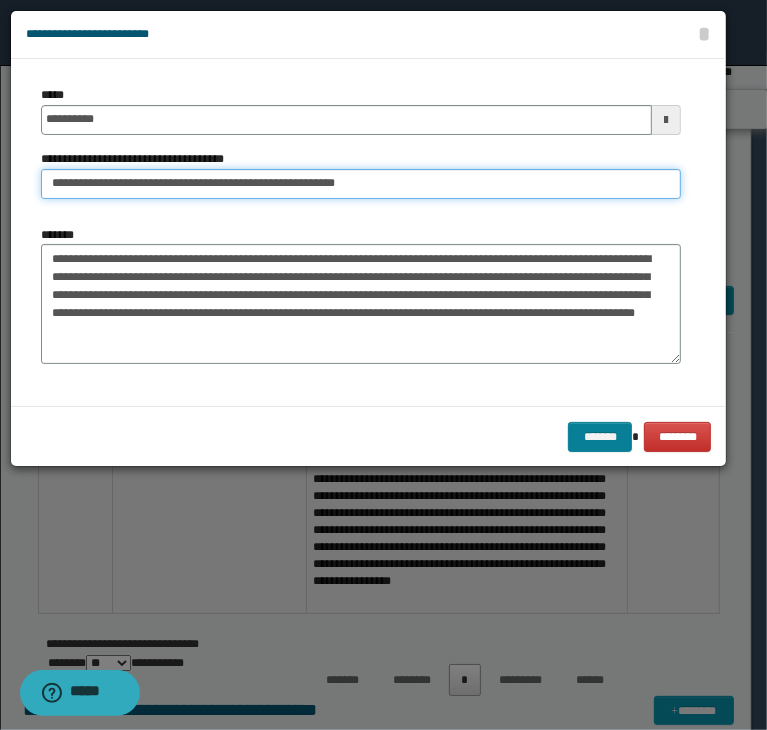 type on "**********" 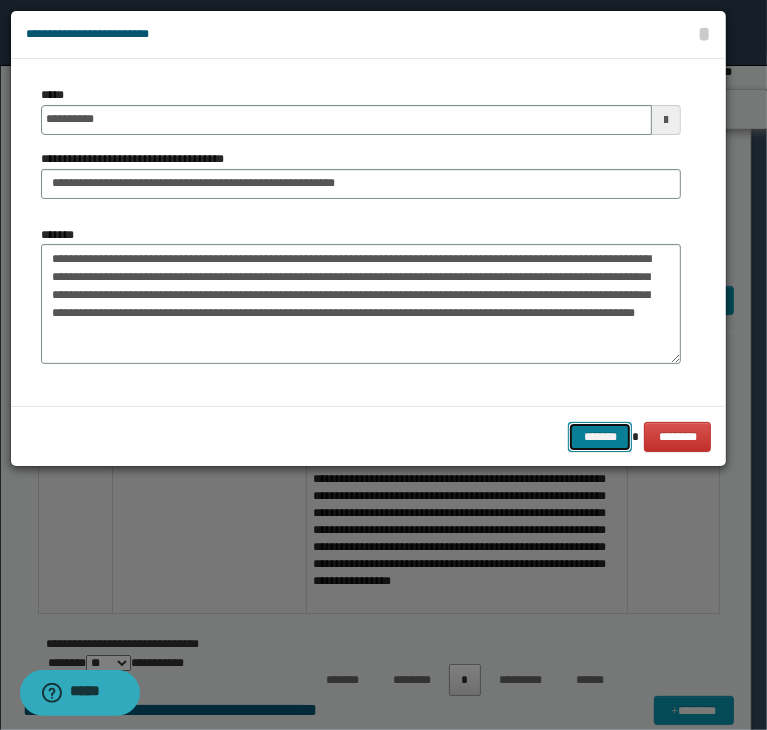 click on "*******" at bounding box center (600, 437) 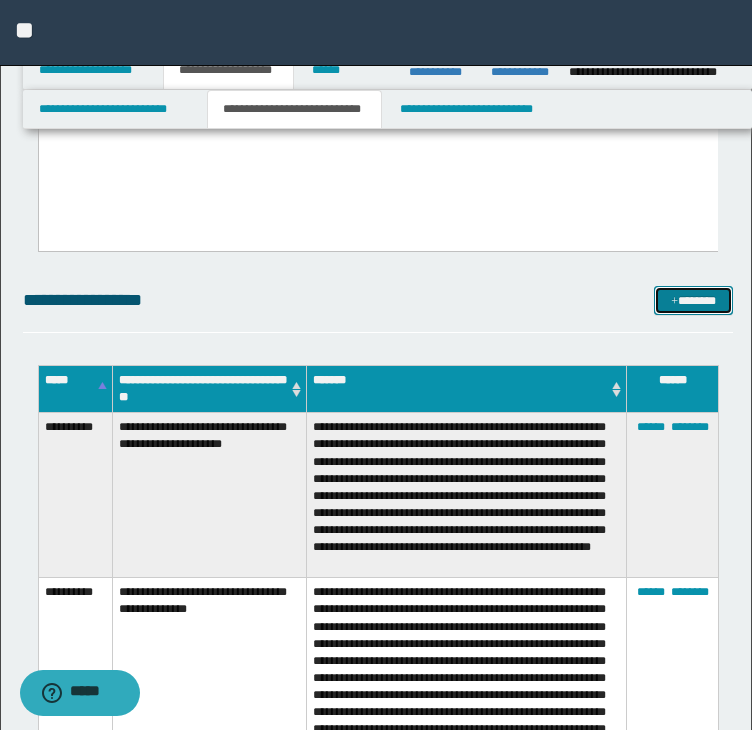 click on "*******" at bounding box center [693, 301] 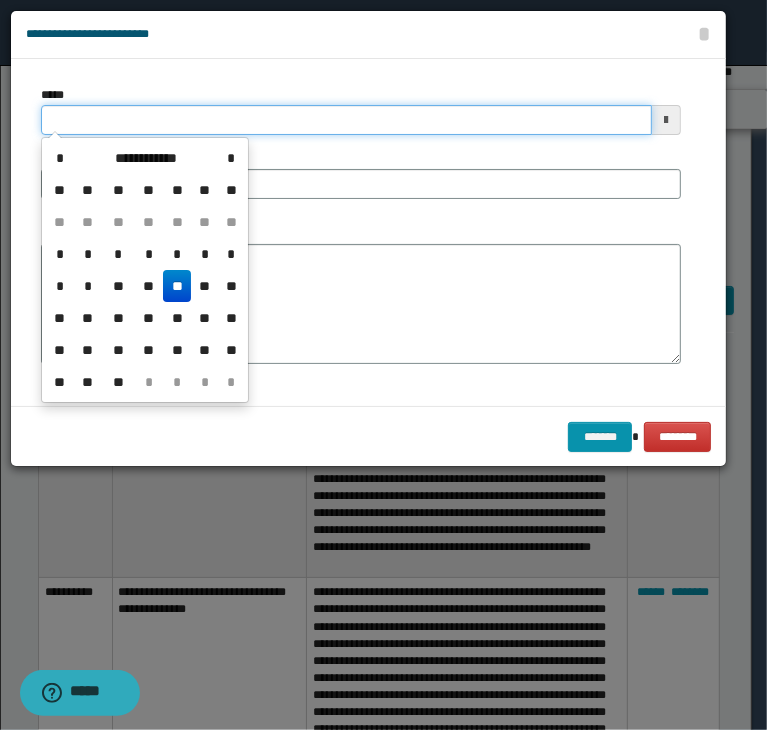 click on "*****" at bounding box center (346, 120) 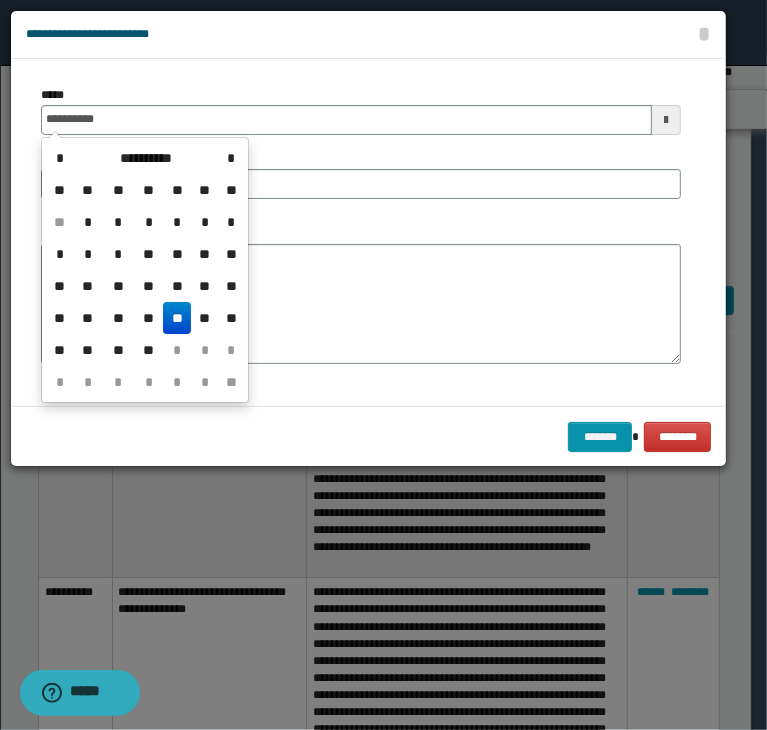 type on "**********" 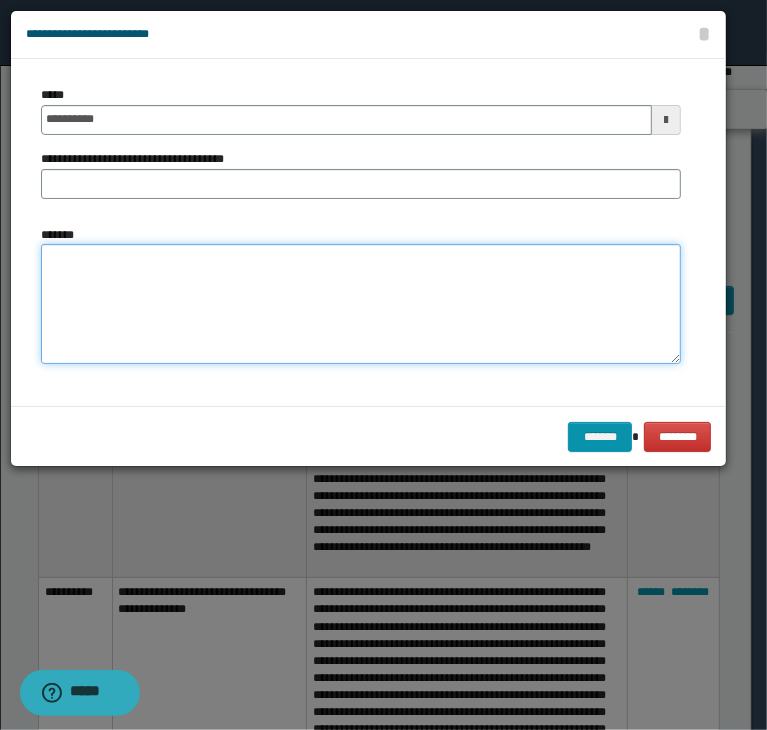 click on "*******" at bounding box center (361, 304) 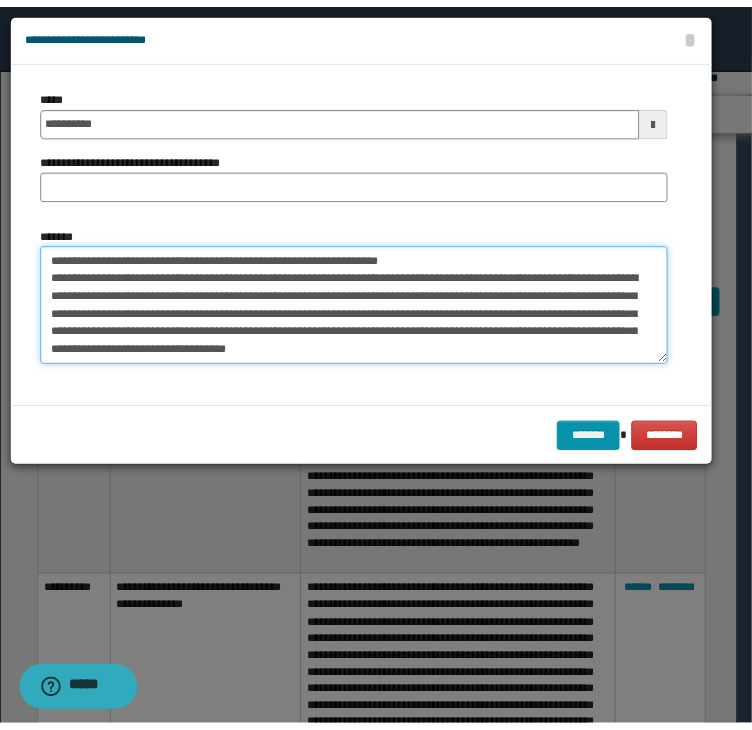 scroll, scrollTop: 0, scrollLeft: 0, axis: both 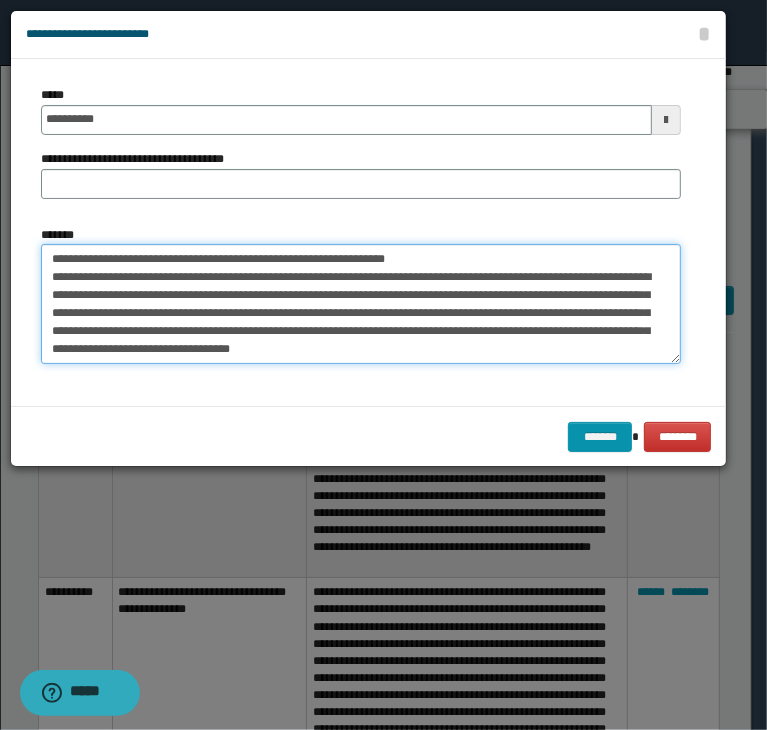 drag, startPoint x: 442, startPoint y: 248, endPoint x: 6, endPoint y: 230, distance: 436.3714 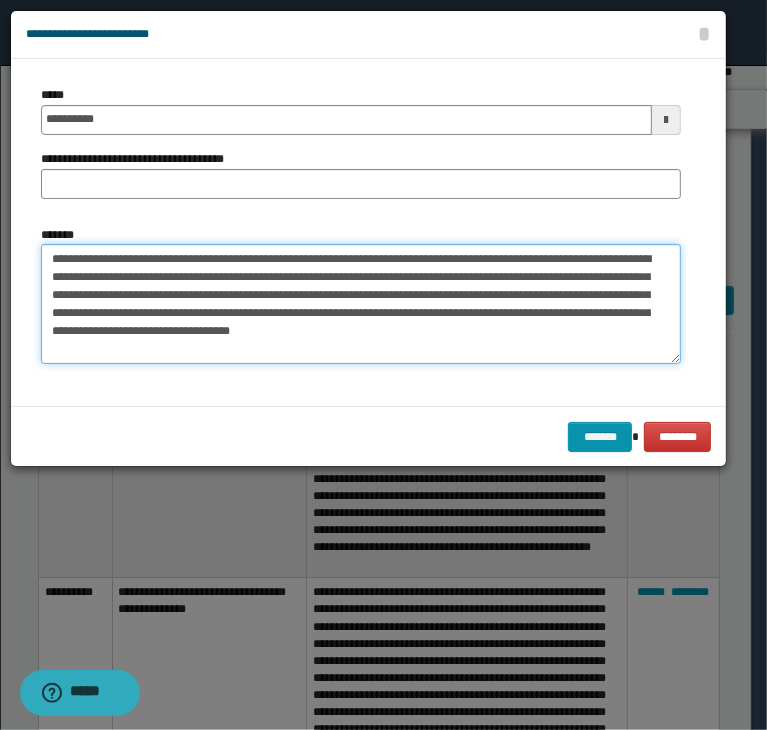 type on "**********" 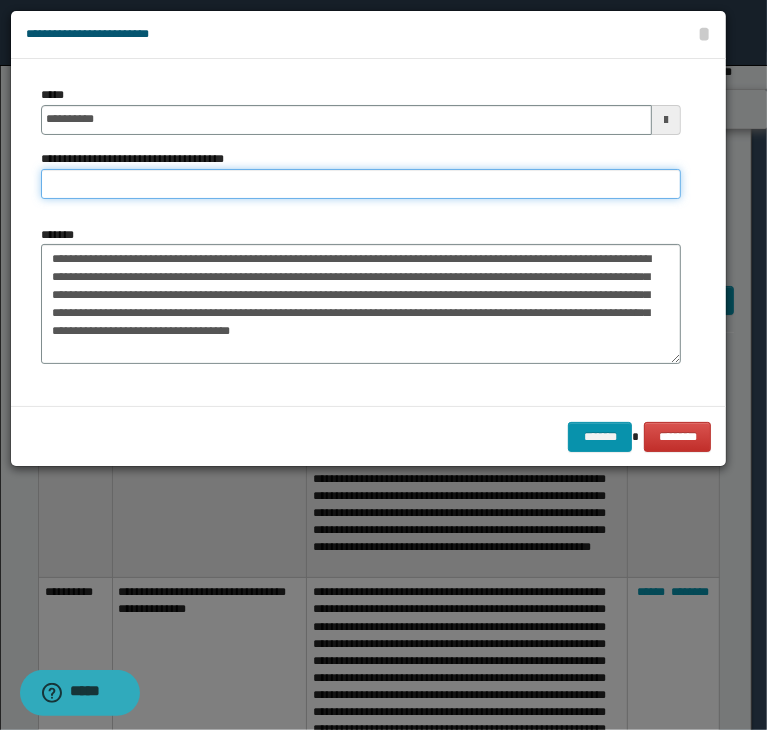 click on "**********" at bounding box center [361, 184] 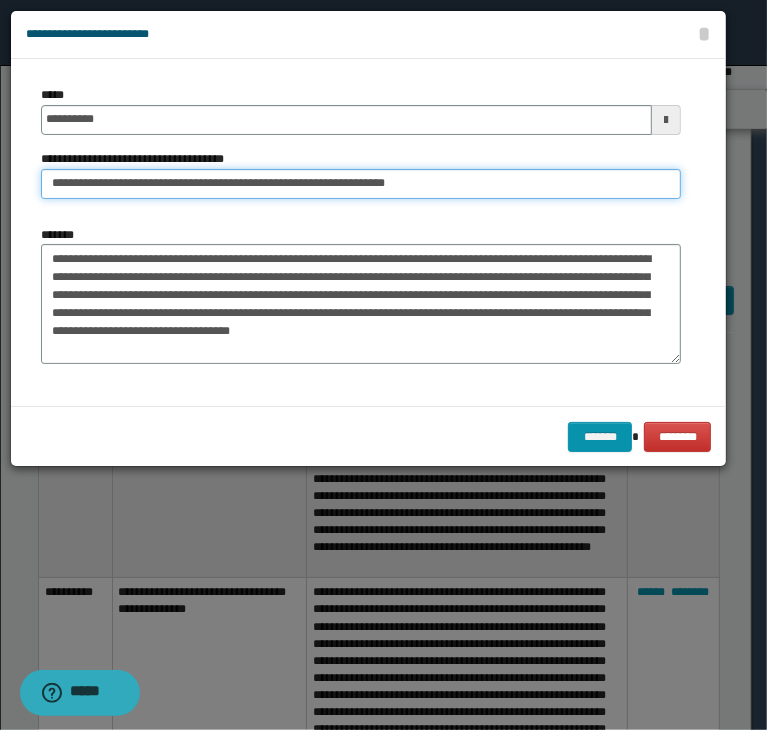 drag, startPoint x: 117, startPoint y: 185, endPoint x: -31, endPoint y: 177, distance: 148.21606 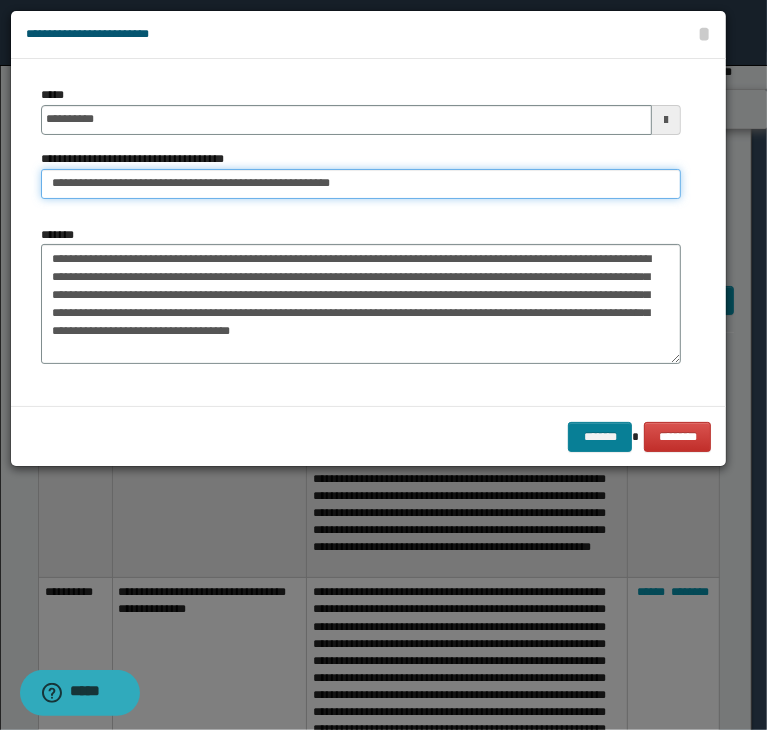 type on "**********" 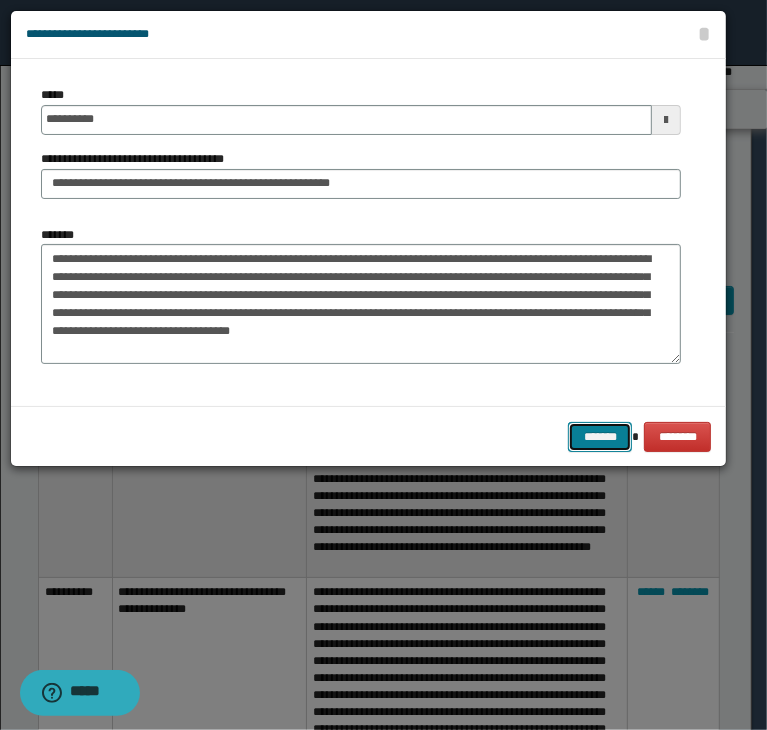 click on "*******" at bounding box center (600, 437) 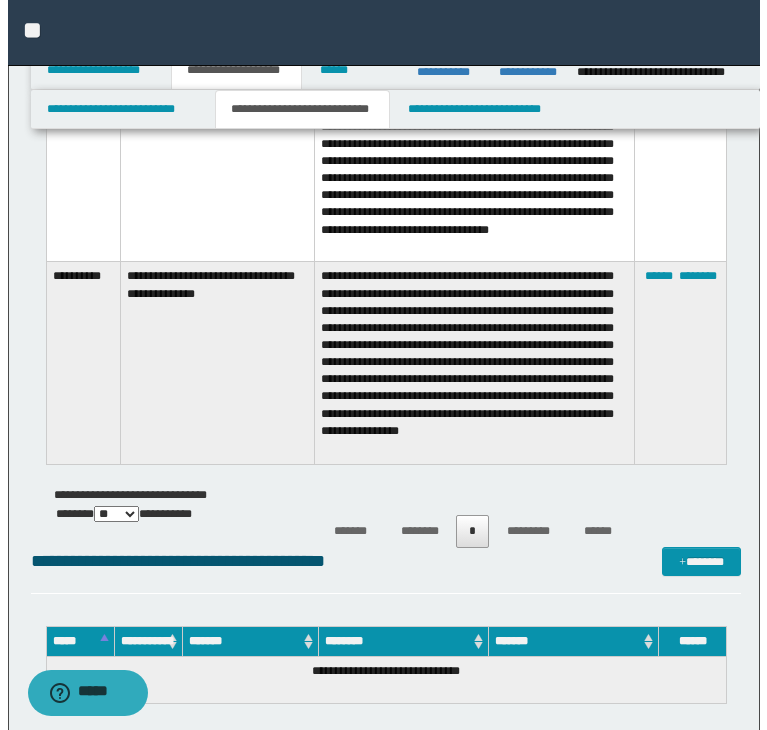scroll, scrollTop: 4351, scrollLeft: 0, axis: vertical 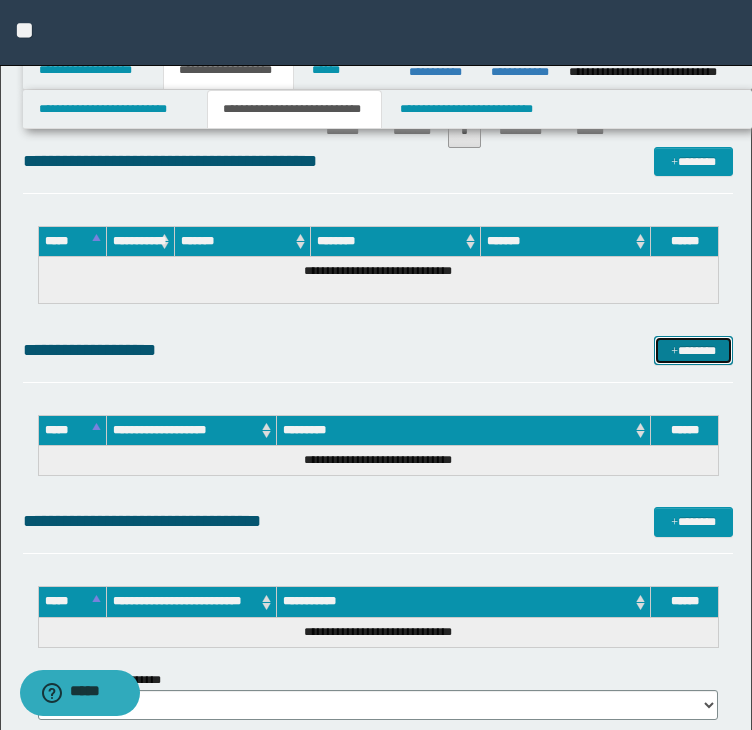 click on "*******" at bounding box center (693, 351) 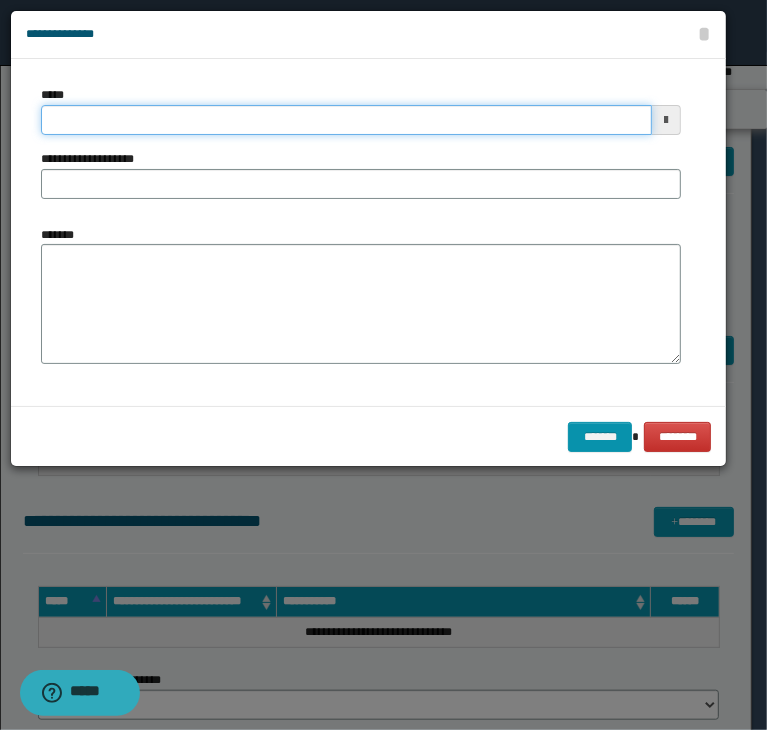 click on "*****" at bounding box center [346, 120] 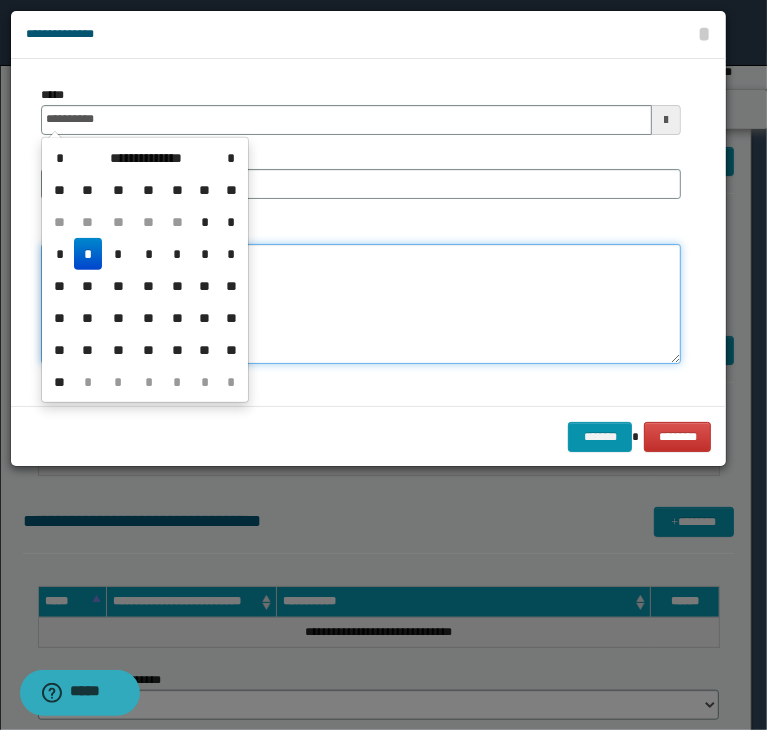 type on "**********" 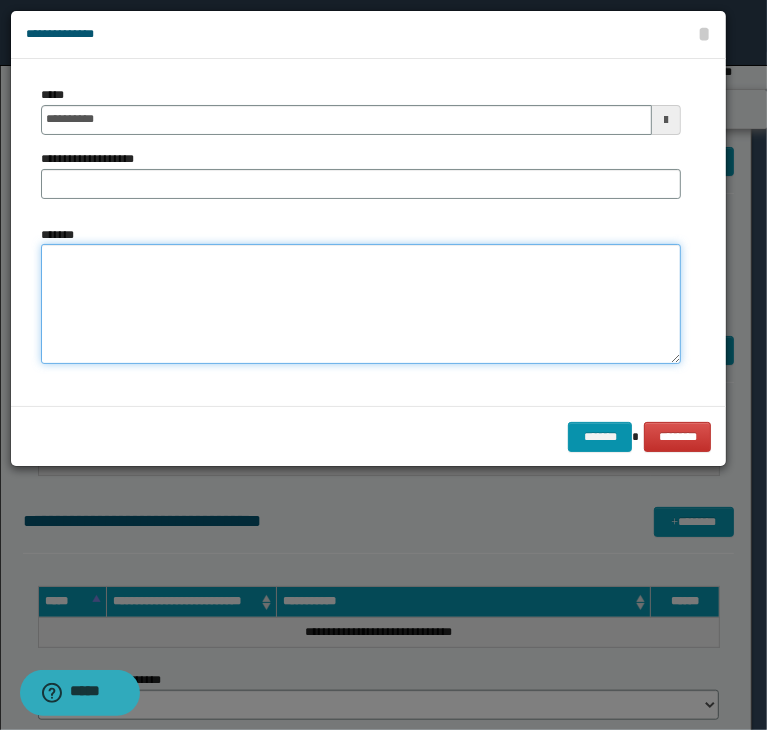 paste on "**********" 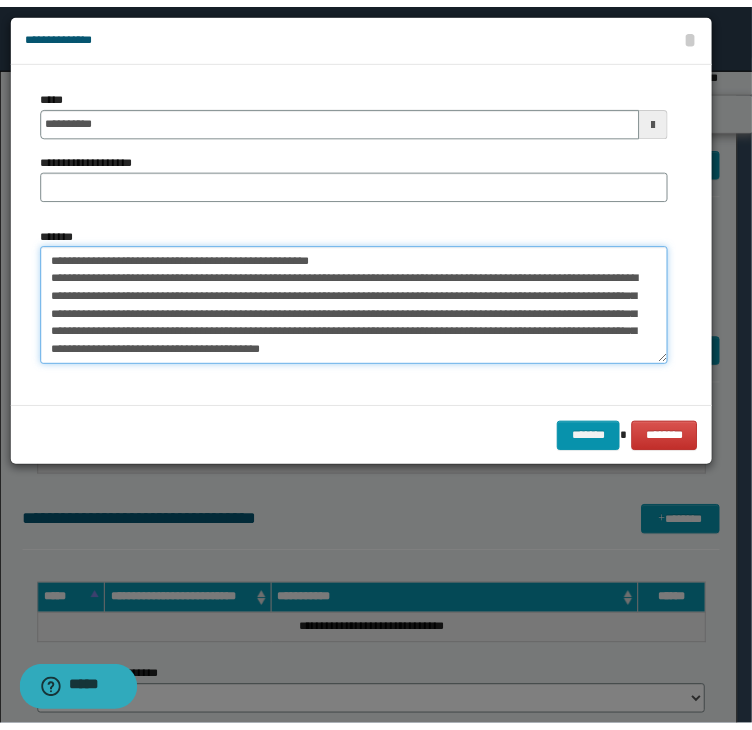 scroll, scrollTop: 0, scrollLeft: 0, axis: both 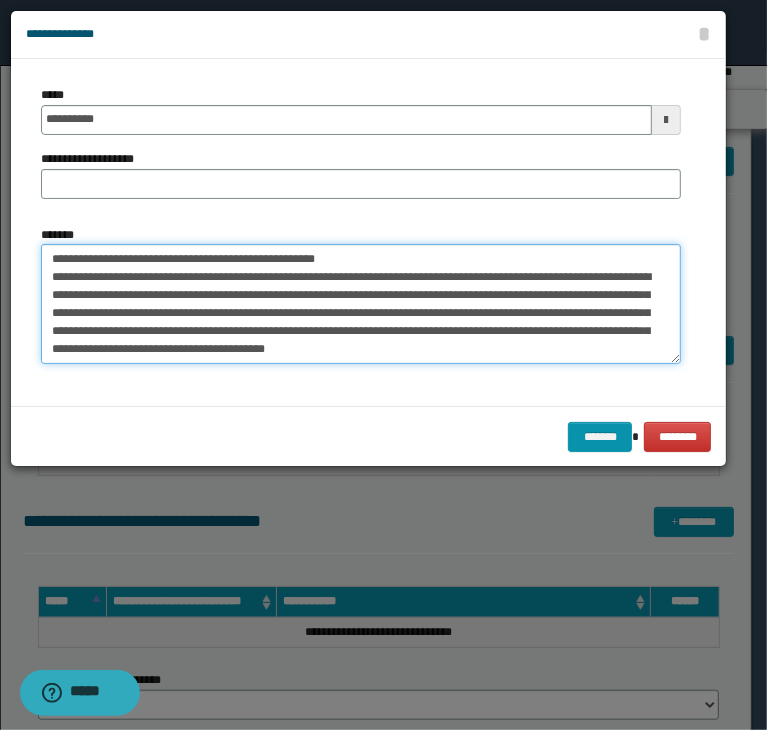 drag, startPoint x: 362, startPoint y: 253, endPoint x: -67, endPoint y: 234, distance: 429.42053 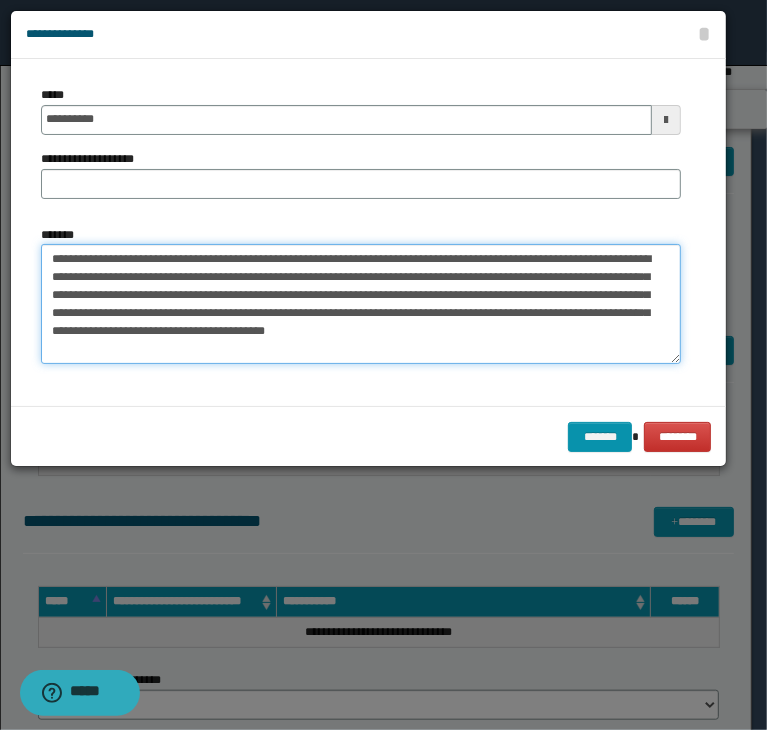 type on "**********" 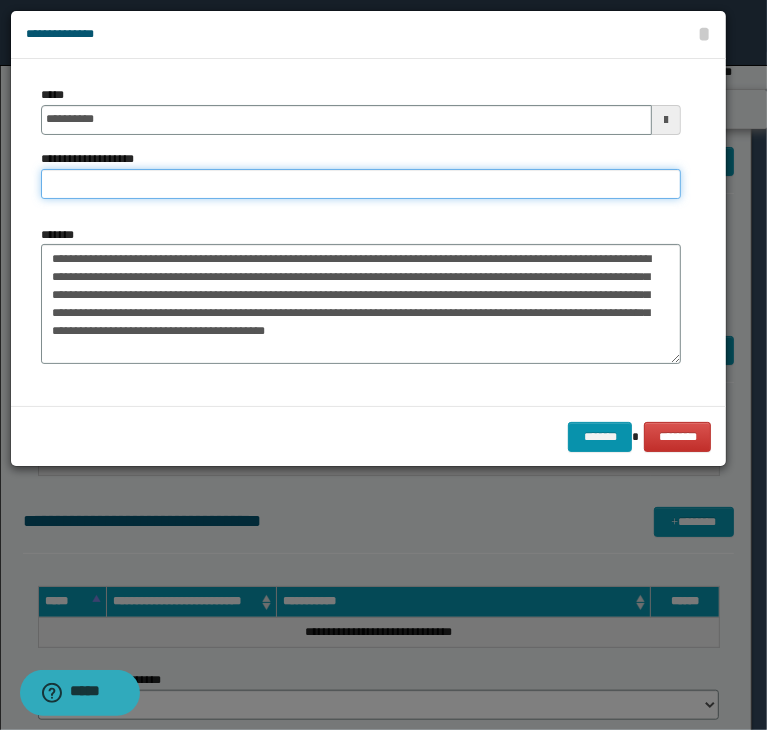 click on "**********" at bounding box center (361, 184) 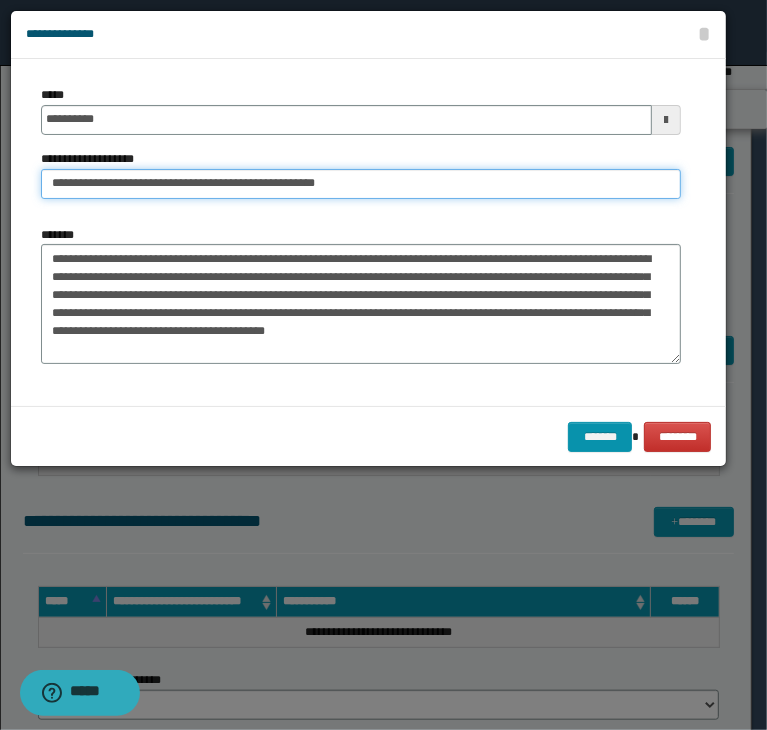 drag, startPoint x: 110, startPoint y: 187, endPoint x: -92, endPoint y: 186, distance: 202.00247 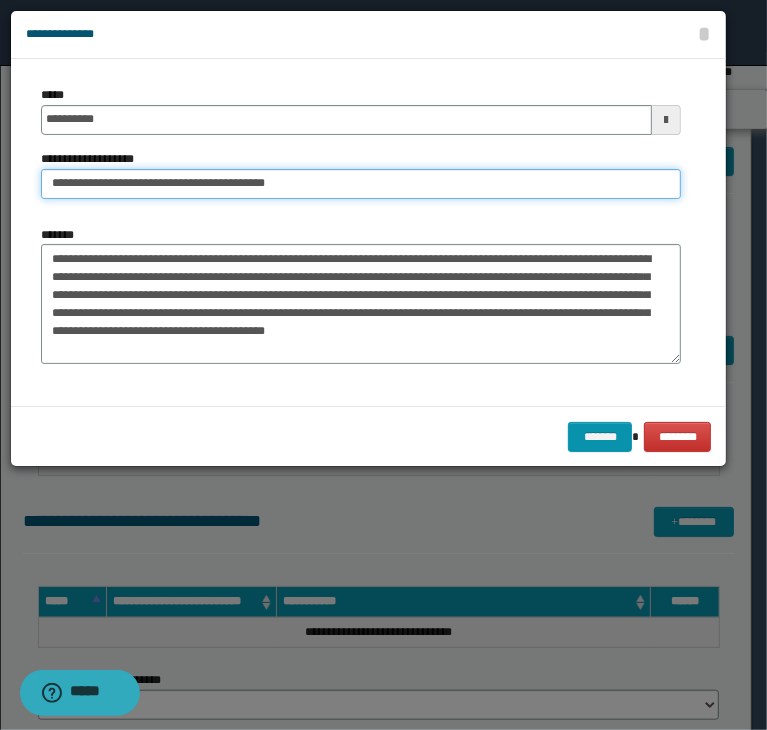 drag, startPoint x: 220, startPoint y: 181, endPoint x: -67, endPoint y: 173, distance: 287.11148 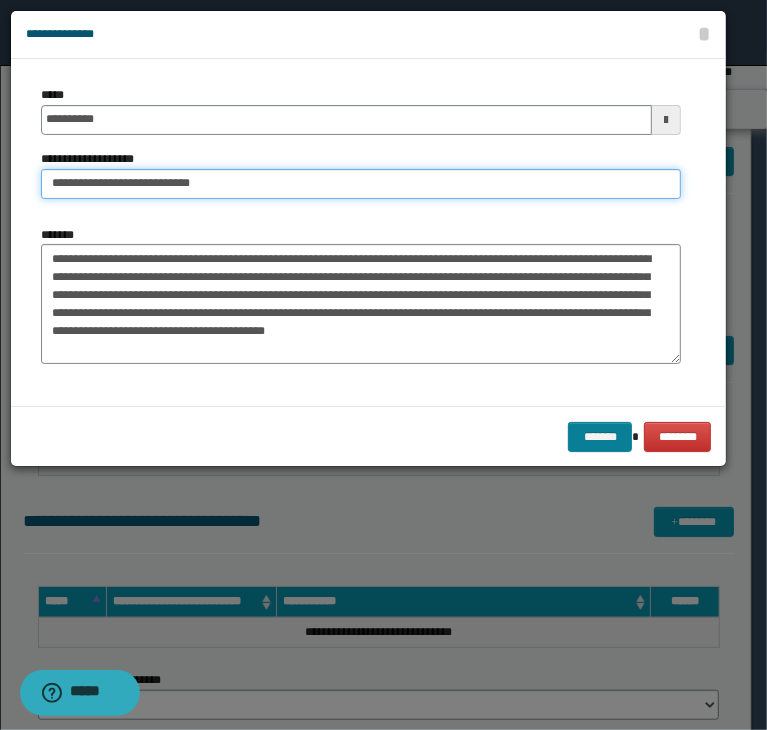 type on "**********" 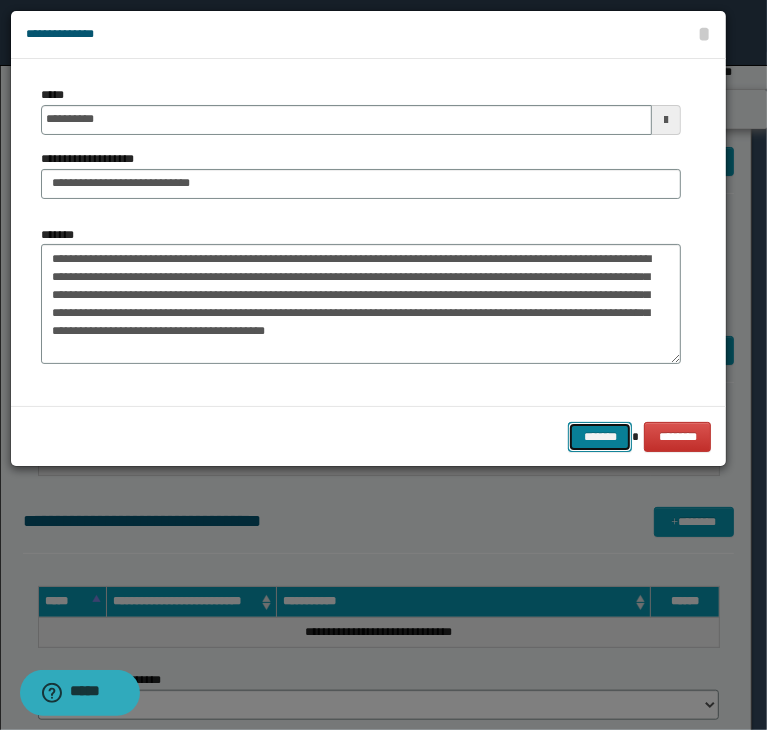 click on "*******" at bounding box center [600, 437] 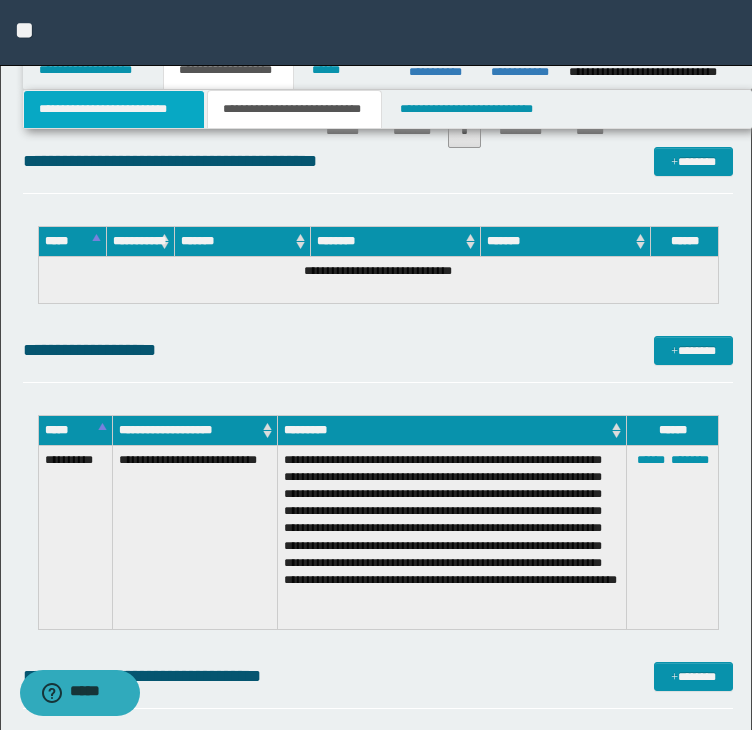 click on "**********" at bounding box center [114, 109] 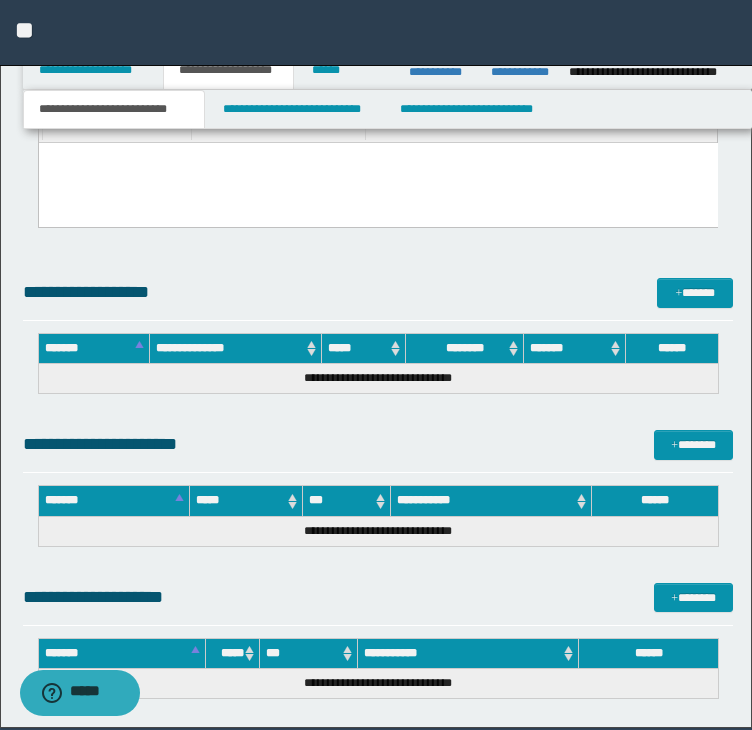 scroll, scrollTop: 1428, scrollLeft: 0, axis: vertical 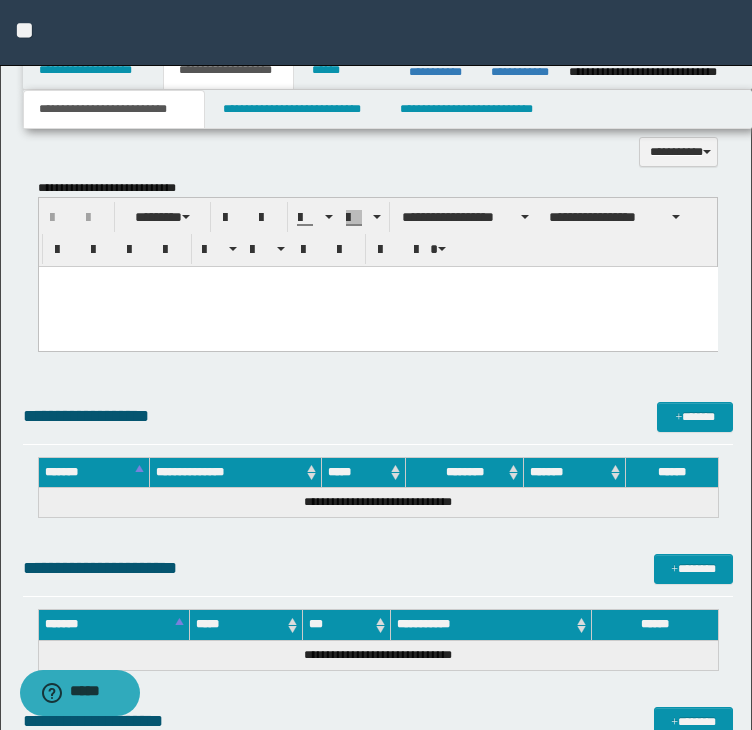 click at bounding box center (377, 307) 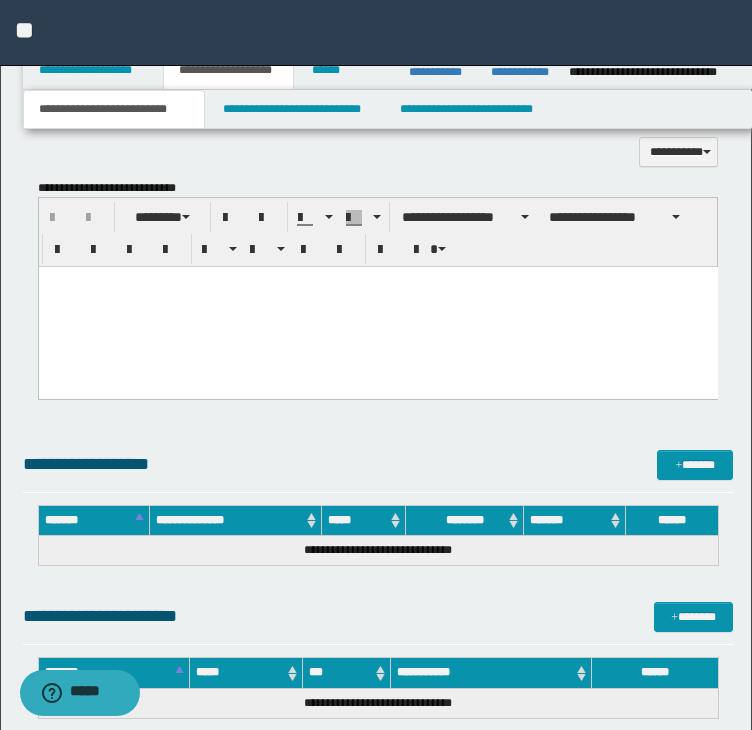 type 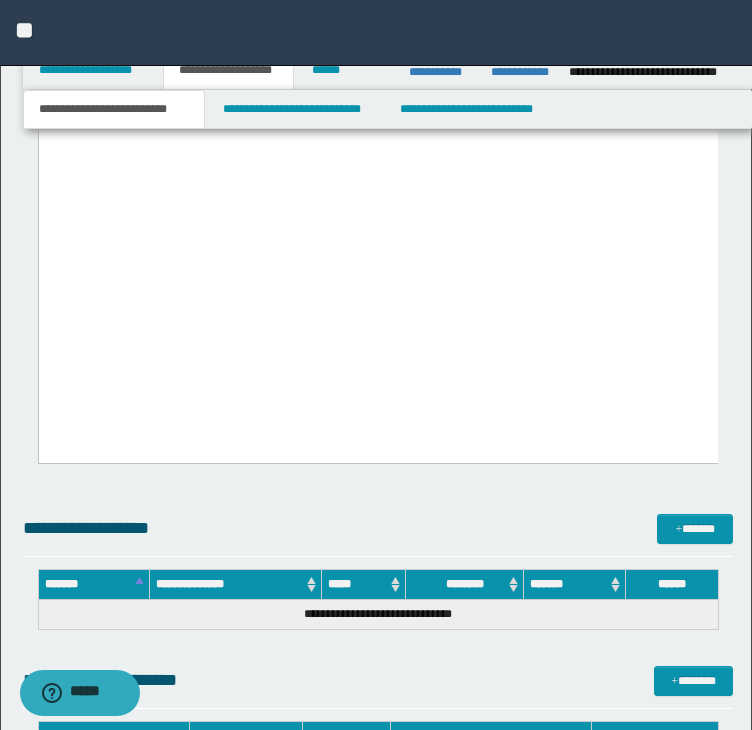 scroll, scrollTop: 5228, scrollLeft: 0, axis: vertical 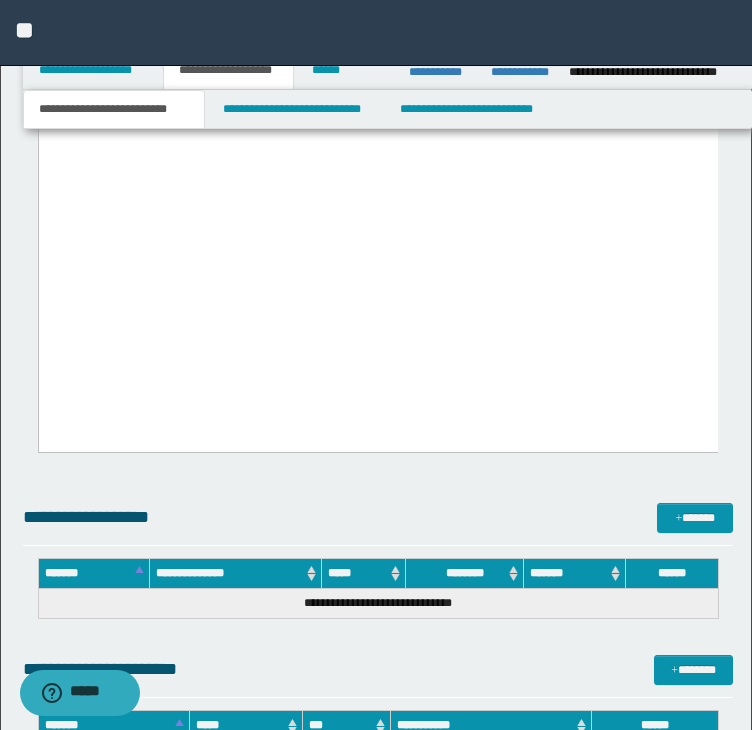 drag, startPoint x: 47, startPoint y: -3431, endPoint x: 449, endPoint y: 308, distance: 3760.5486 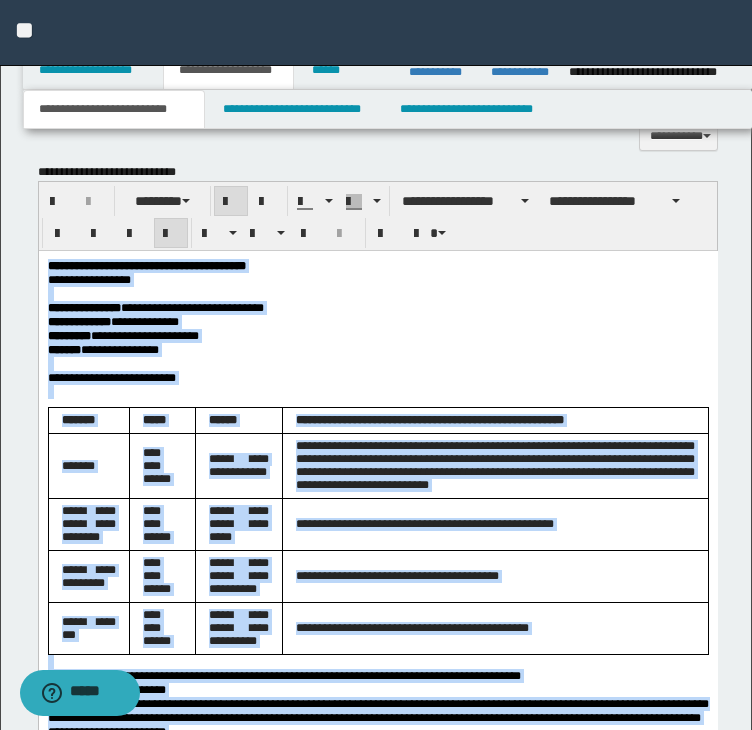 scroll, scrollTop: 1440, scrollLeft: 0, axis: vertical 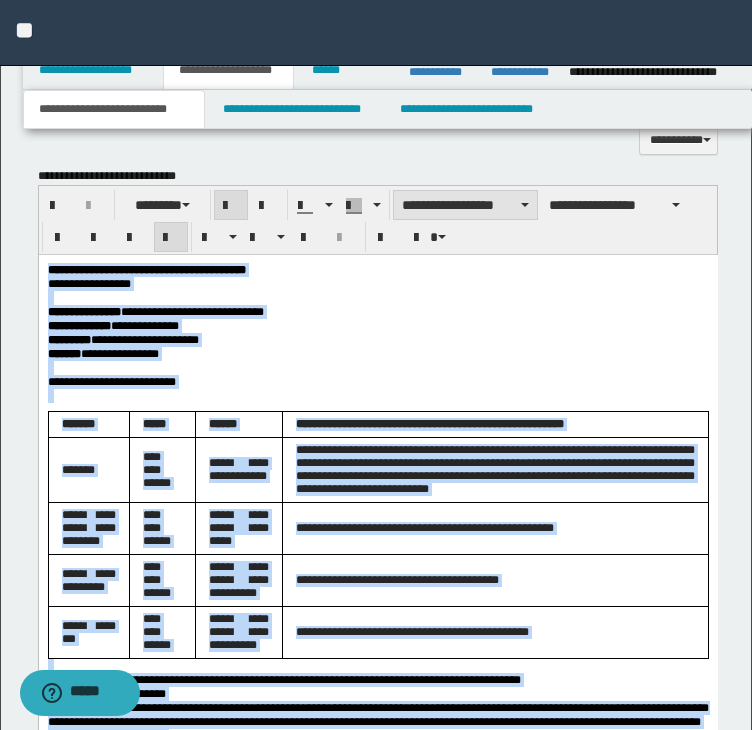 click on "**********" at bounding box center (465, 205) 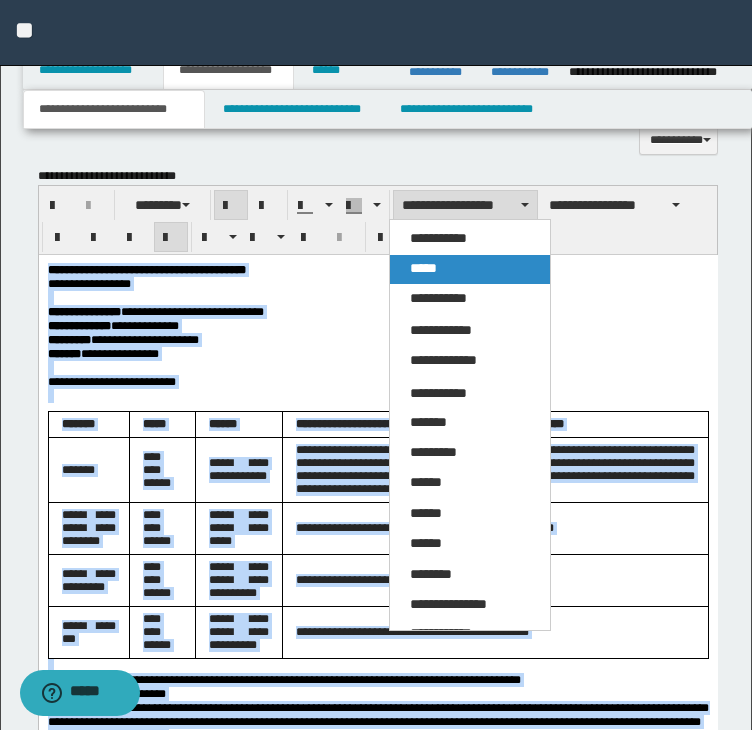 click on "*****" at bounding box center [470, 269] 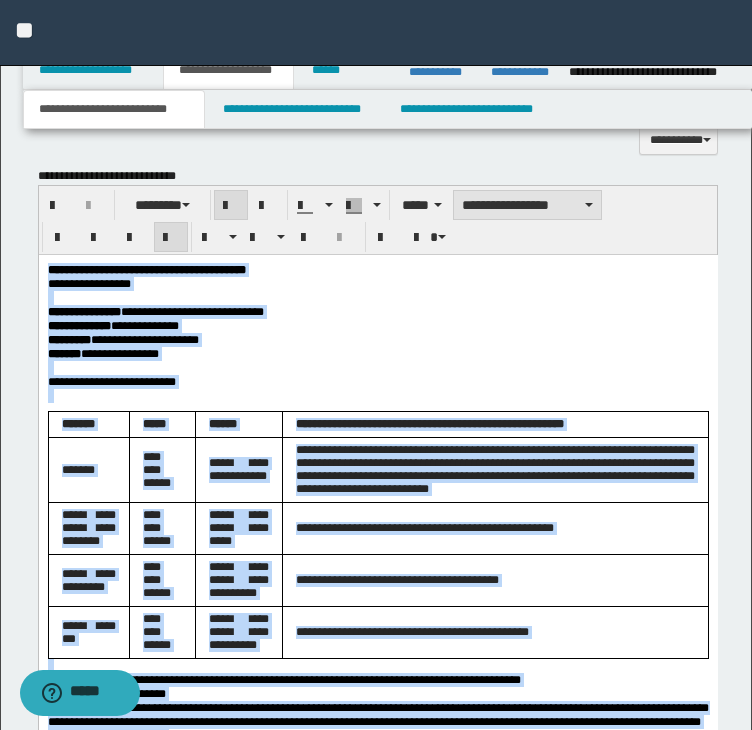 click on "**********" at bounding box center [527, 205] 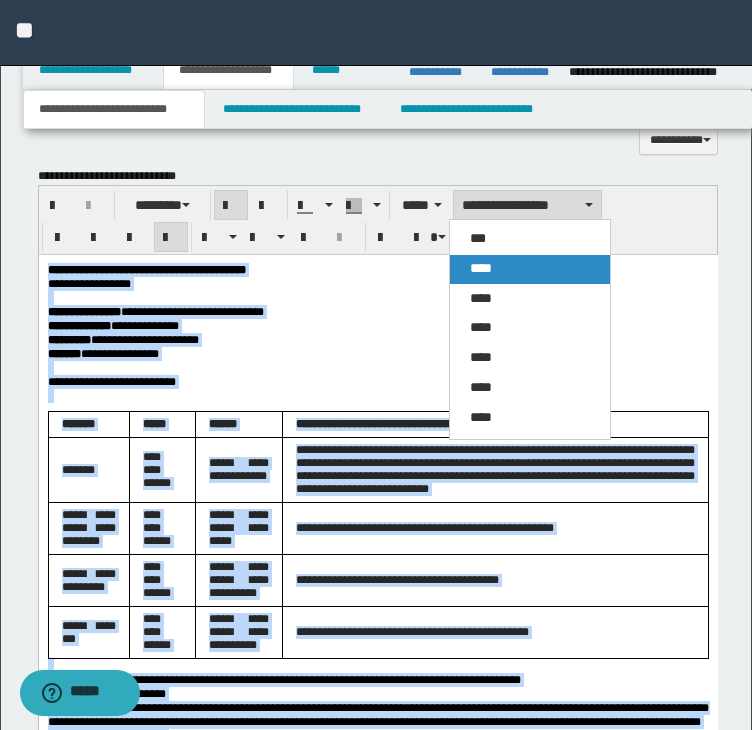 click on "****" at bounding box center [530, 269] 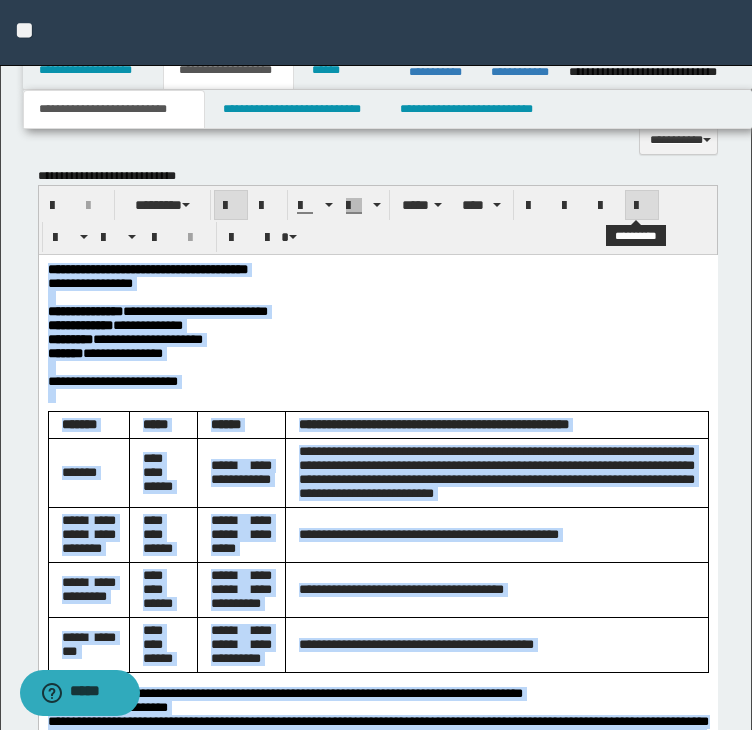 click at bounding box center (642, 206) 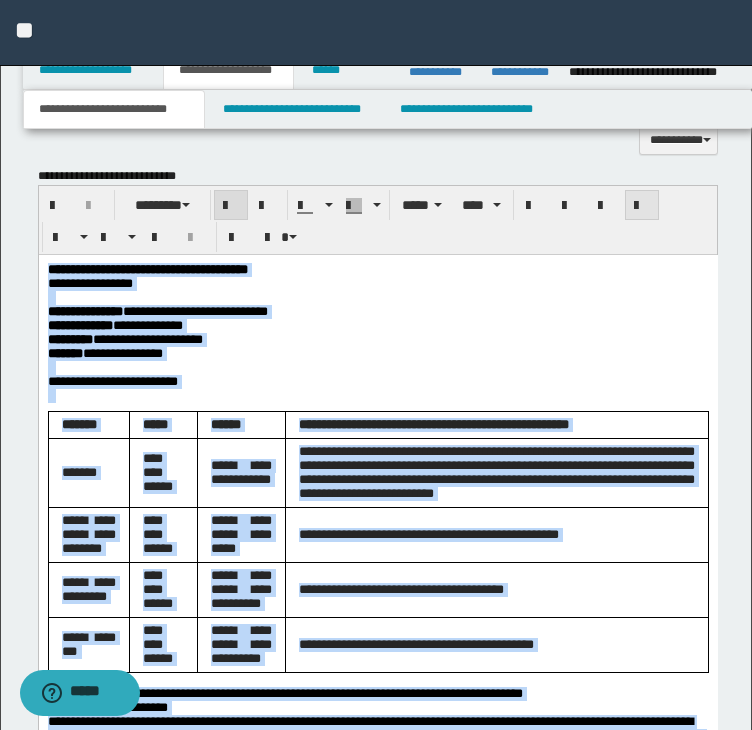 click at bounding box center [642, 206] 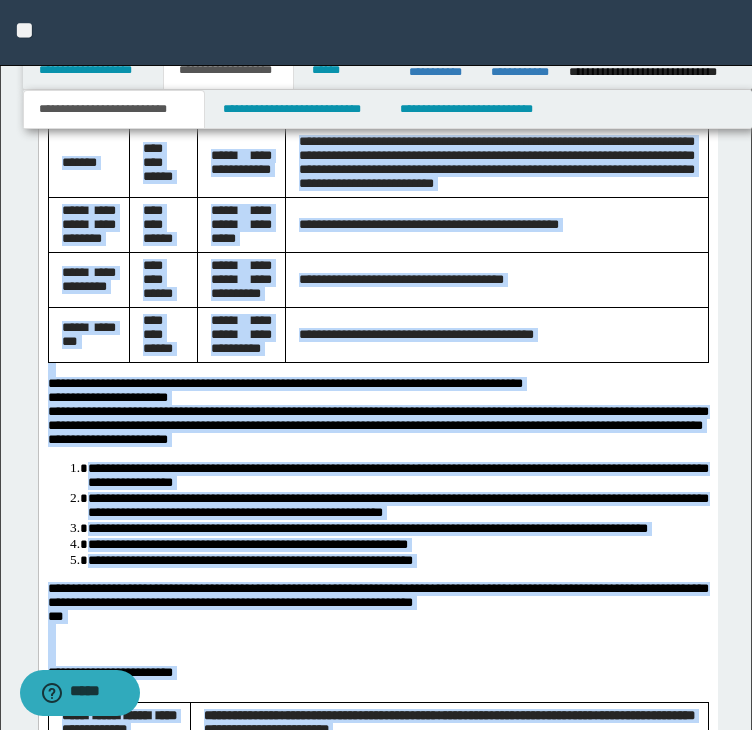 scroll, scrollTop: 1640, scrollLeft: 0, axis: vertical 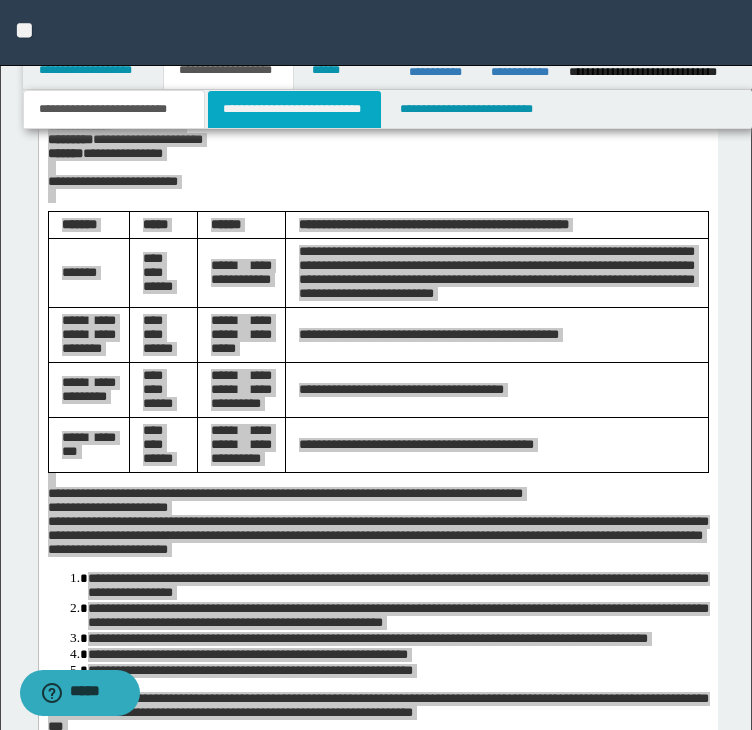 click on "**********" at bounding box center [294, 109] 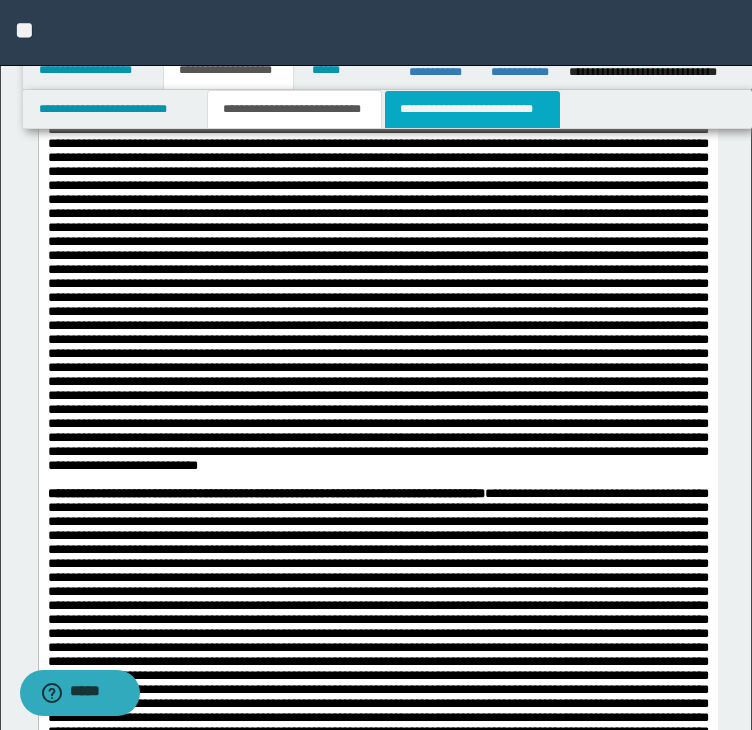 click on "**********" at bounding box center (472, 109) 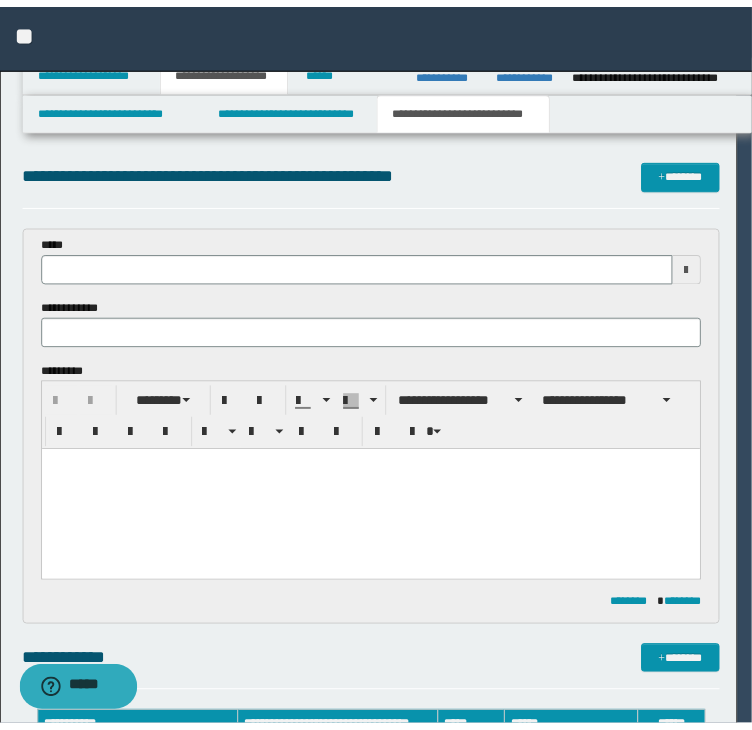 scroll, scrollTop: 0, scrollLeft: 0, axis: both 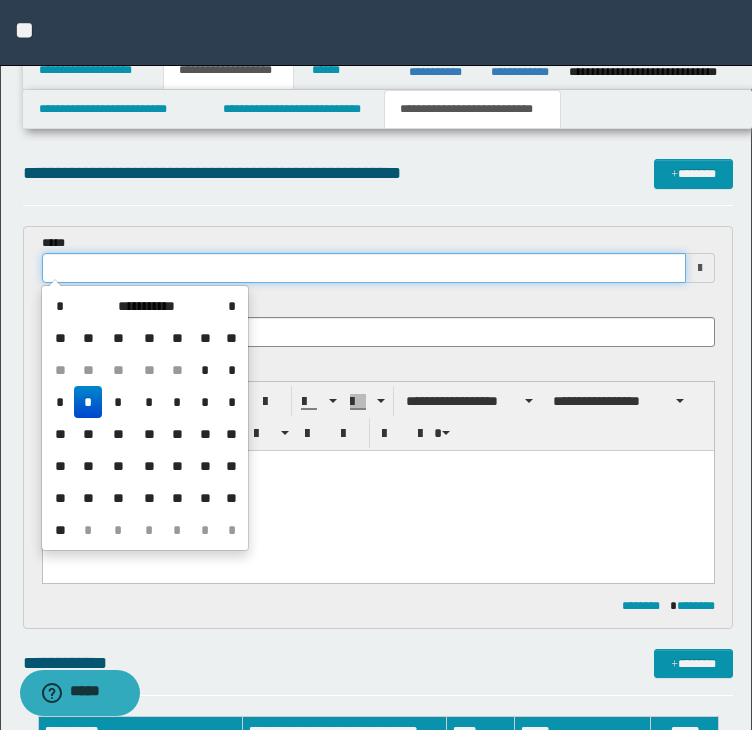 click at bounding box center [364, 268] 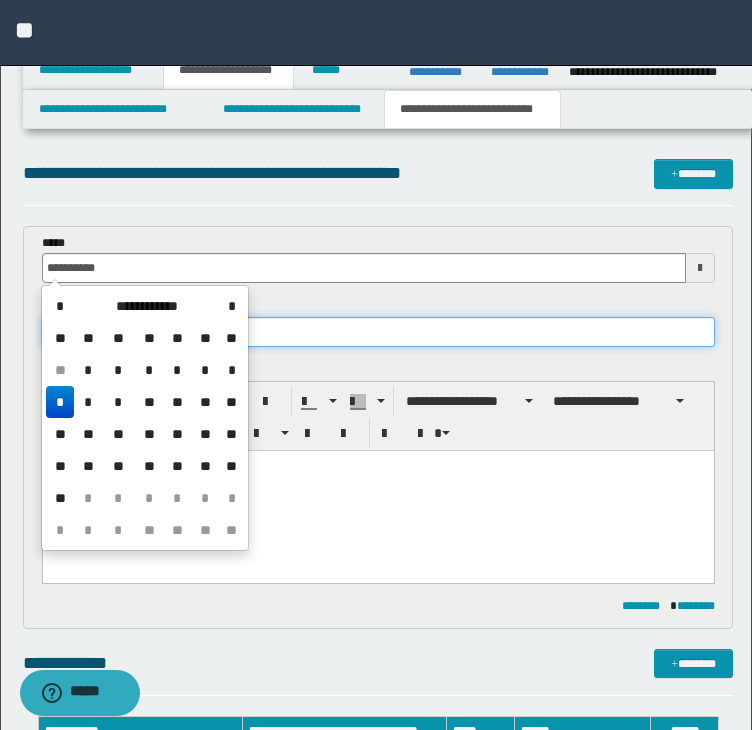 type on "**********" 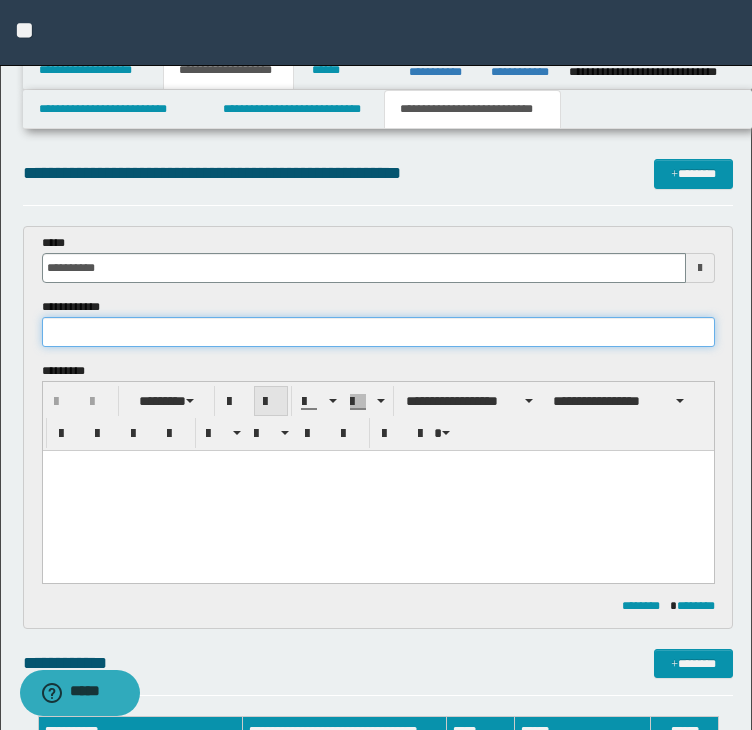 paste on "**********" 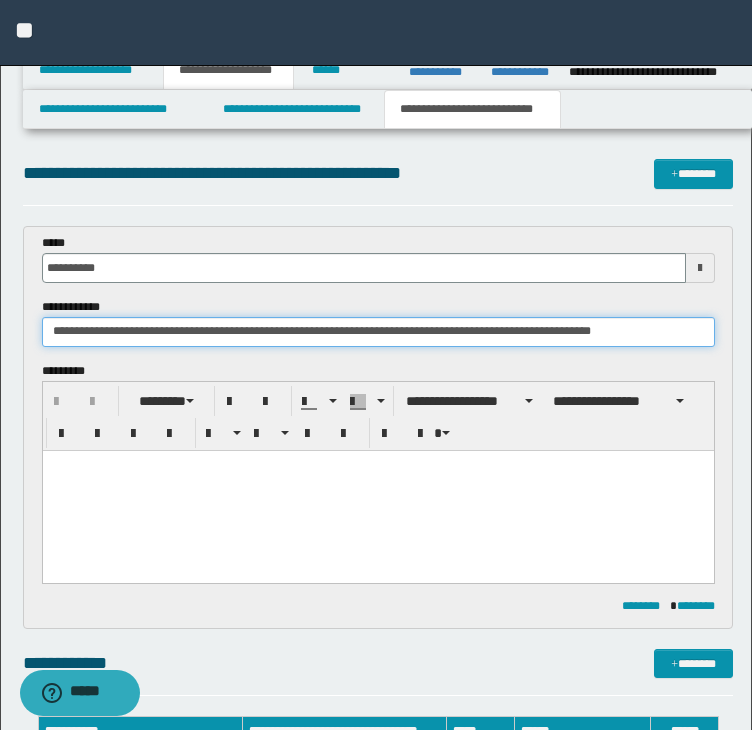 type on "**********" 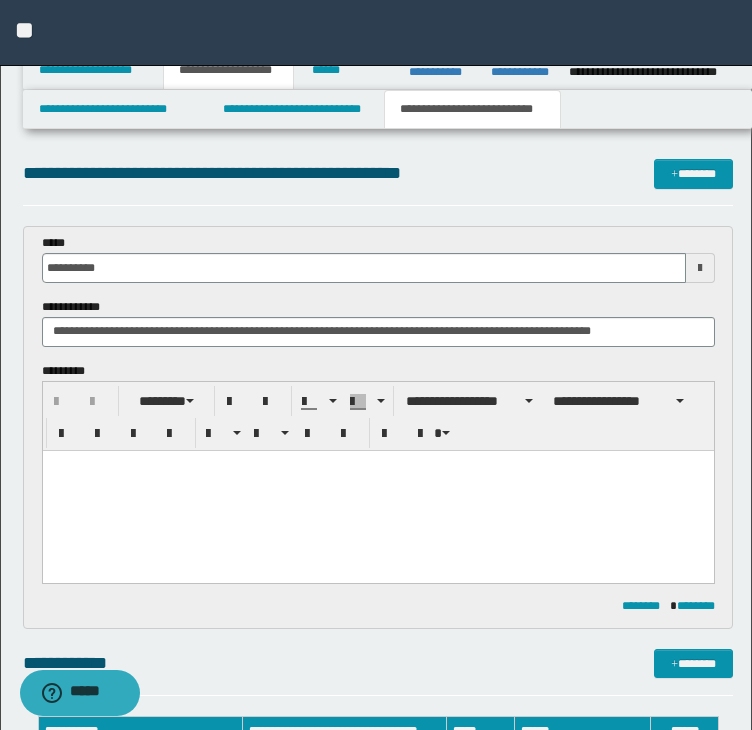 click at bounding box center [377, 490] 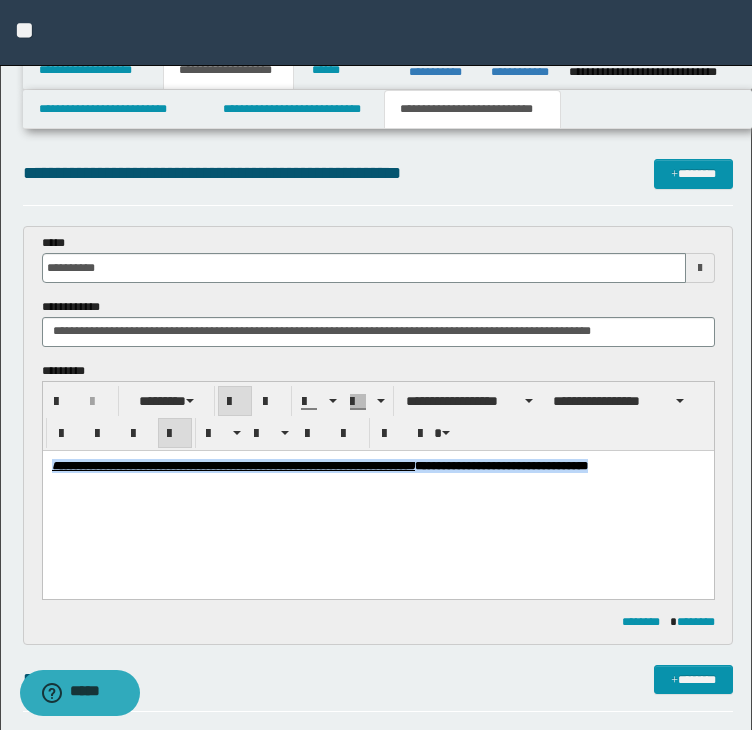 drag, startPoint x: 204, startPoint y: 509, endPoint x: -29, endPoint y: 416, distance: 250.87447 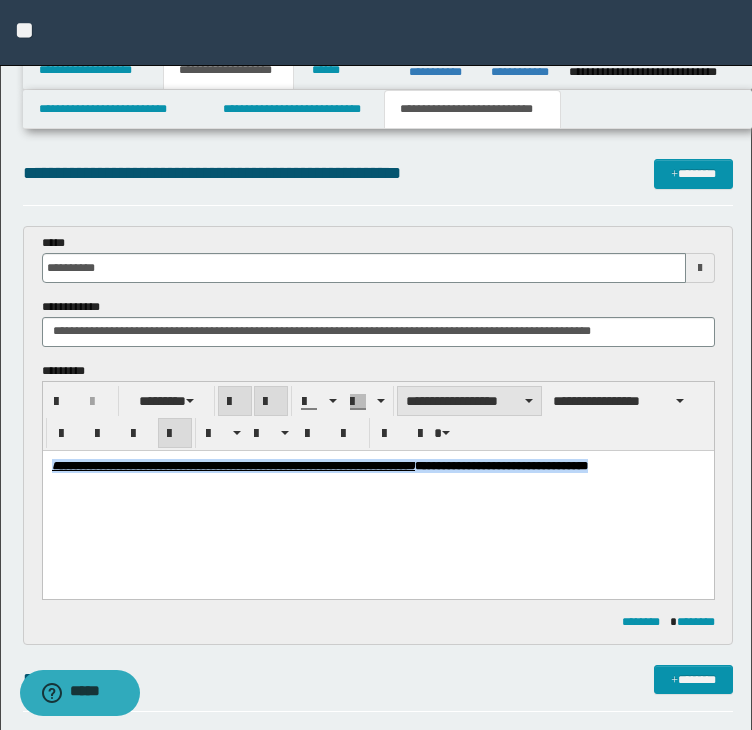 click on "**********" at bounding box center (469, 401) 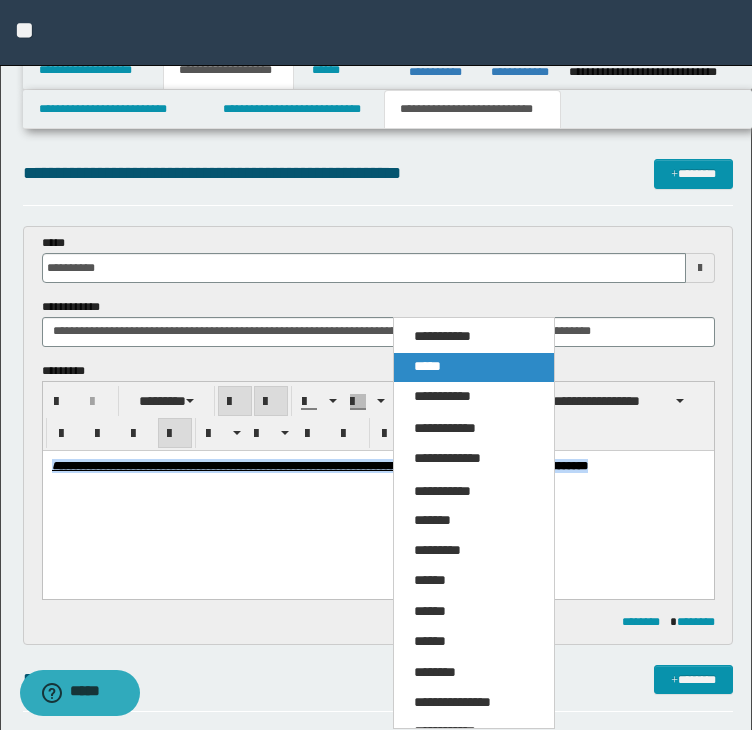 click on "*****" at bounding box center [427, 366] 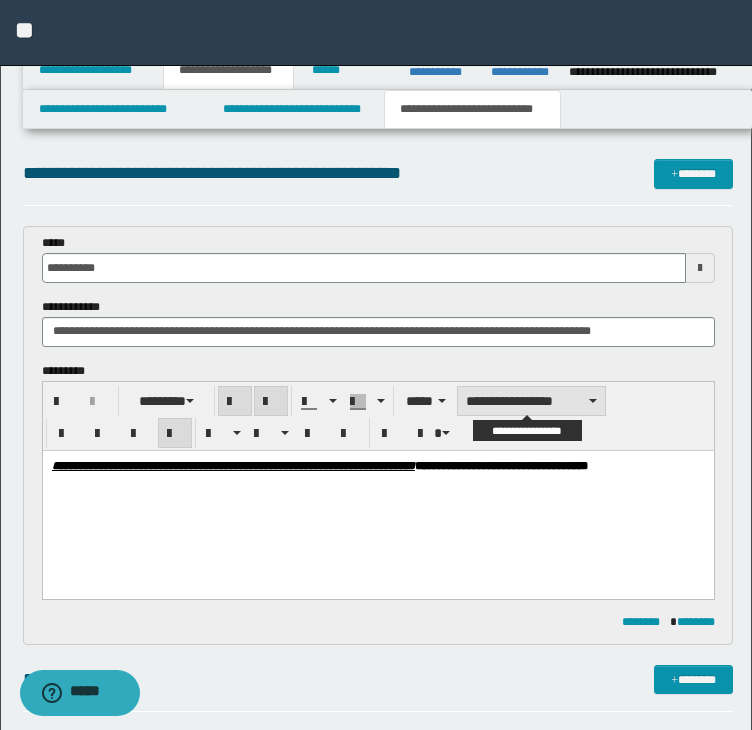 click on "**********" at bounding box center (531, 401) 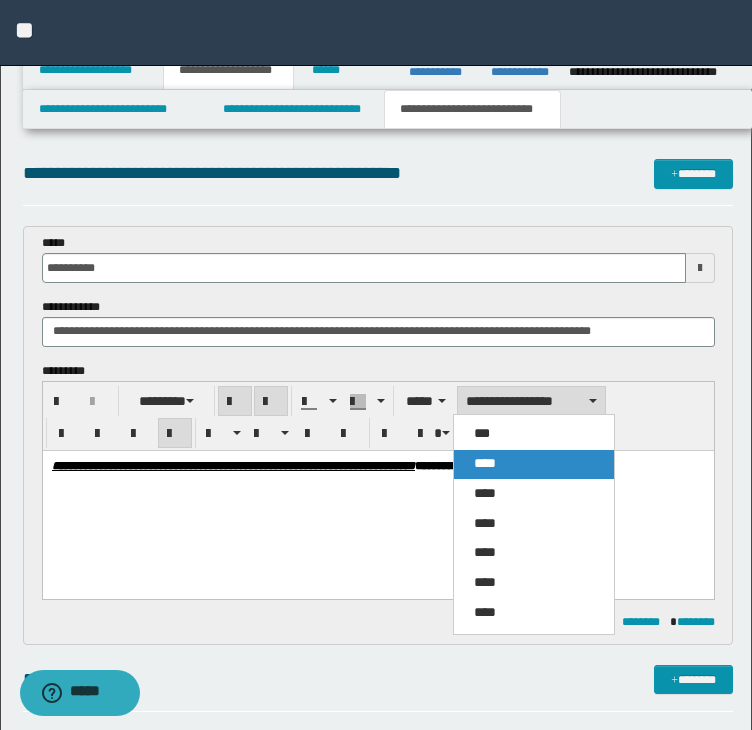 click on "****" at bounding box center (485, 463) 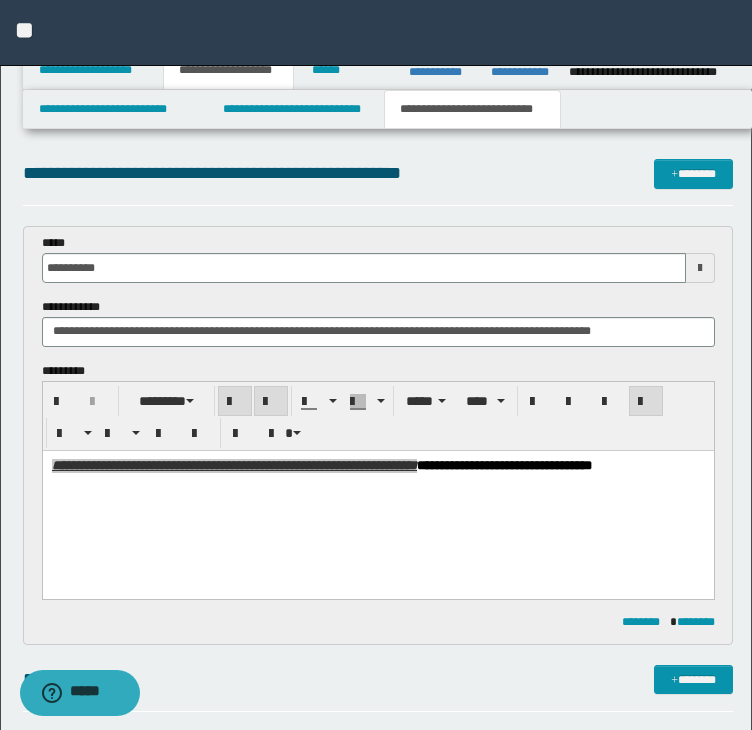 drag, startPoint x: 519, startPoint y: 326, endPoint x: 45, endPoint y: 314, distance: 474.1519 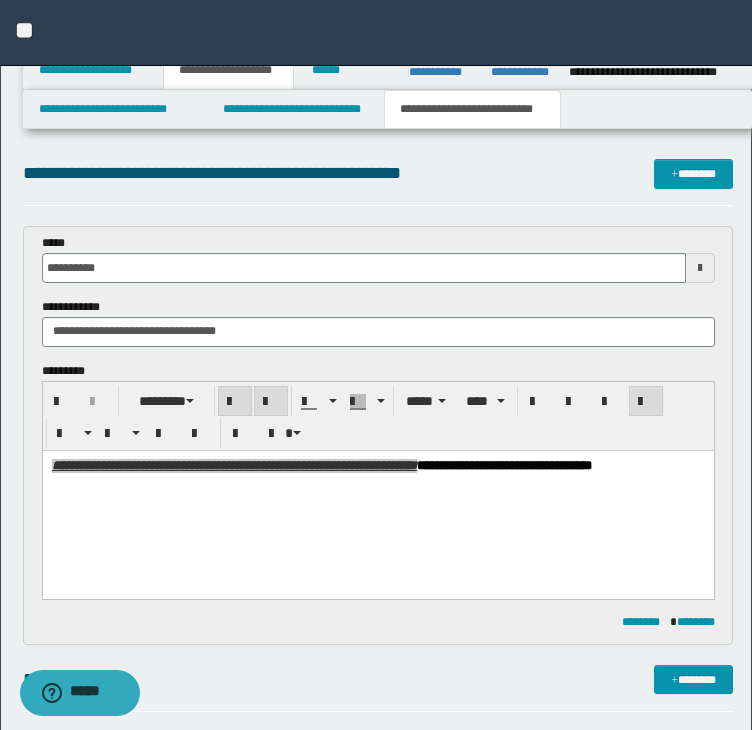 drag, startPoint x: 160, startPoint y: 331, endPoint x: 312, endPoint y: 335, distance: 152.05263 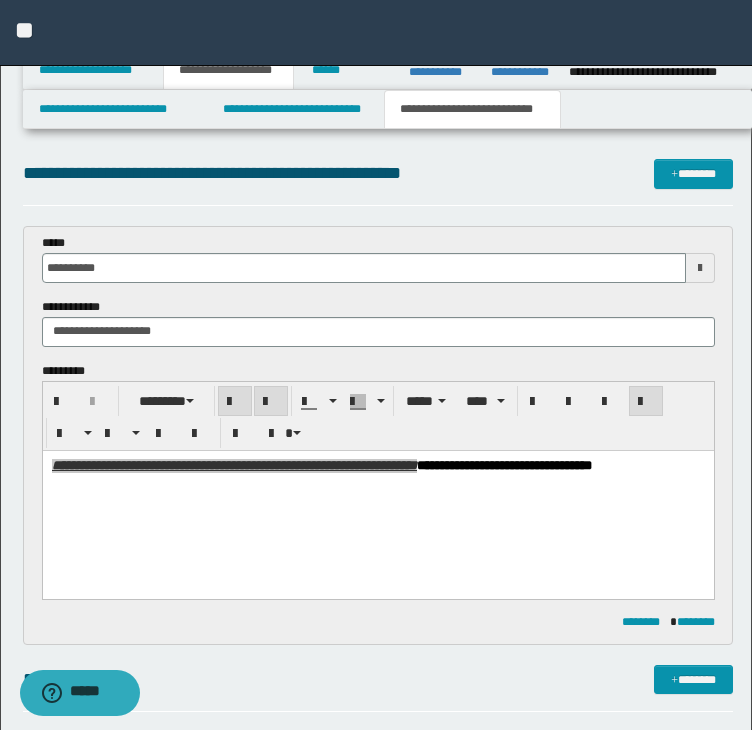 type on "**********" 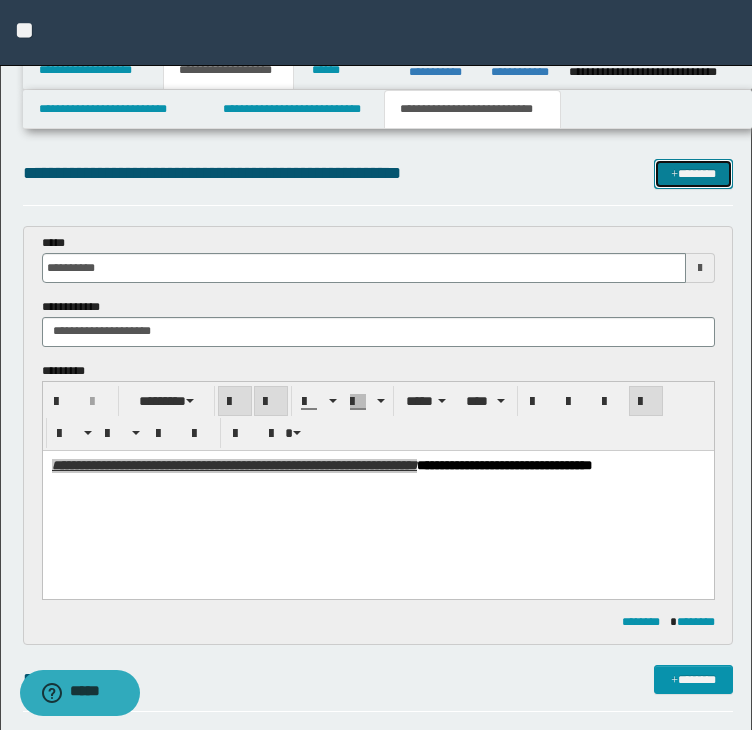 click on "*******" at bounding box center [693, 174] 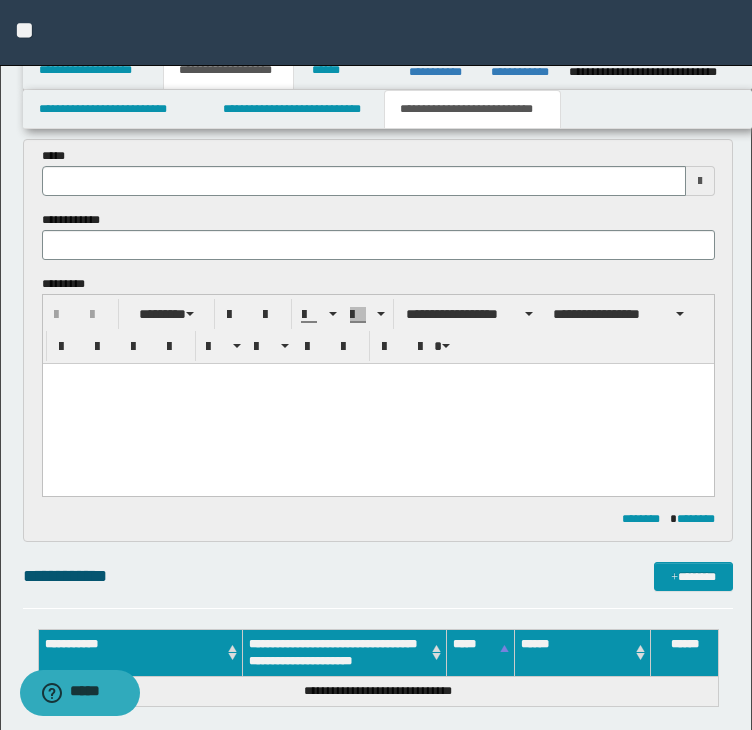 scroll, scrollTop: 491, scrollLeft: 0, axis: vertical 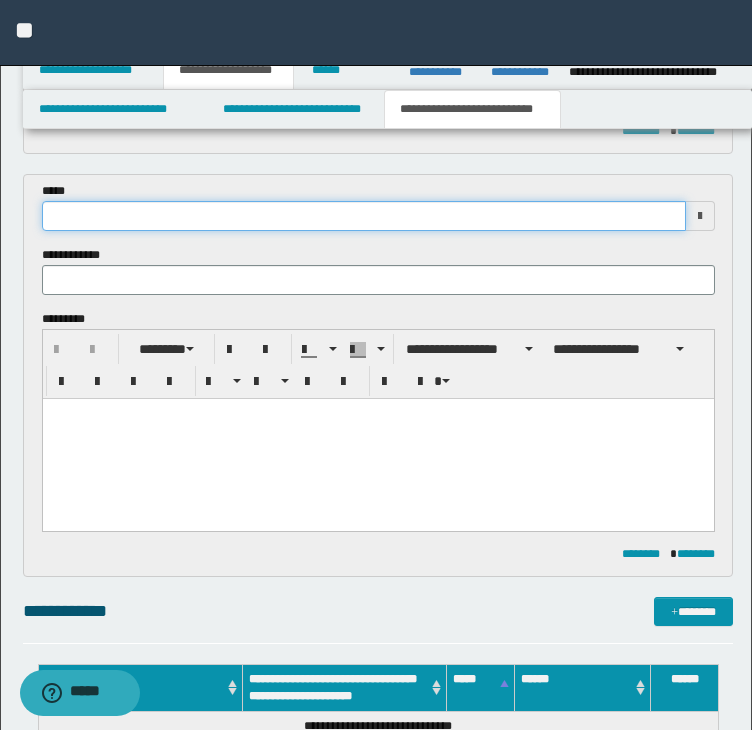 click at bounding box center (364, 216) 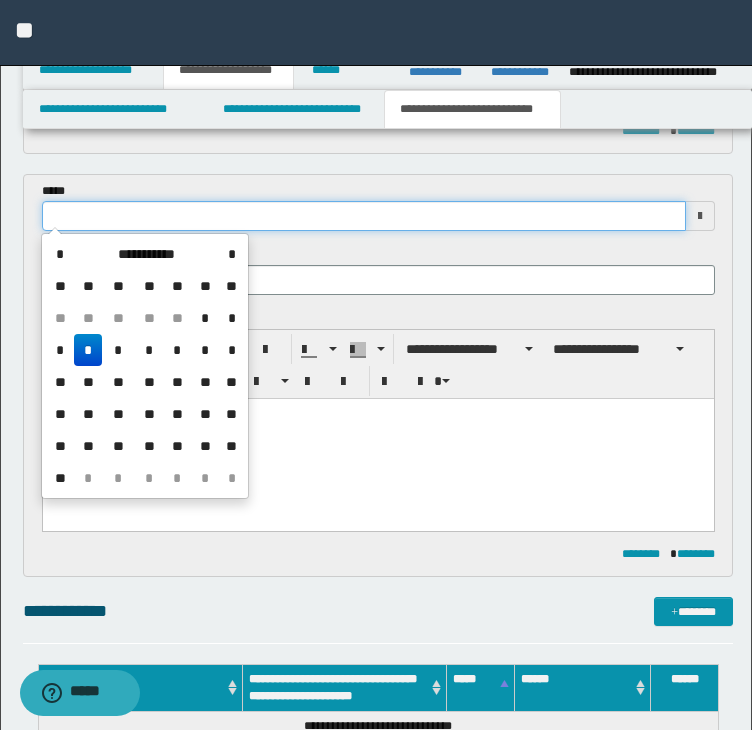 type on "**********" 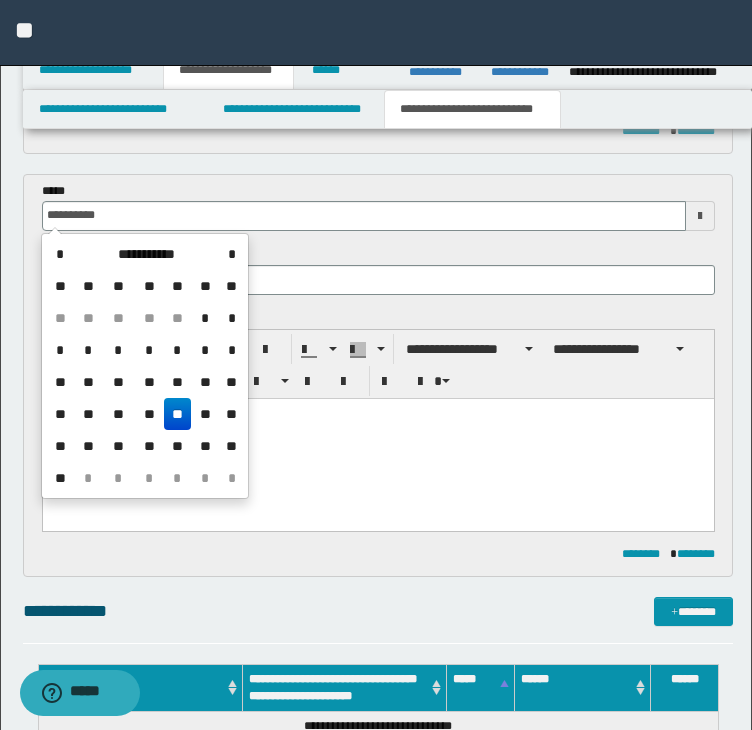 click at bounding box center [377, 438] 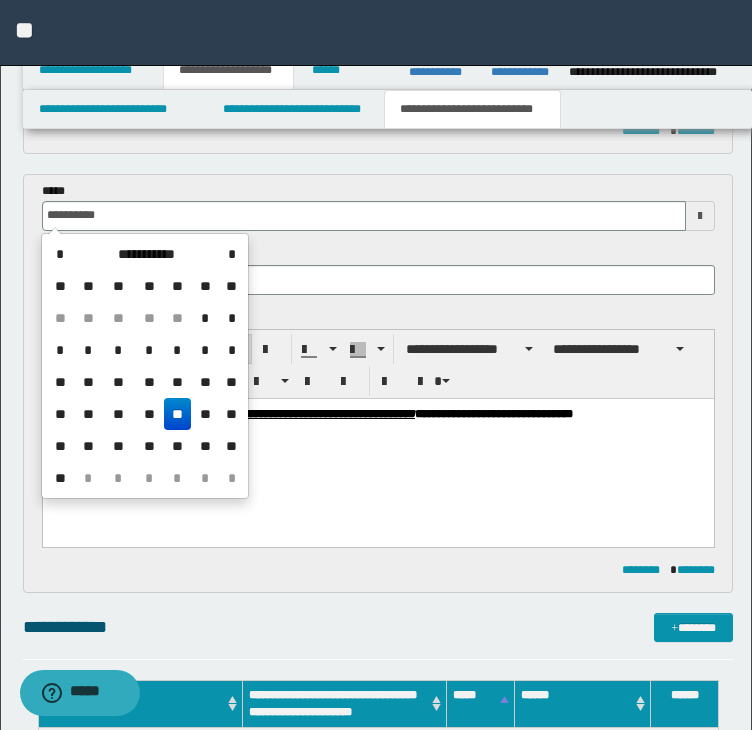 type on "**********" 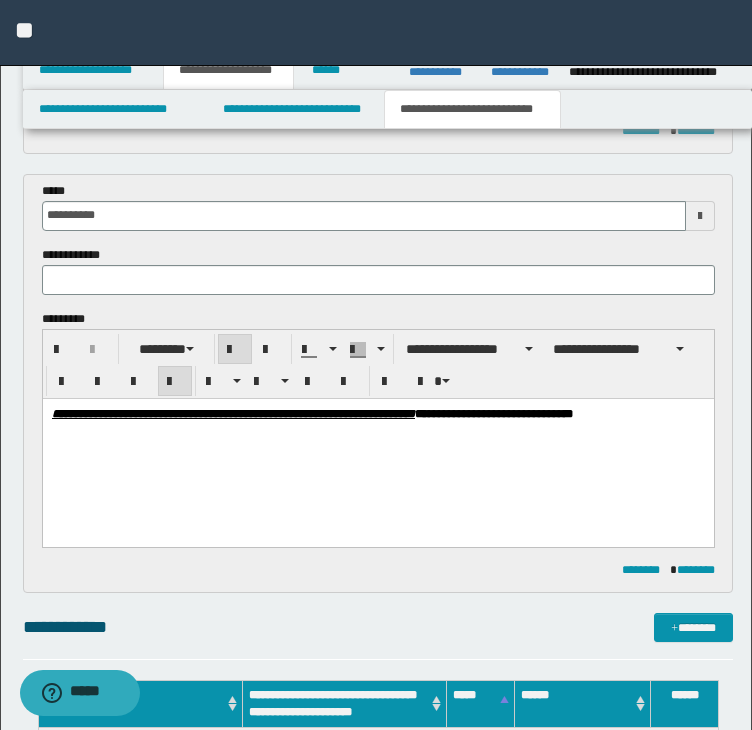 click at bounding box center (378, 280) 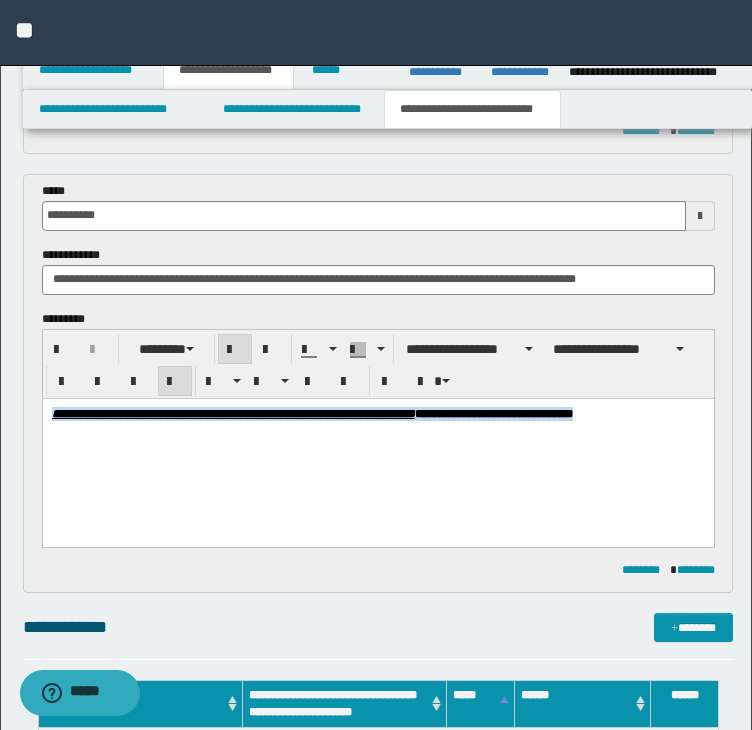 drag, startPoint x: 129, startPoint y: 438, endPoint x: -17, endPoint y: 380, distance: 157.0987 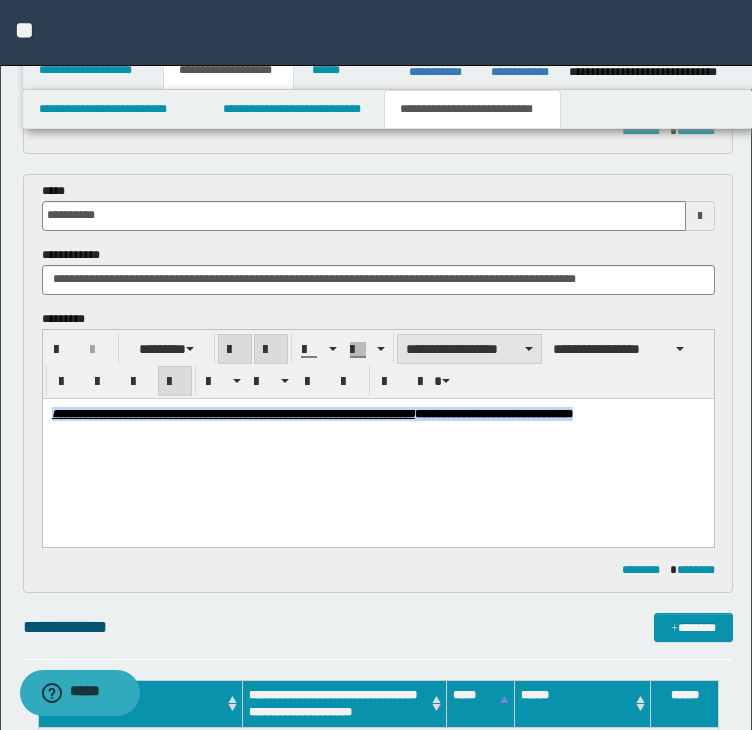 click on "**********" at bounding box center [469, 349] 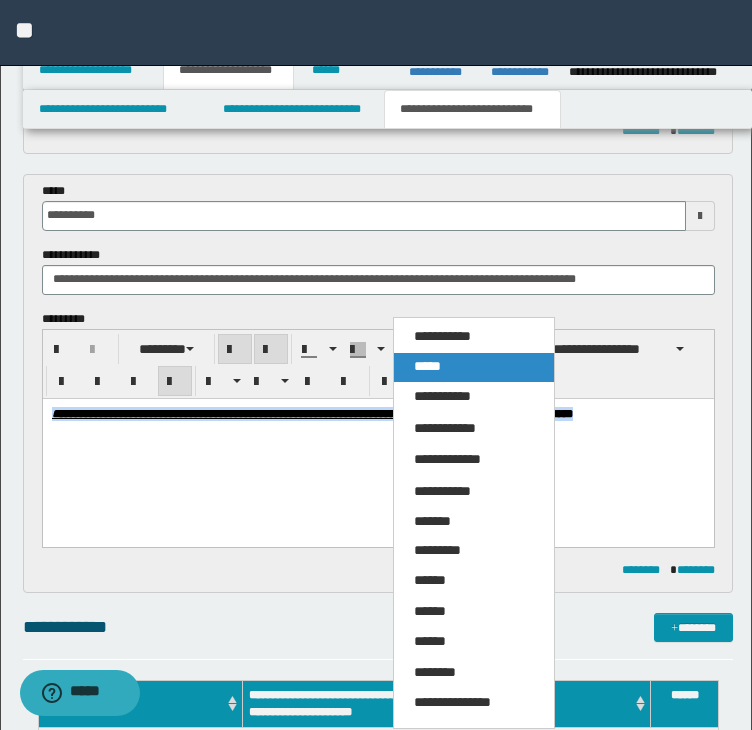 click on "*****" at bounding box center (474, 367) 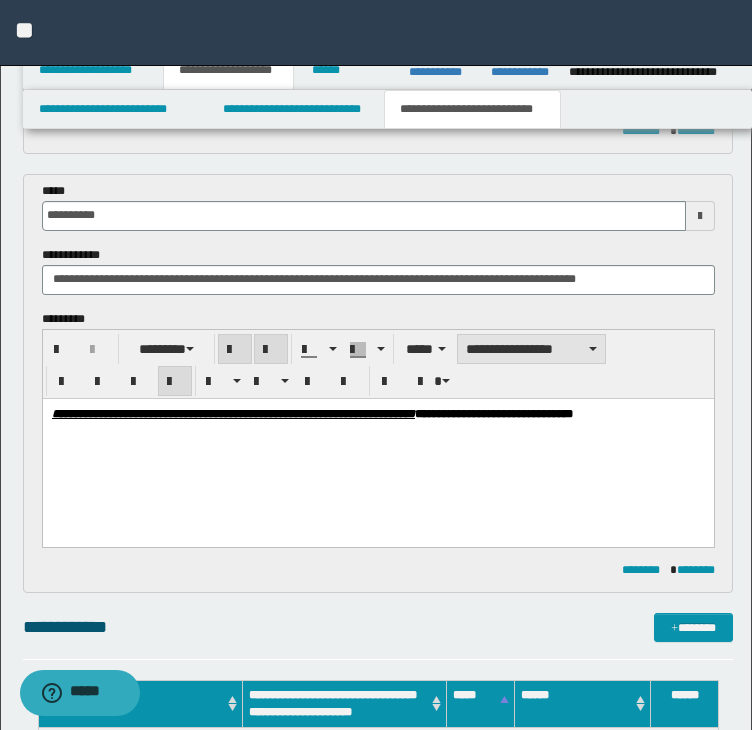 click on "**********" at bounding box center (531, 349) 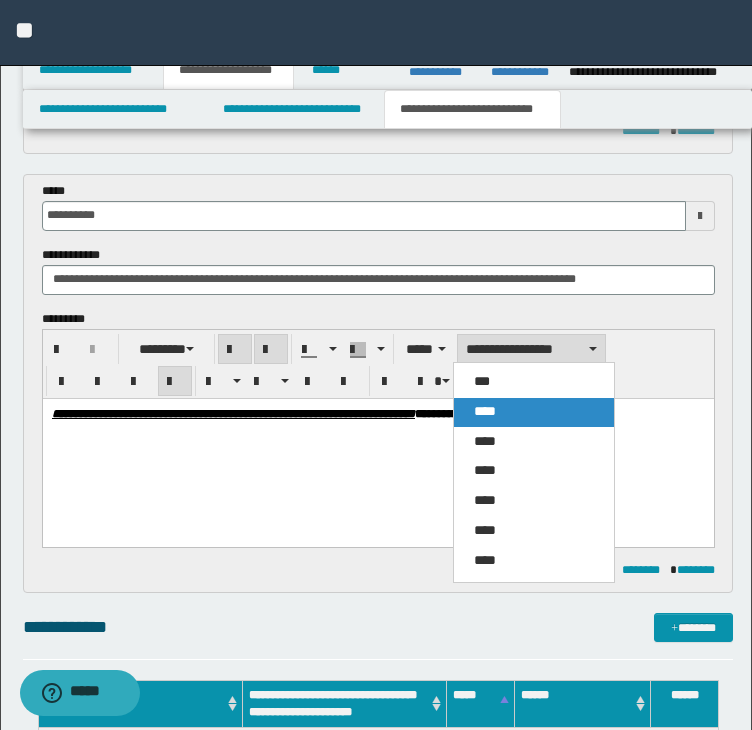 click on "****" at bounding box center [485, 411] 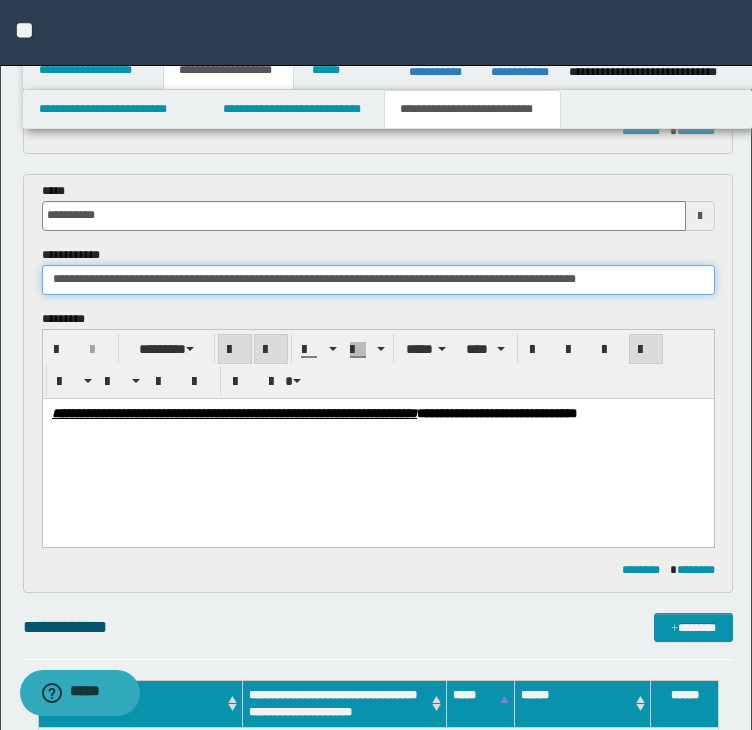 drag, startPoint x: 516, startPoint y: 276, endPoint x: -128, endPoint y: 264, distance: 644.1118 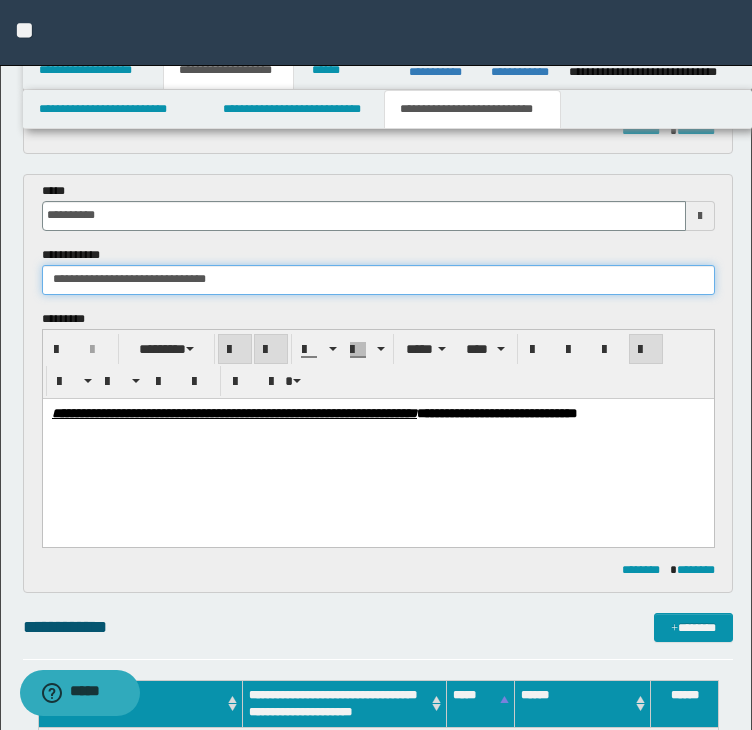 drag, startPoint x: 161, startPoint y: 281, endPoint x: 315, endPoint y: 281, distance: 154 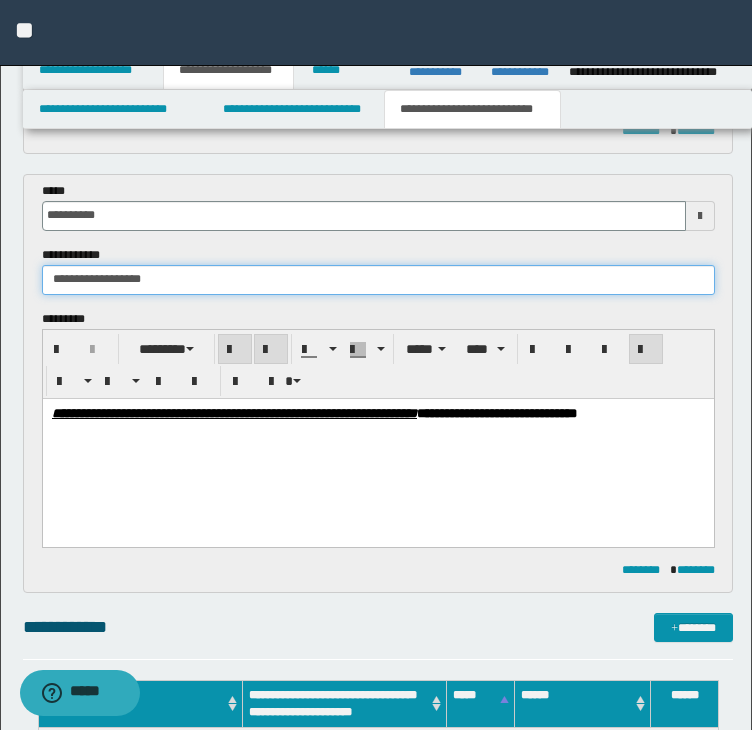 type on "**********" 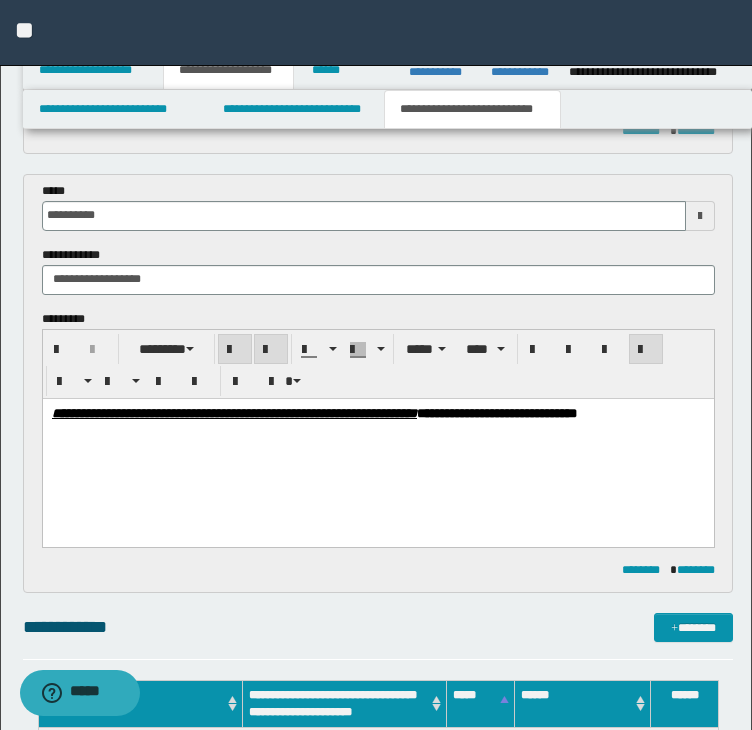 click on "**********" at bounding box center [377, 438] 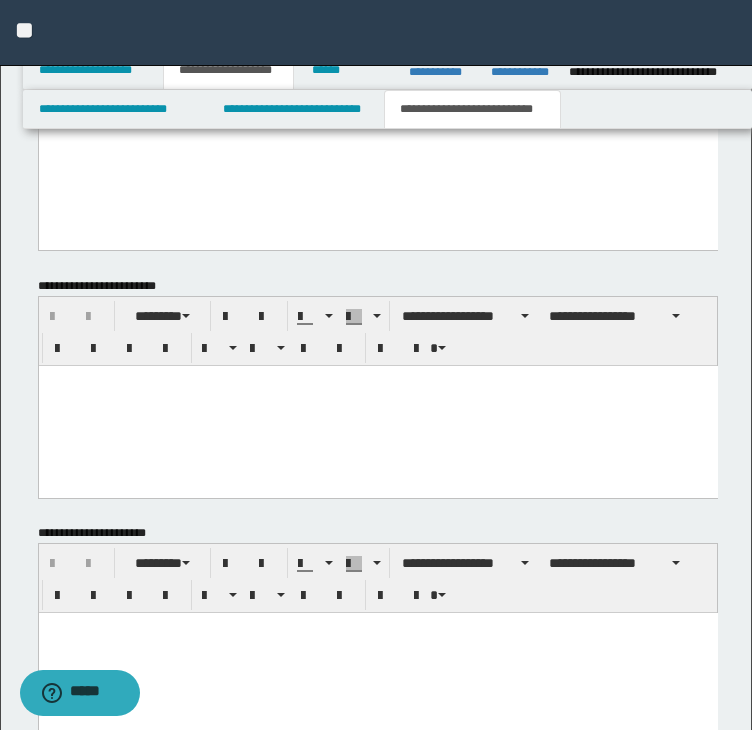 scroll, scrollTop: 1432, scrollLeft: 0, axis: vertical 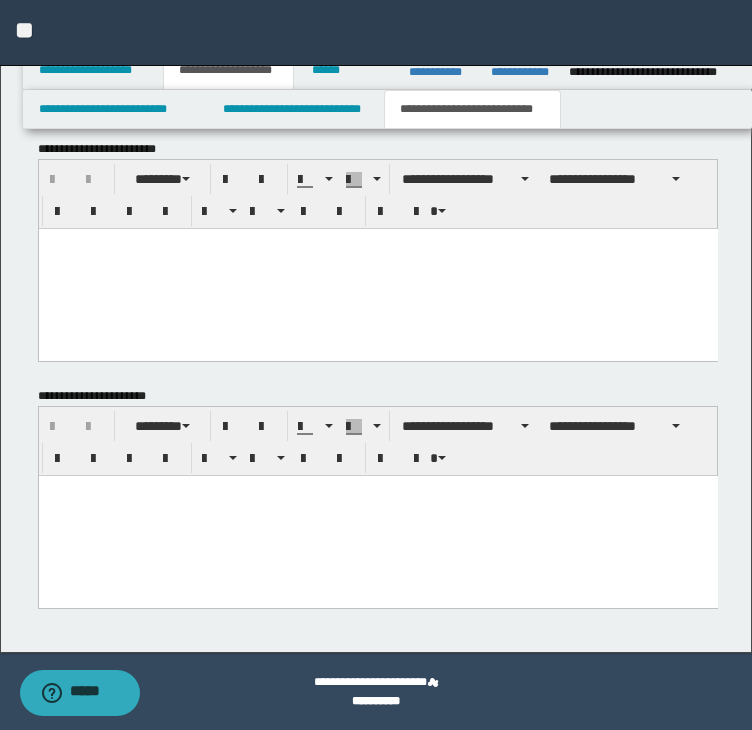 click at bounding box center (377, 516) 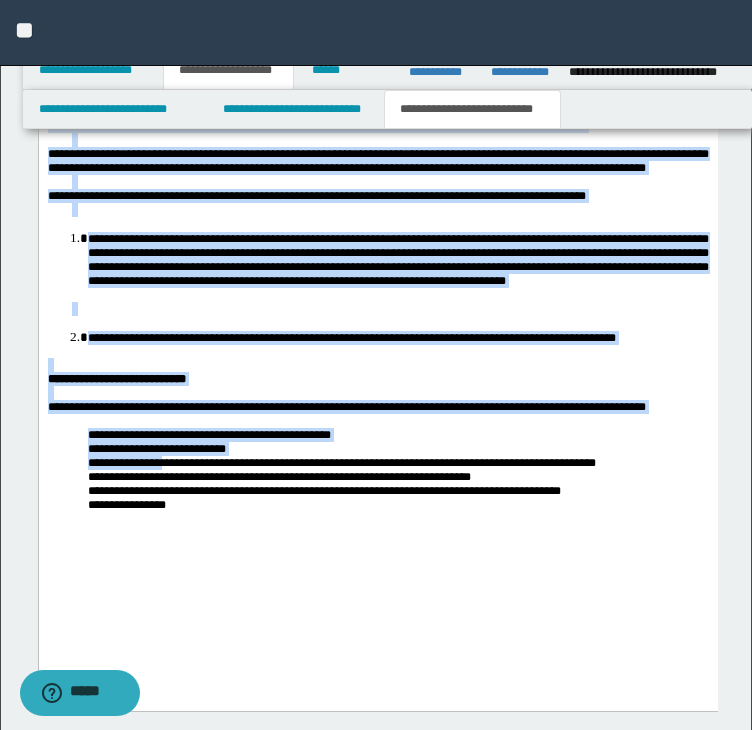 scroll, scrollTop: 2132, scrollLeft: 0, axis: vertical 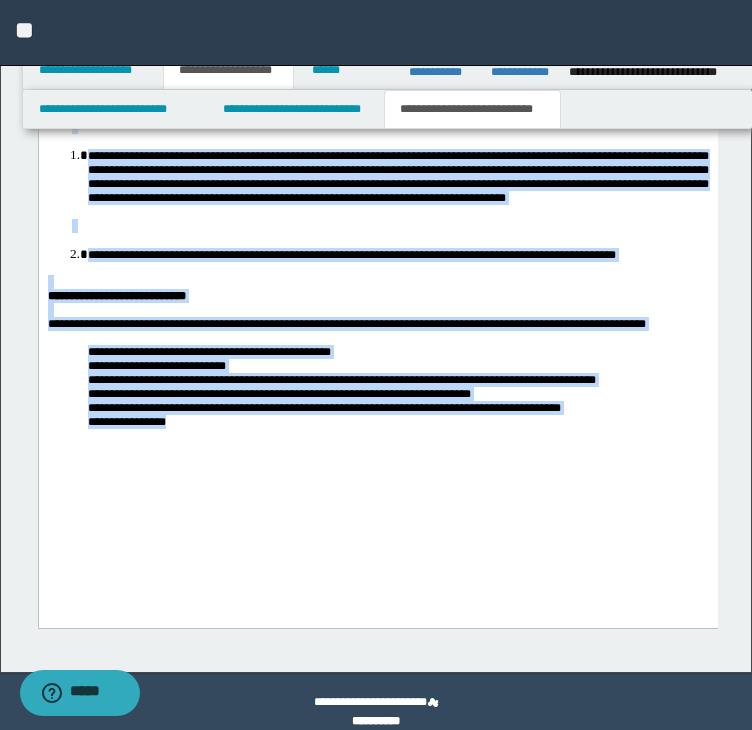 drag, startPoint x: 46, startPoint y: -210, endPoint x: 223, endPoint y: 509, distance: 740.46606 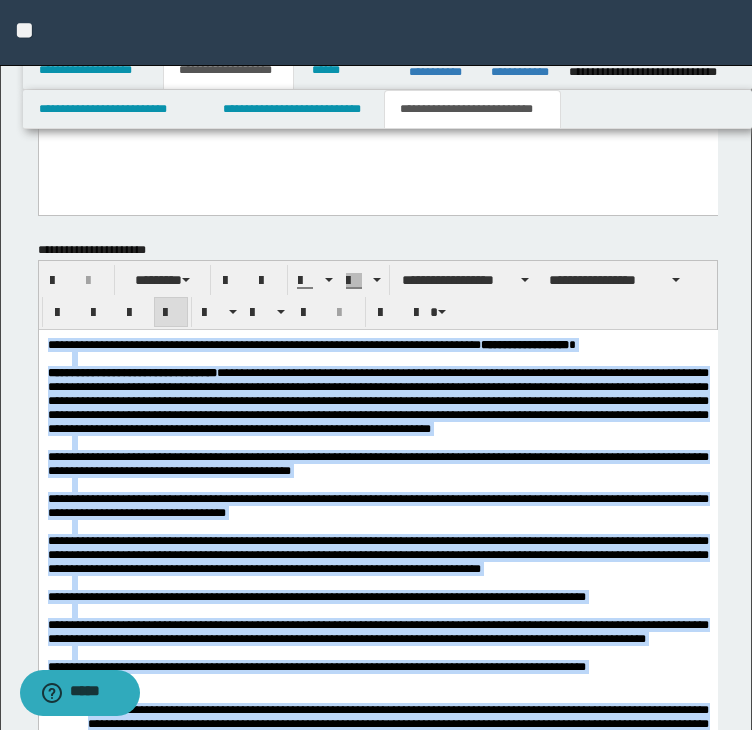 scroll, scrollTop: 1532, scrollLeft: 0, axis: vertical 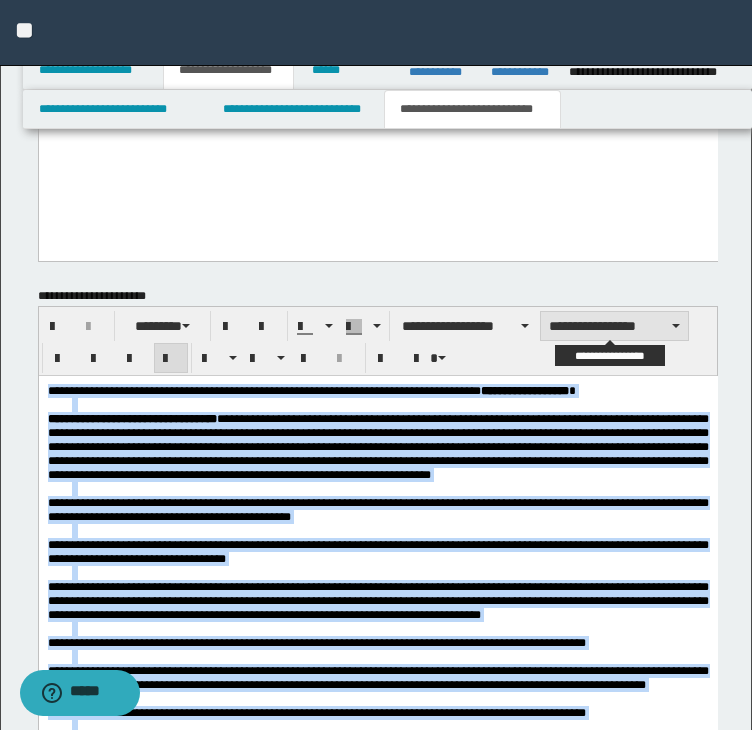 click on "**********" at bounding box center [614, 326] 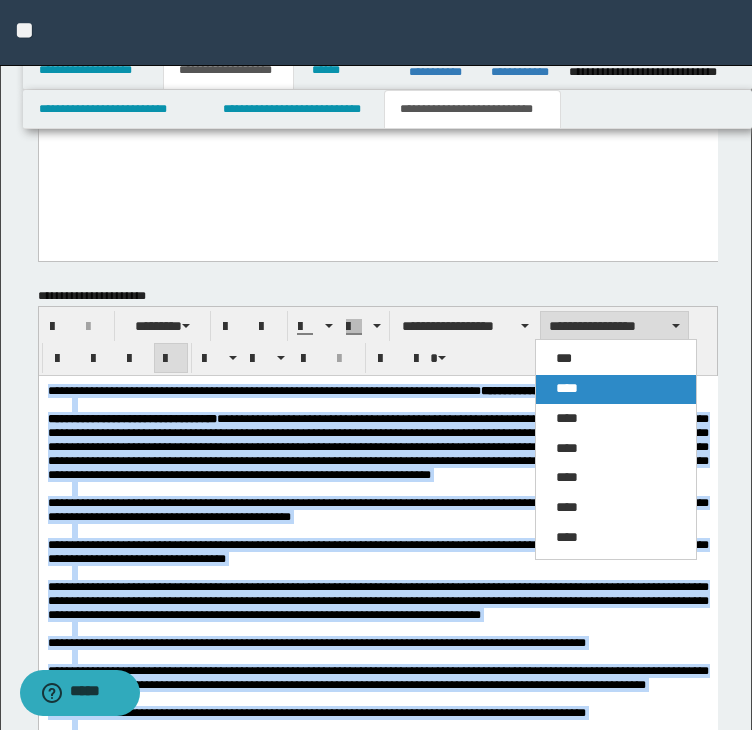 click on "****" at bounding box center (567, 388) 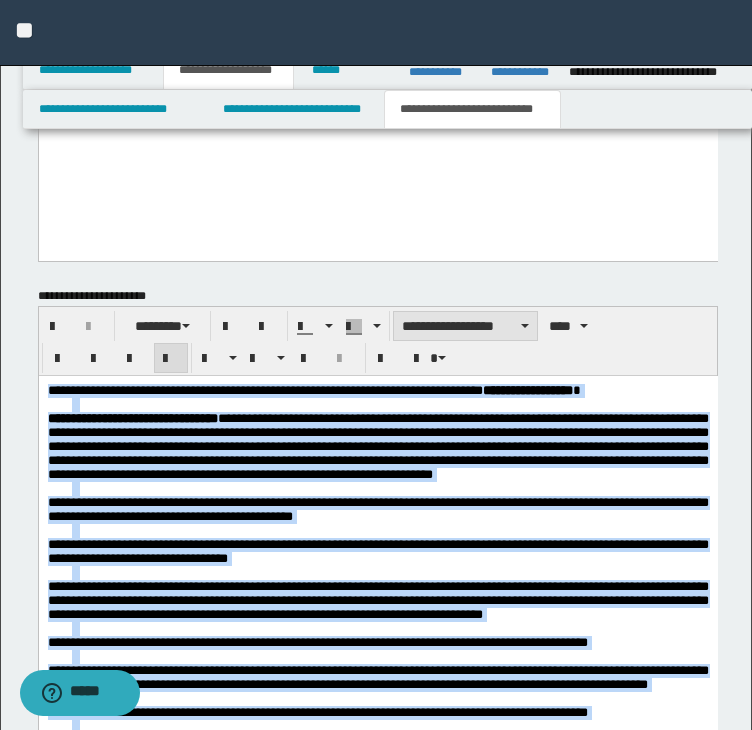 click on "**********" at bounding box center (465, 326) 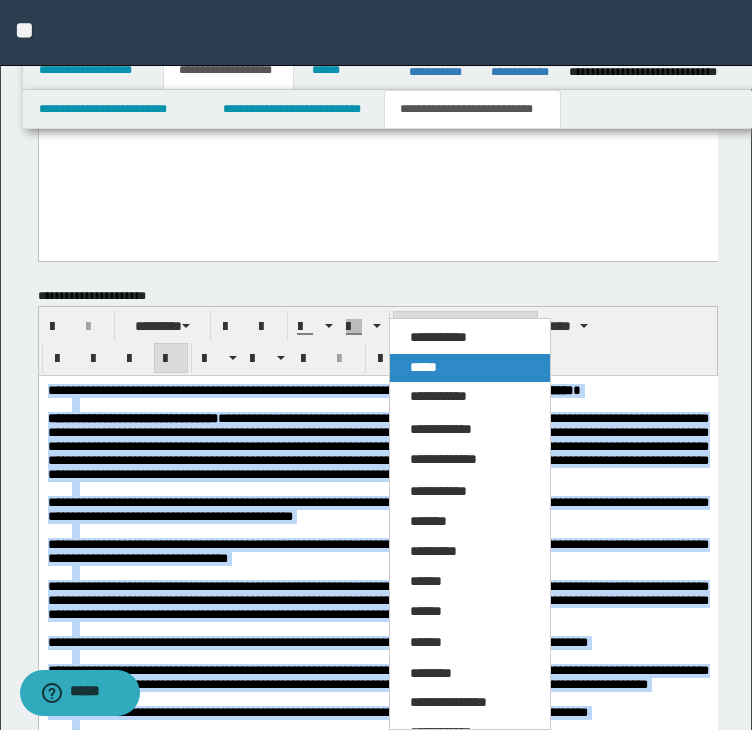 click on "*****" at bounding box center (423, 367) 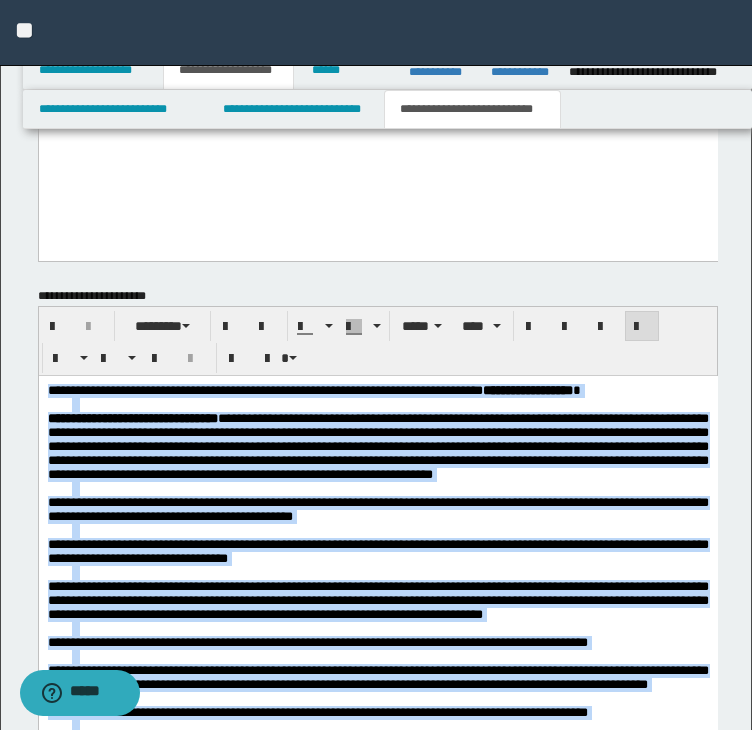 click at bounding box center (642, 327) 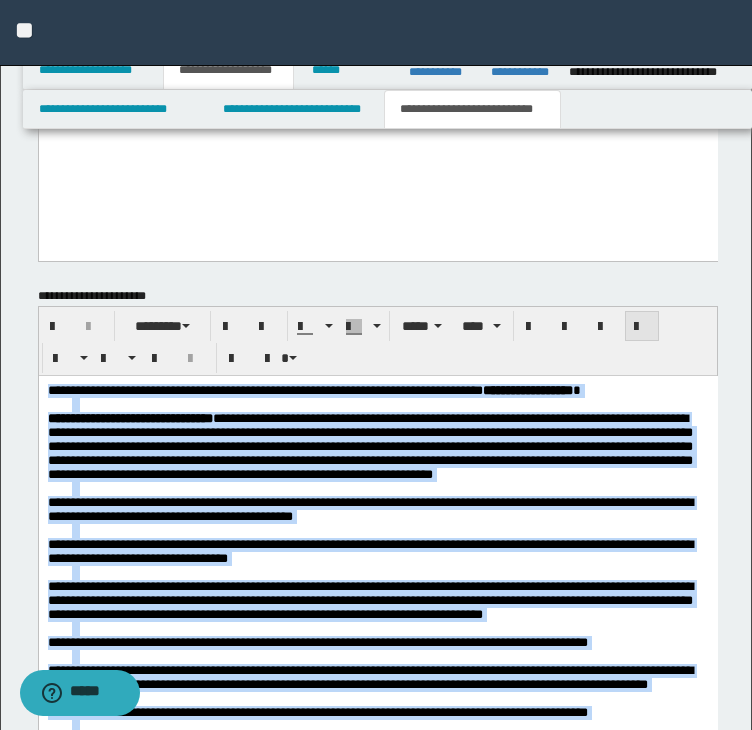 click at bounding box center [642, 327] 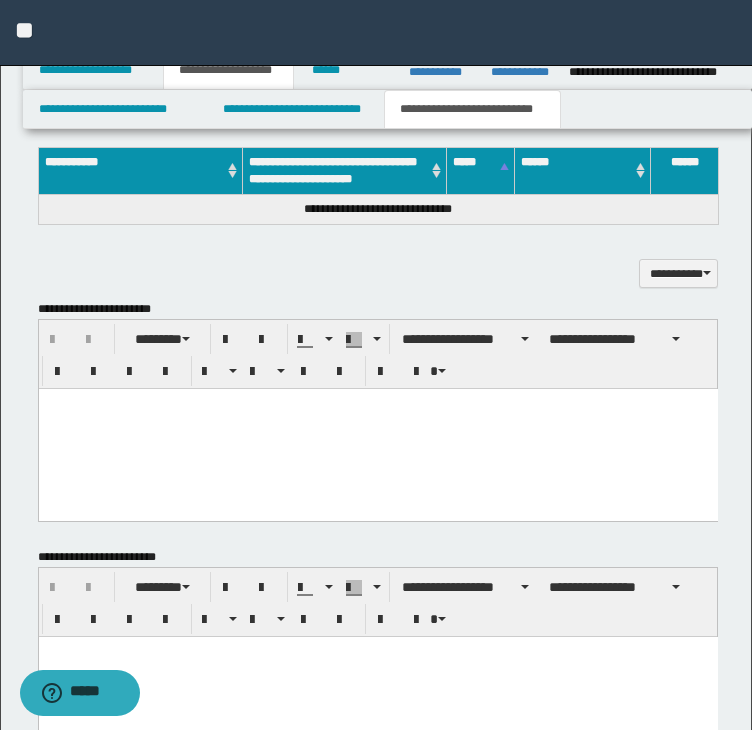 scroll, scrollTop: 932, scrollLeft: 0, axis: vertical 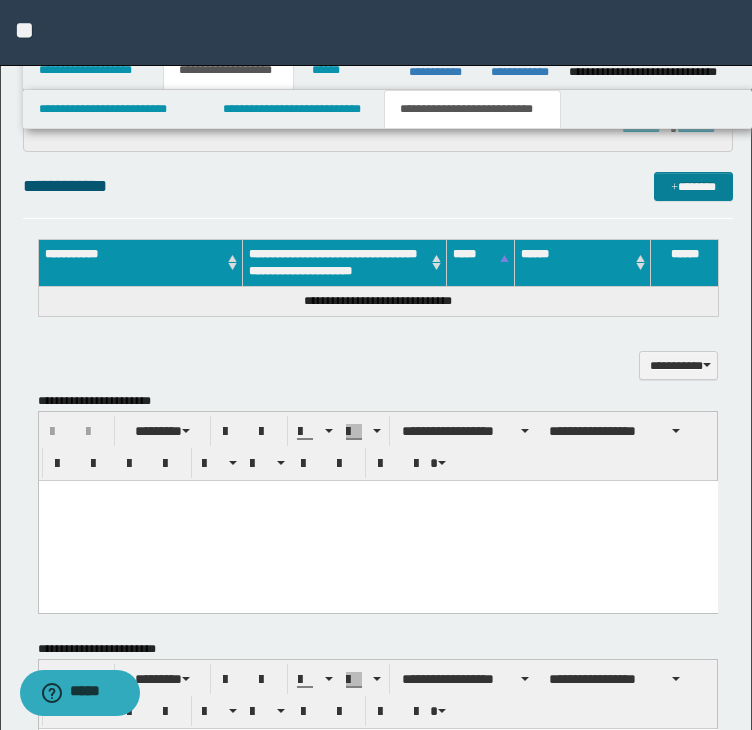 click at bounding box center [674, 188] 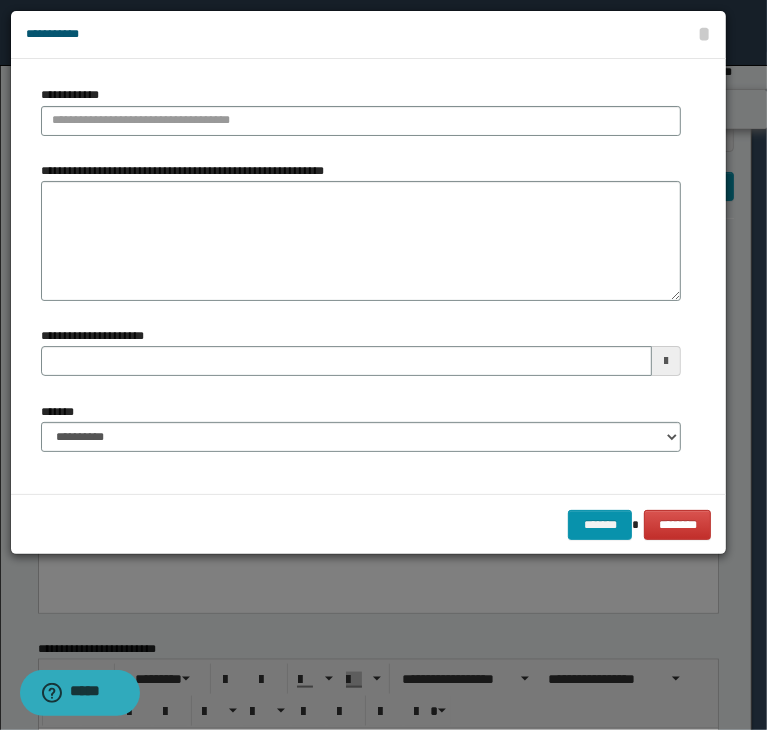 type 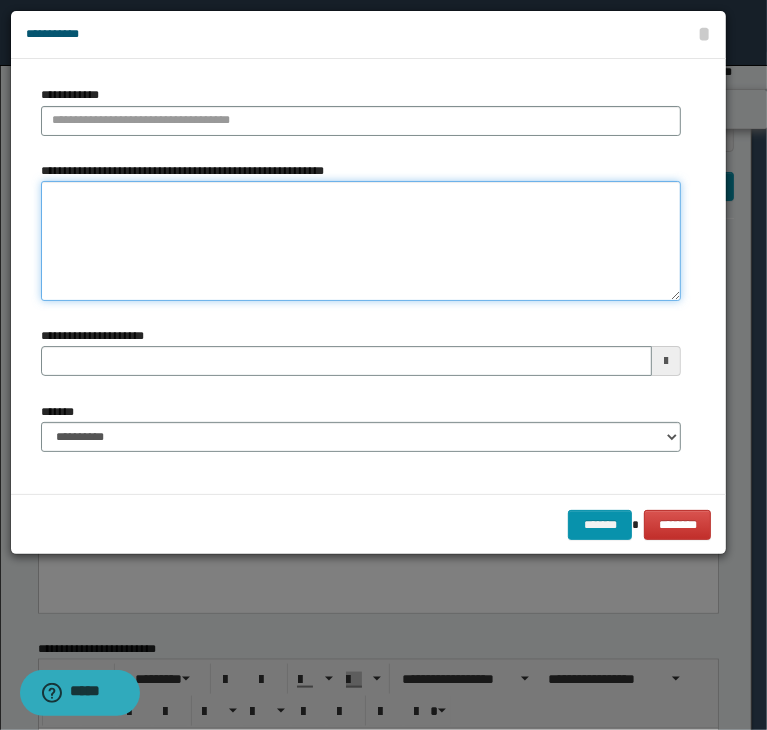 click on "**********" at bounding box center [361, 241] 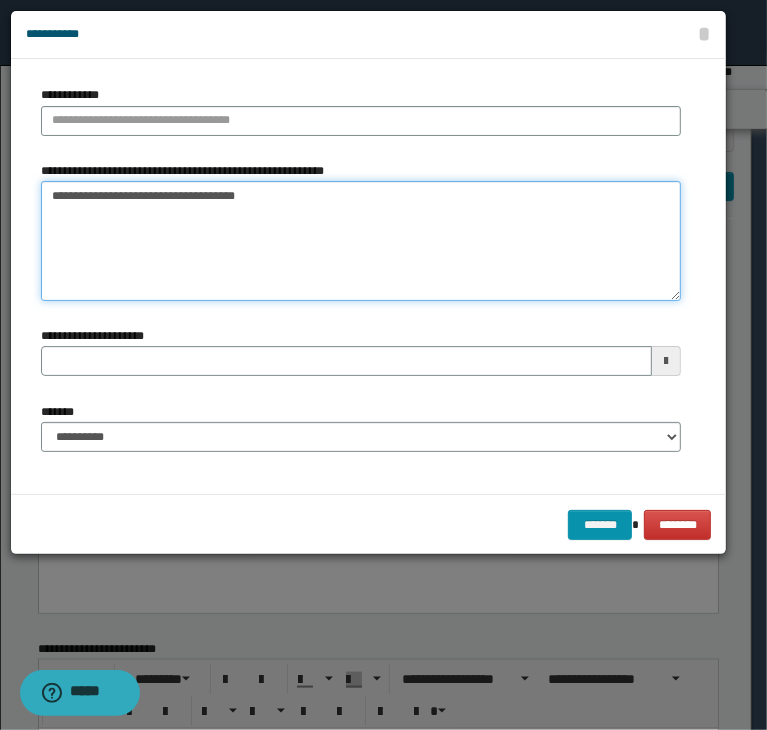 drag, startPoint x: 47, startPoint y: 193, endPoint x: 210, endPoint y: 195, distance: 163.01227 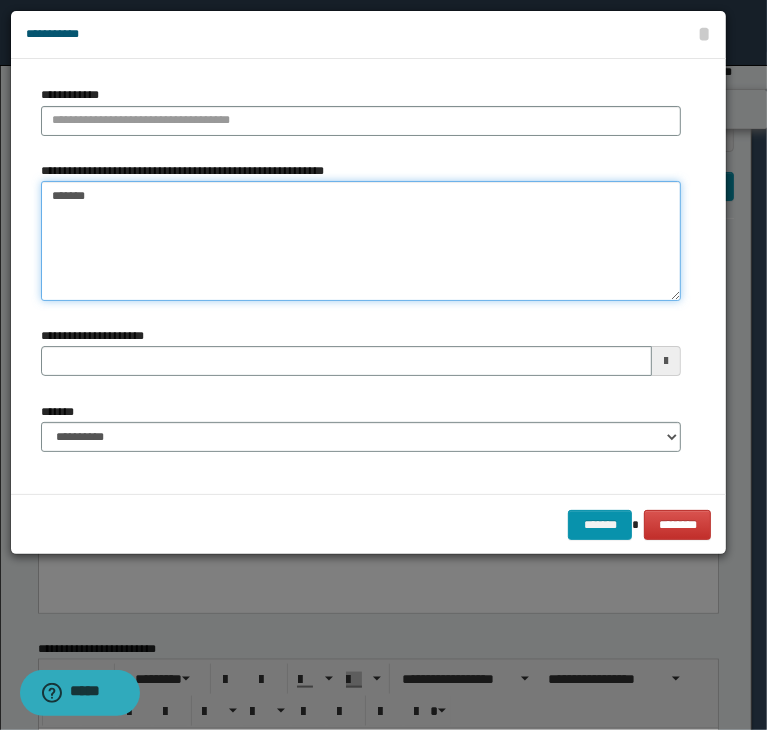 type on "*******" 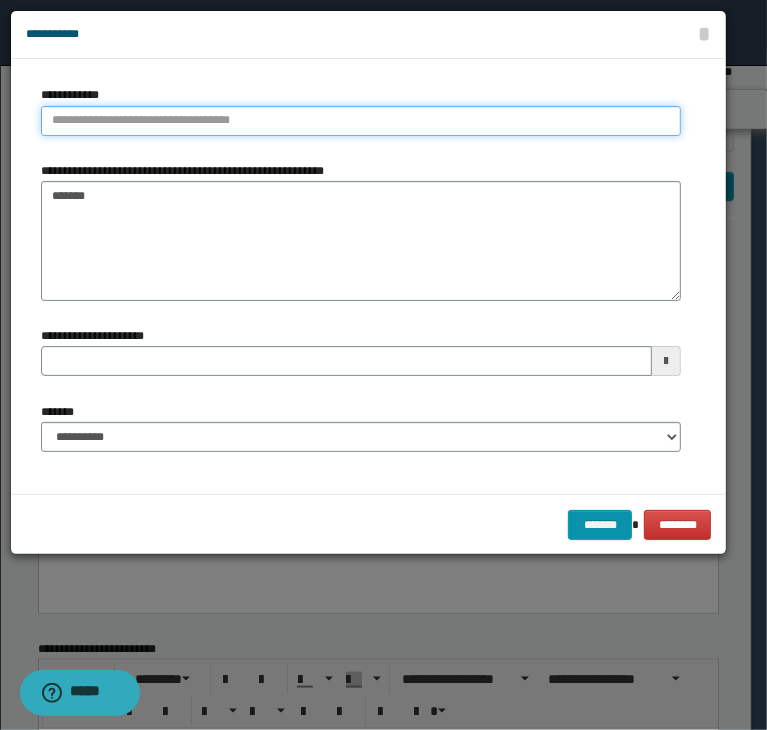 click on "**********" at bounding box center [361, 121] 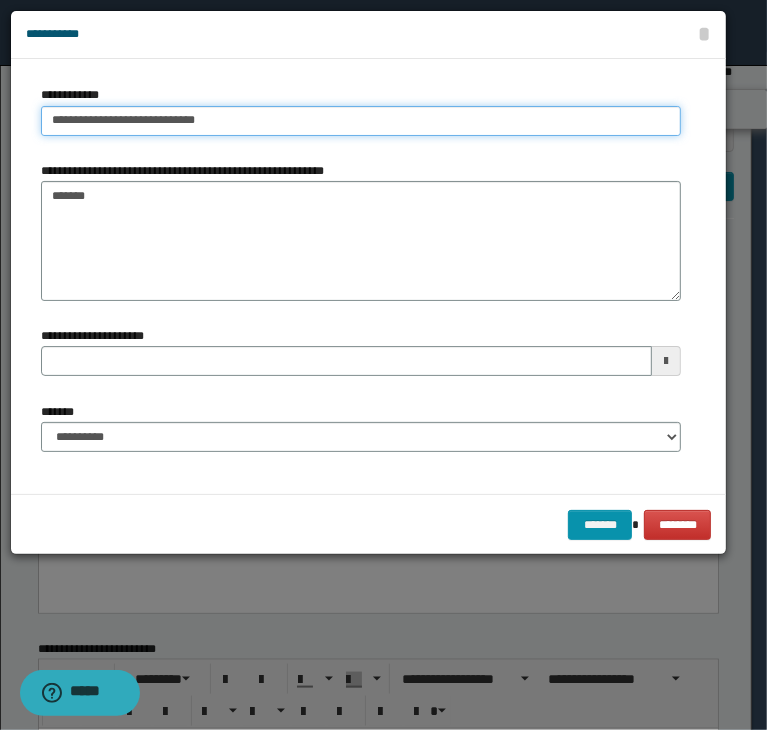 type on "**********" 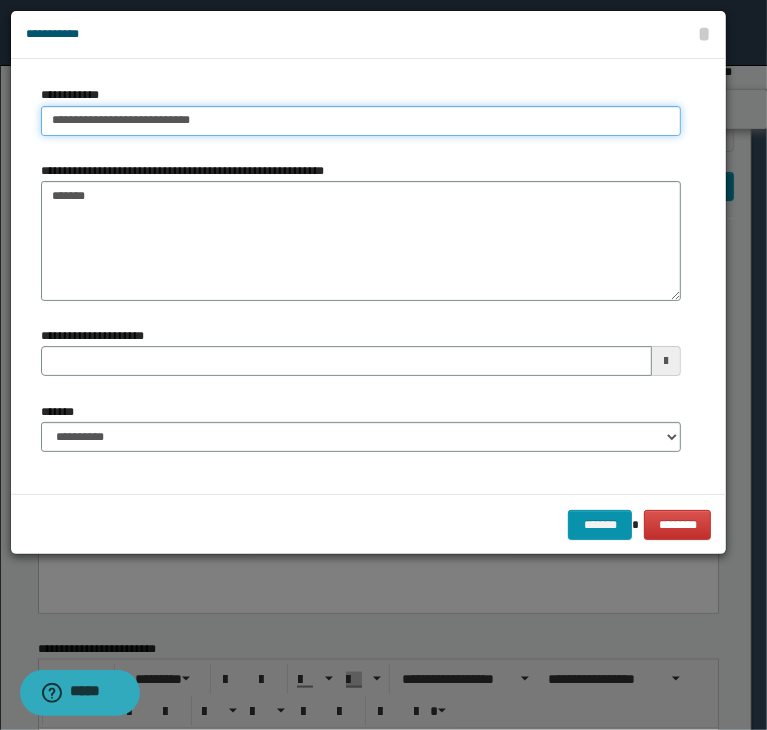 type on "**********" 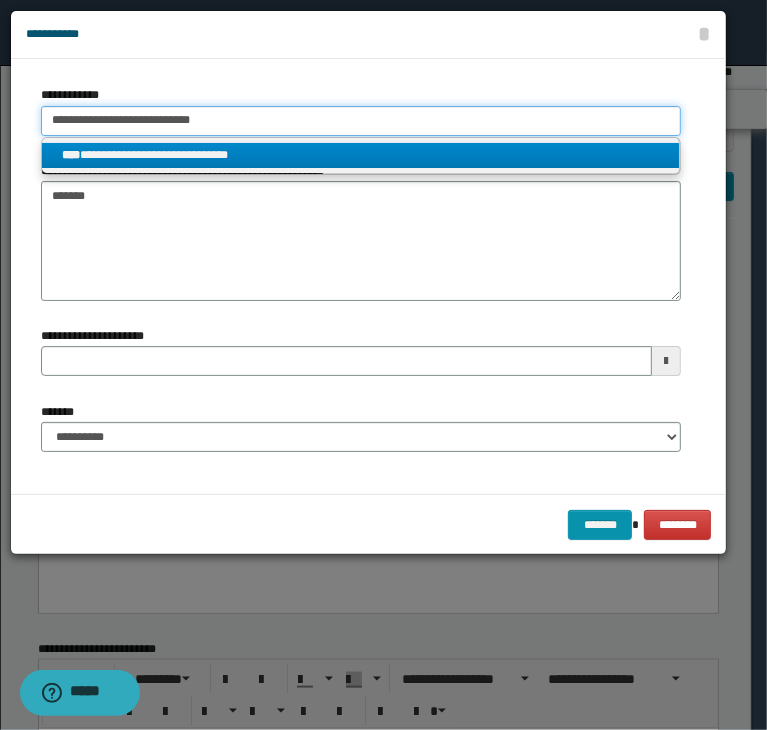 type on "**********" 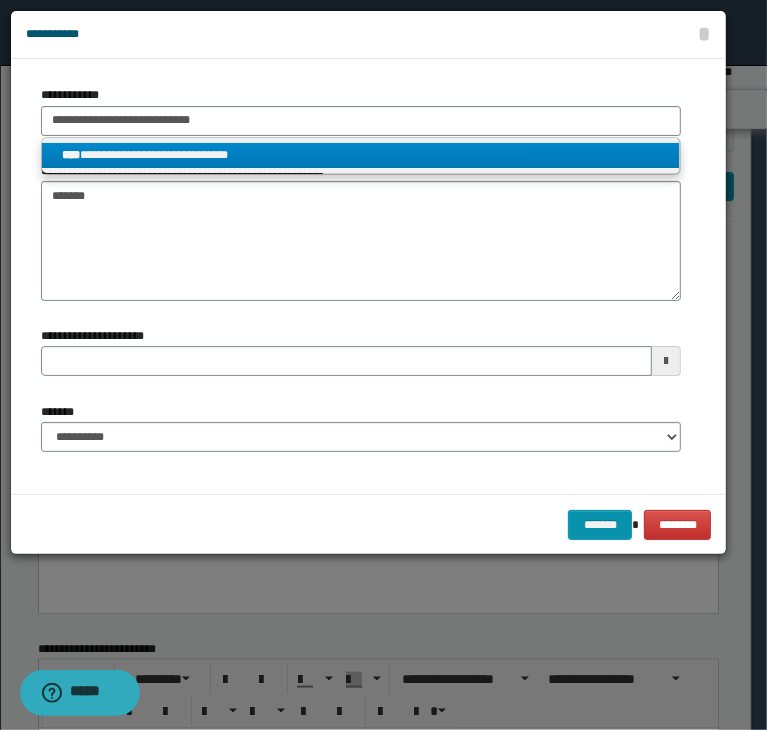 click on "**********" at bounding box center (361, 155) 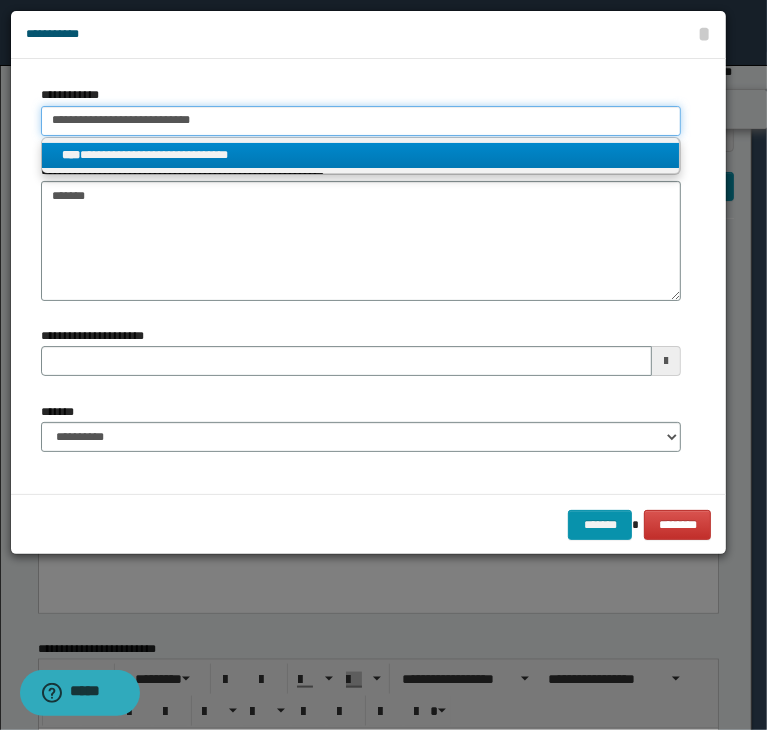 type 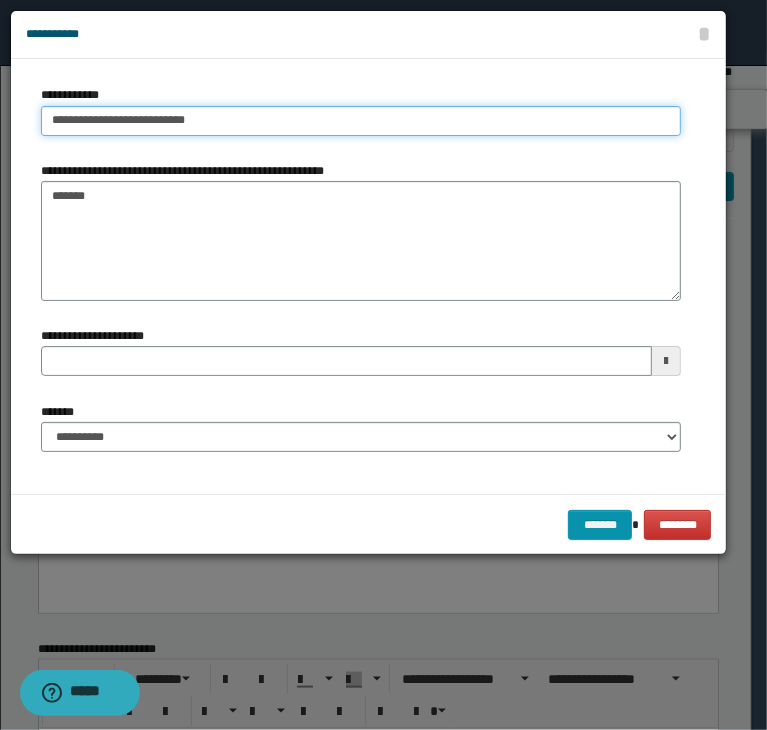 type 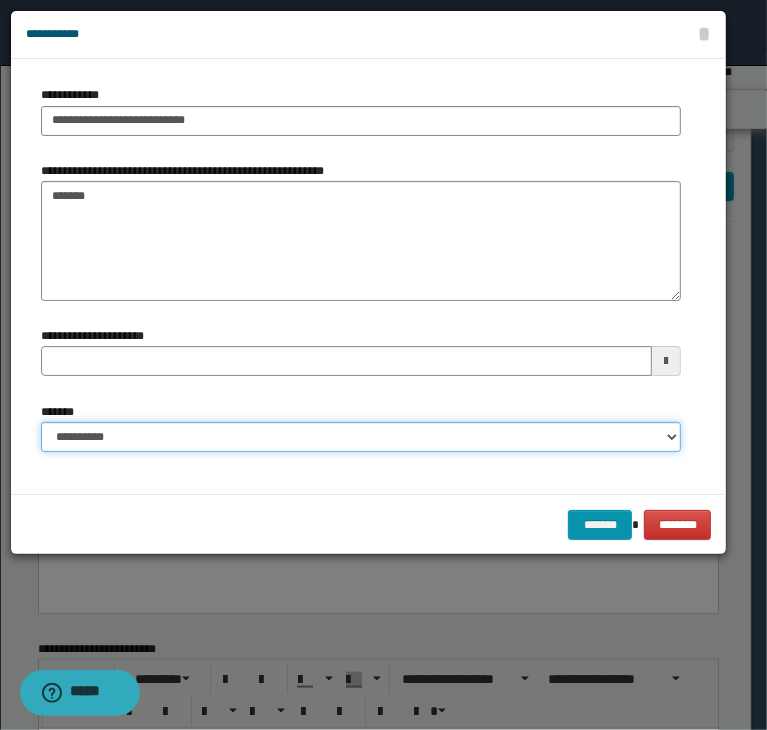 click on "**********" at bounding box center [361, 437] 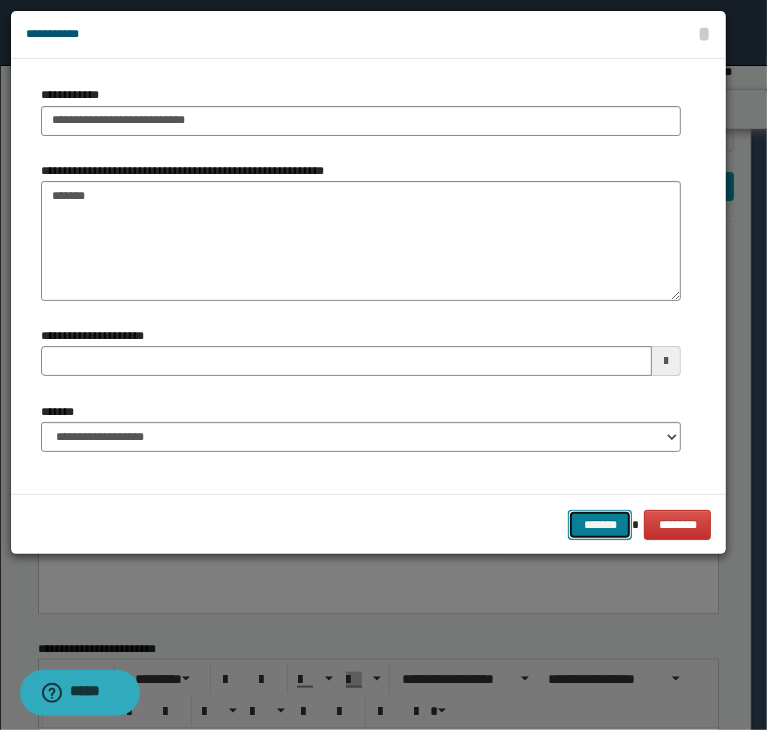 click on "*******" at bounding box center [600, 525] 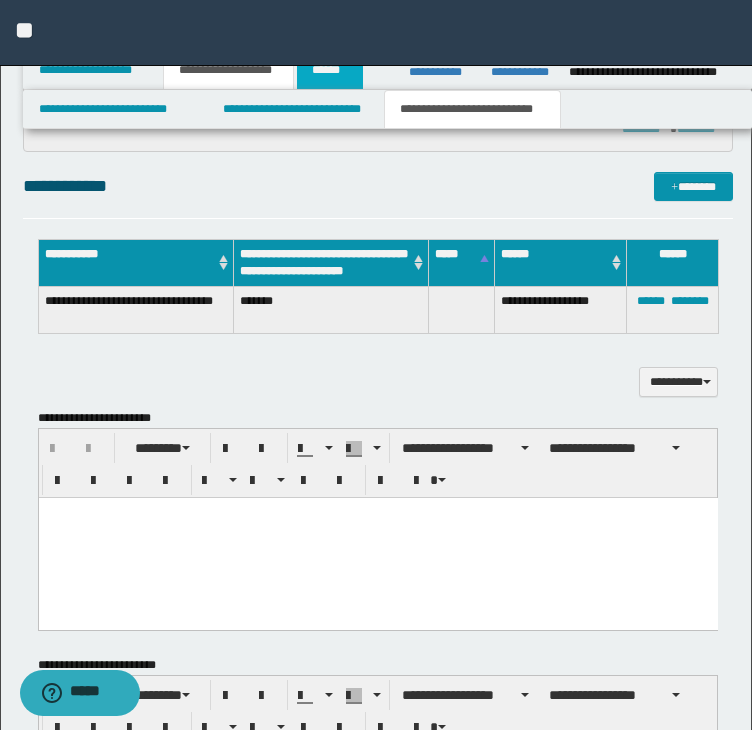 click on "******" at bounding box center [330, 70] 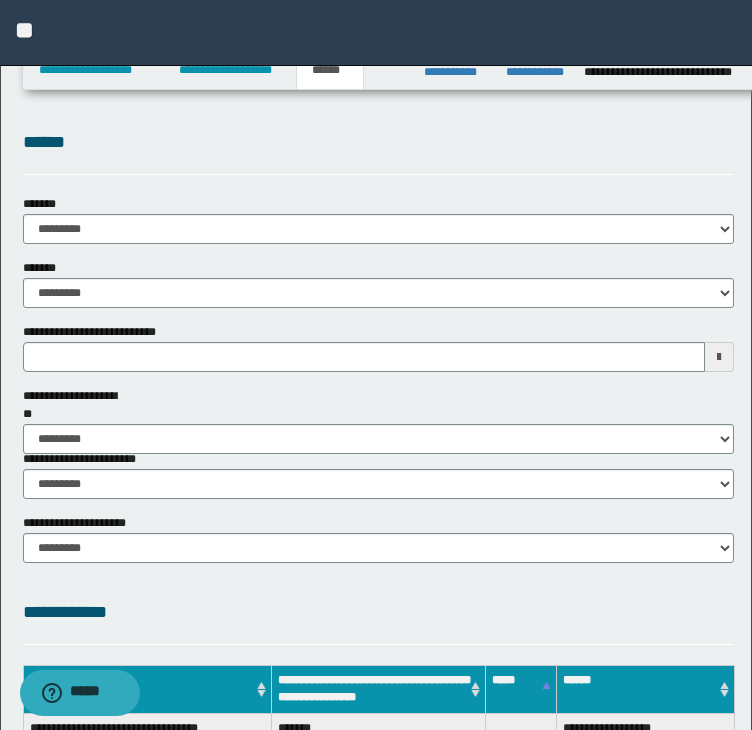 scroll, scrollTop: 0, scrollLeft: 0, axis: both 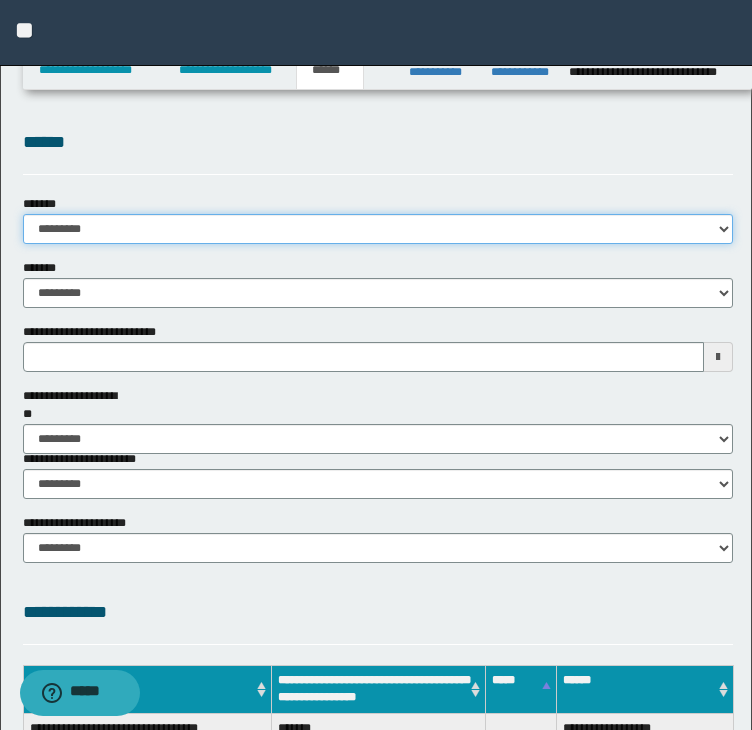 click on "**********" at bounding box center (378, 229) 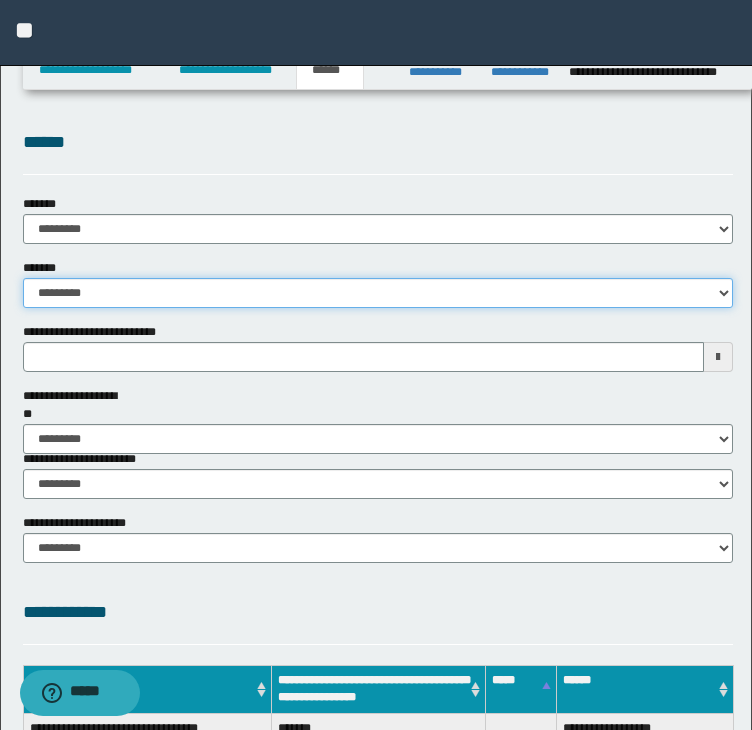 click on "**********" at bounding box center (378, 293) 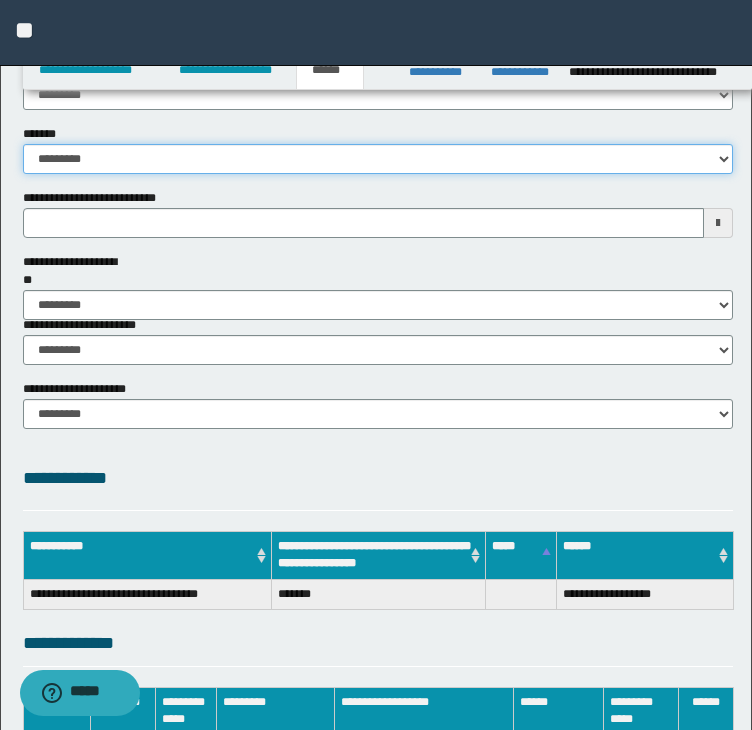 scroll, scrollTop: 100, scrollLeft: 0, axis: vertical 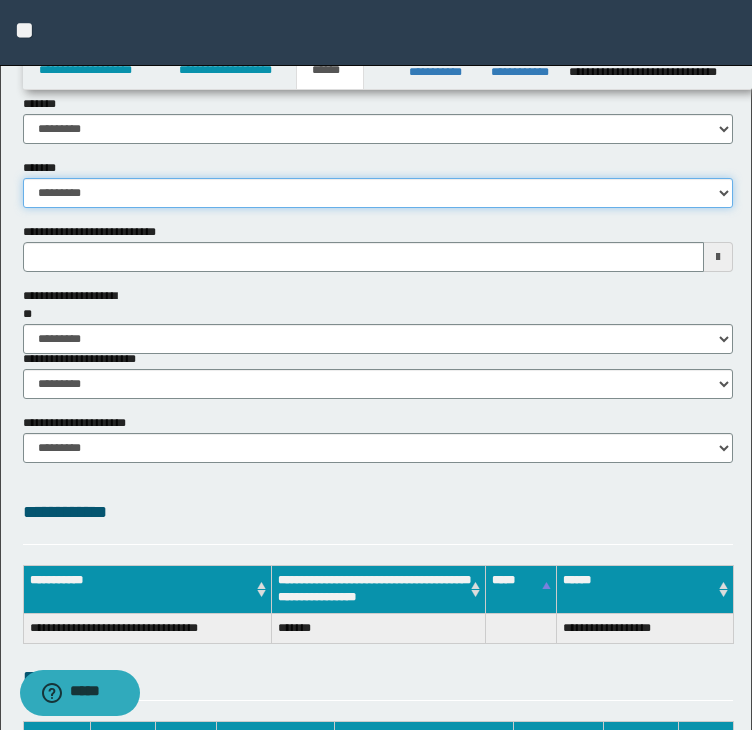 type 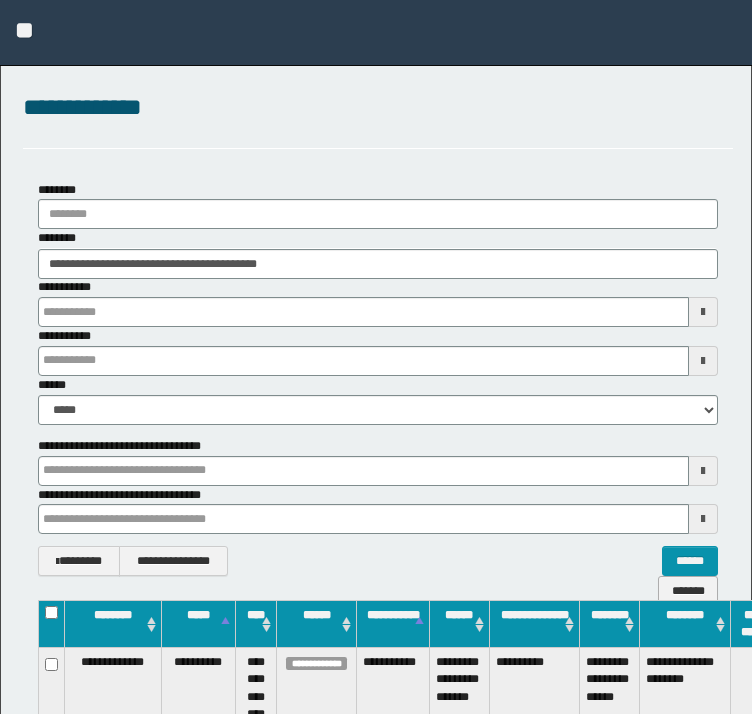scroll, scrollTop: 0, scrollLeft: 0, axis: both 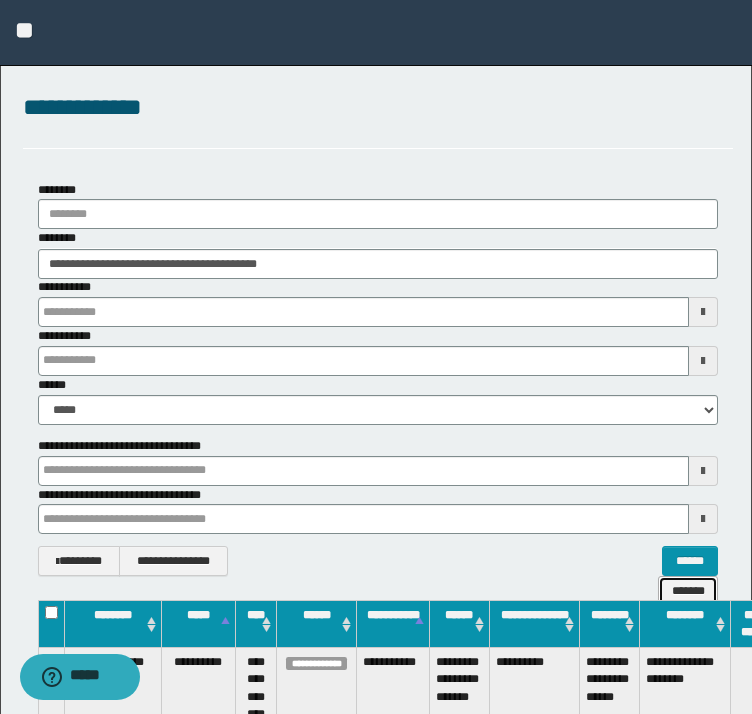 click on "*******" at bounding box center (688, 591) 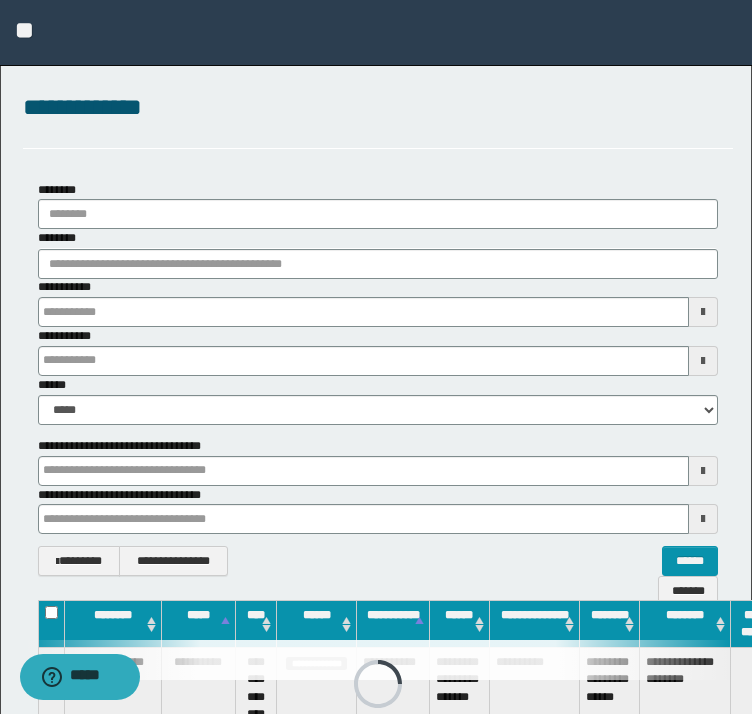 click on "**********" at bounding box center (378, 253) 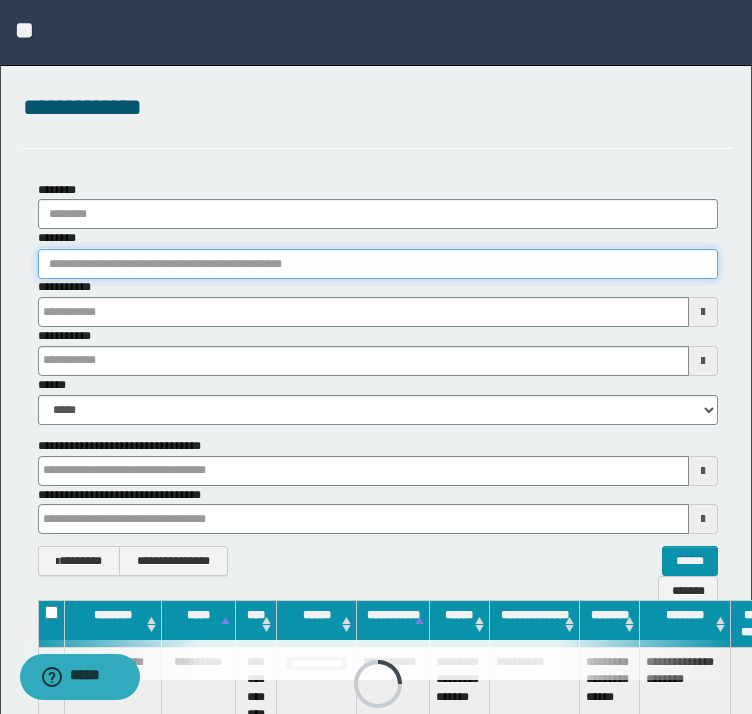 click on "********" at bounding box center (378, 264) 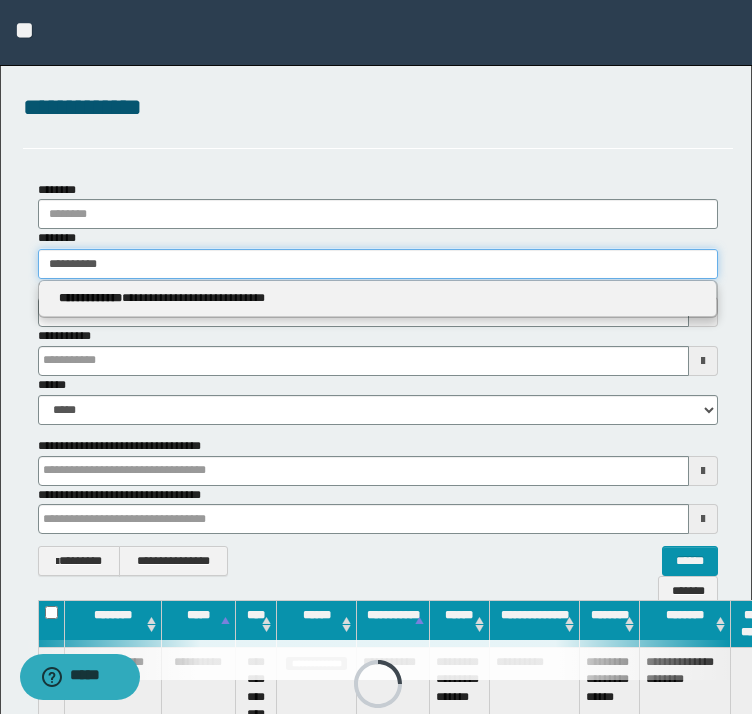 type on "**********" 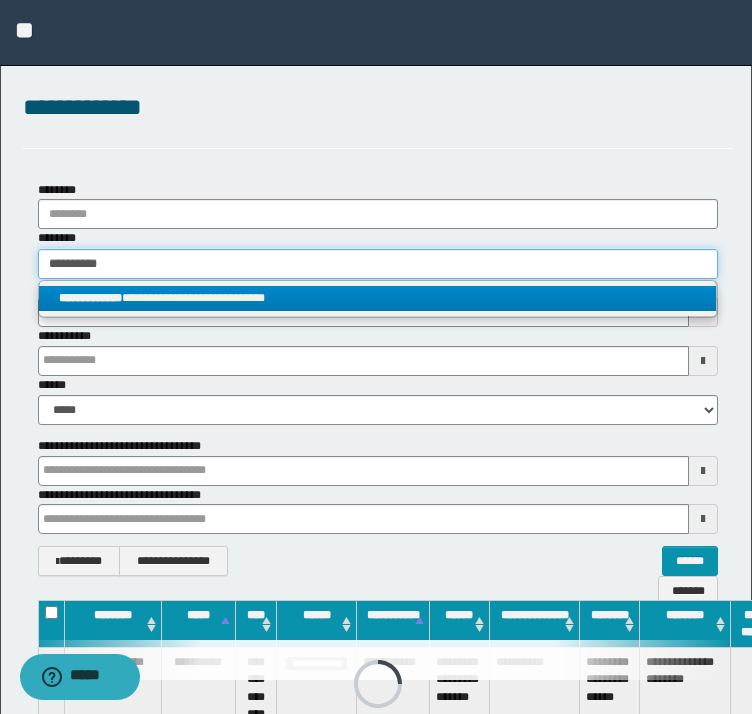 type on "**********" 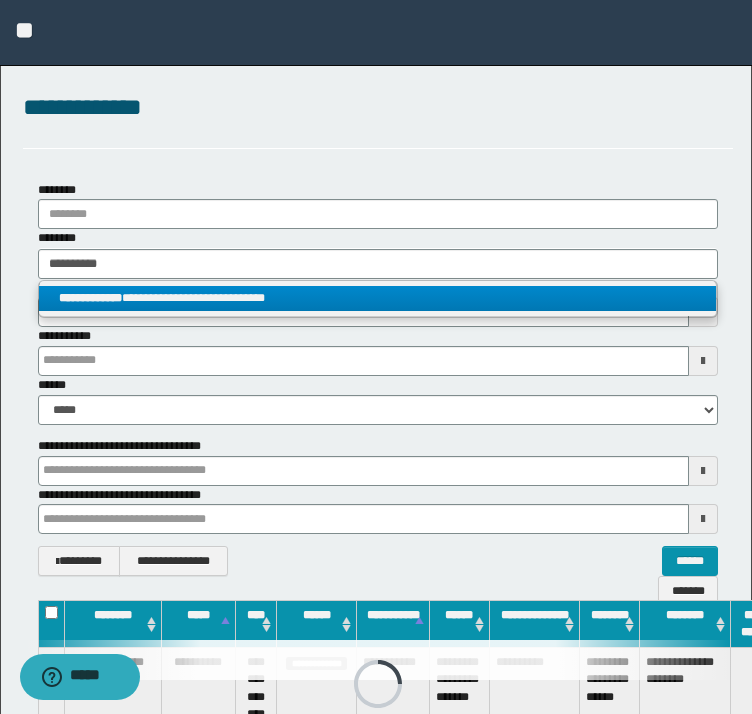 click on "**********" at bounding box center (378, 298) 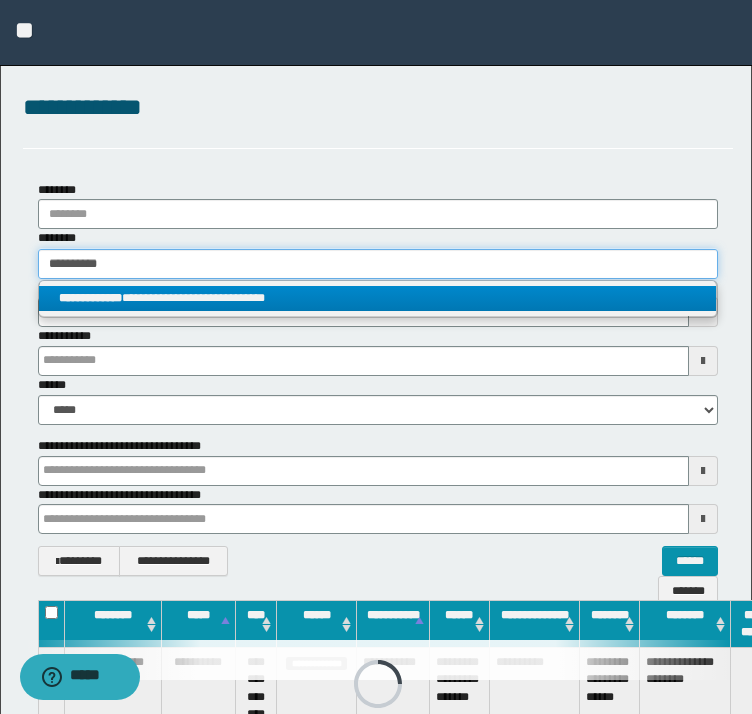 type 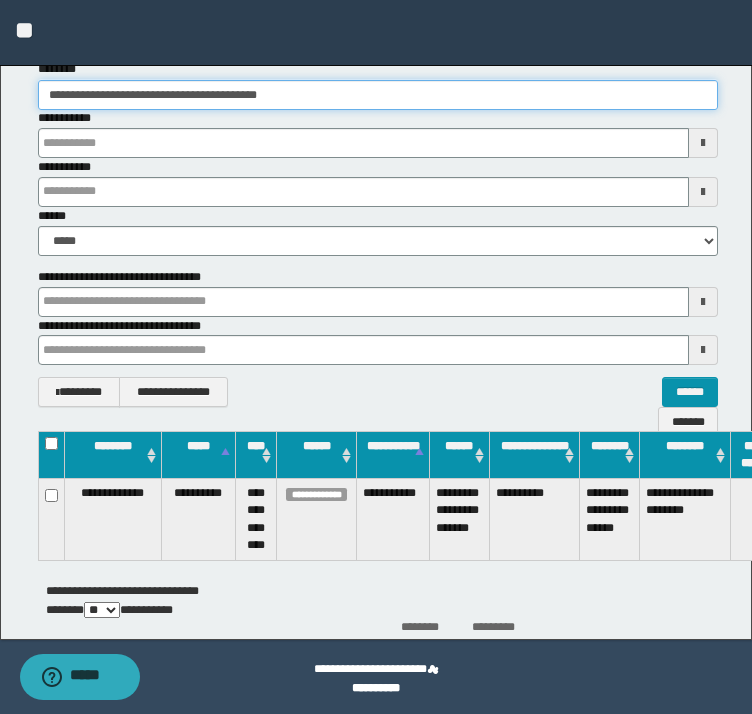 scroll, scrollTop: 172, scrollLeft: 0, axis: vertical 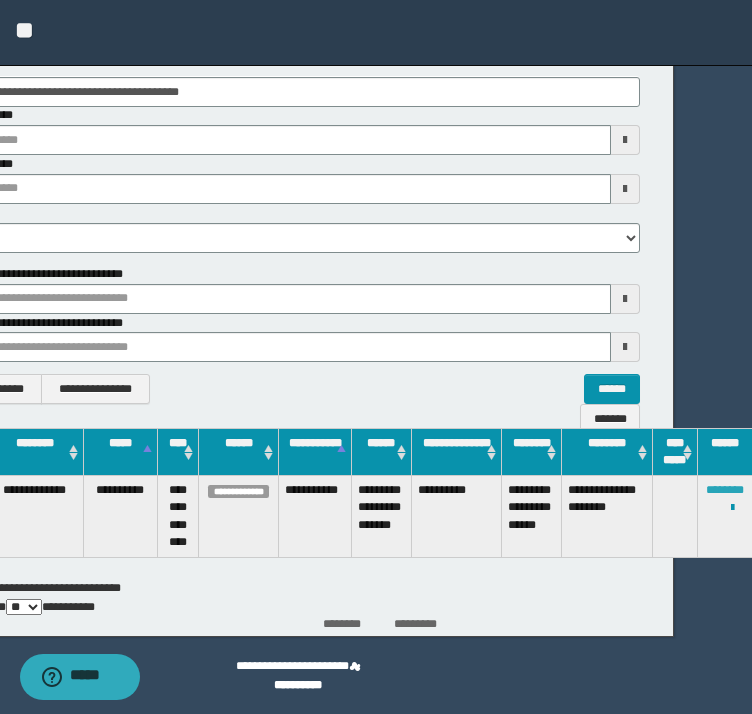 click on "********" at bounding box center (725, 490) 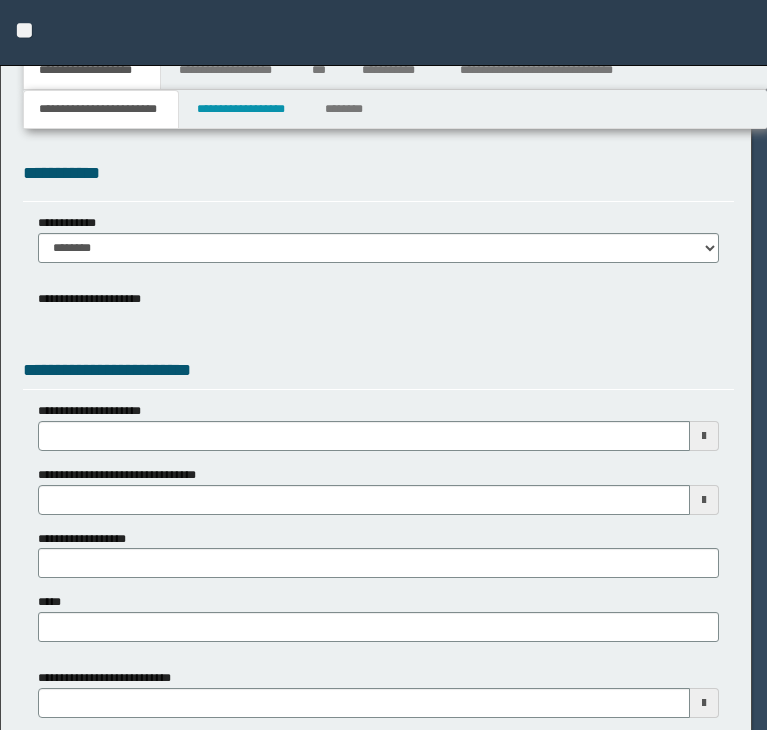 scroll, scrollTop: 0, scrollLeft: 0, axis: both 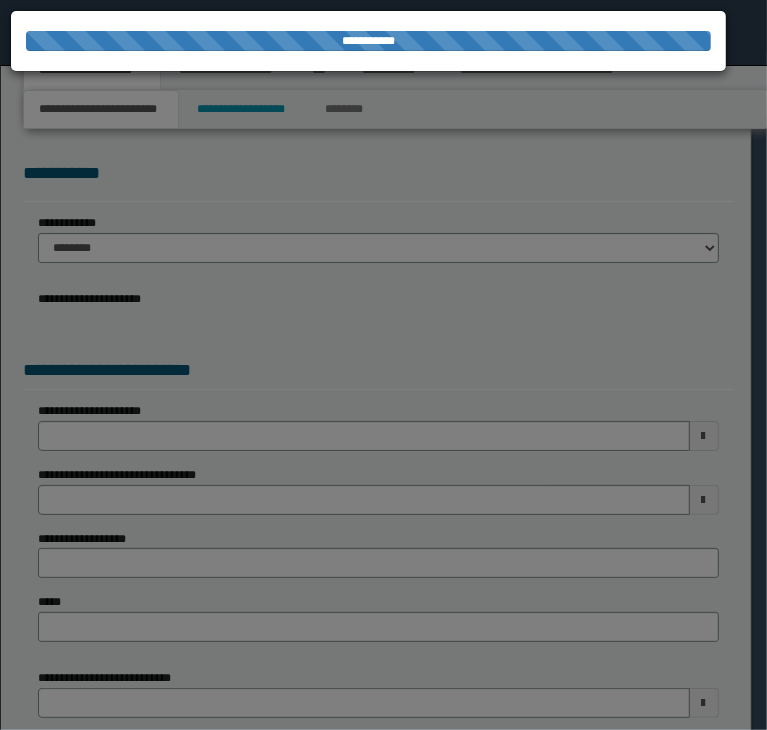 select on "*" 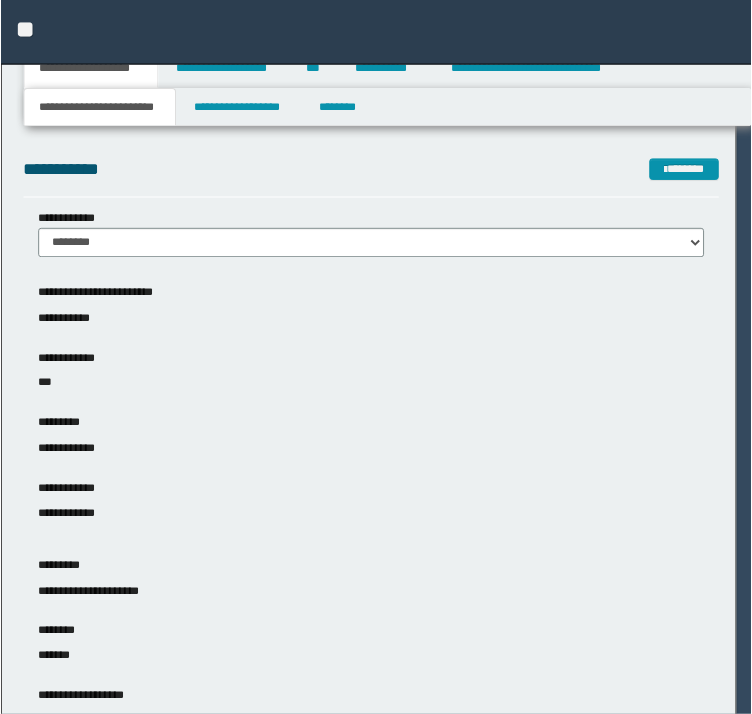 scroll, scrollTop: 0, scrollLeft: 0, axis: both 